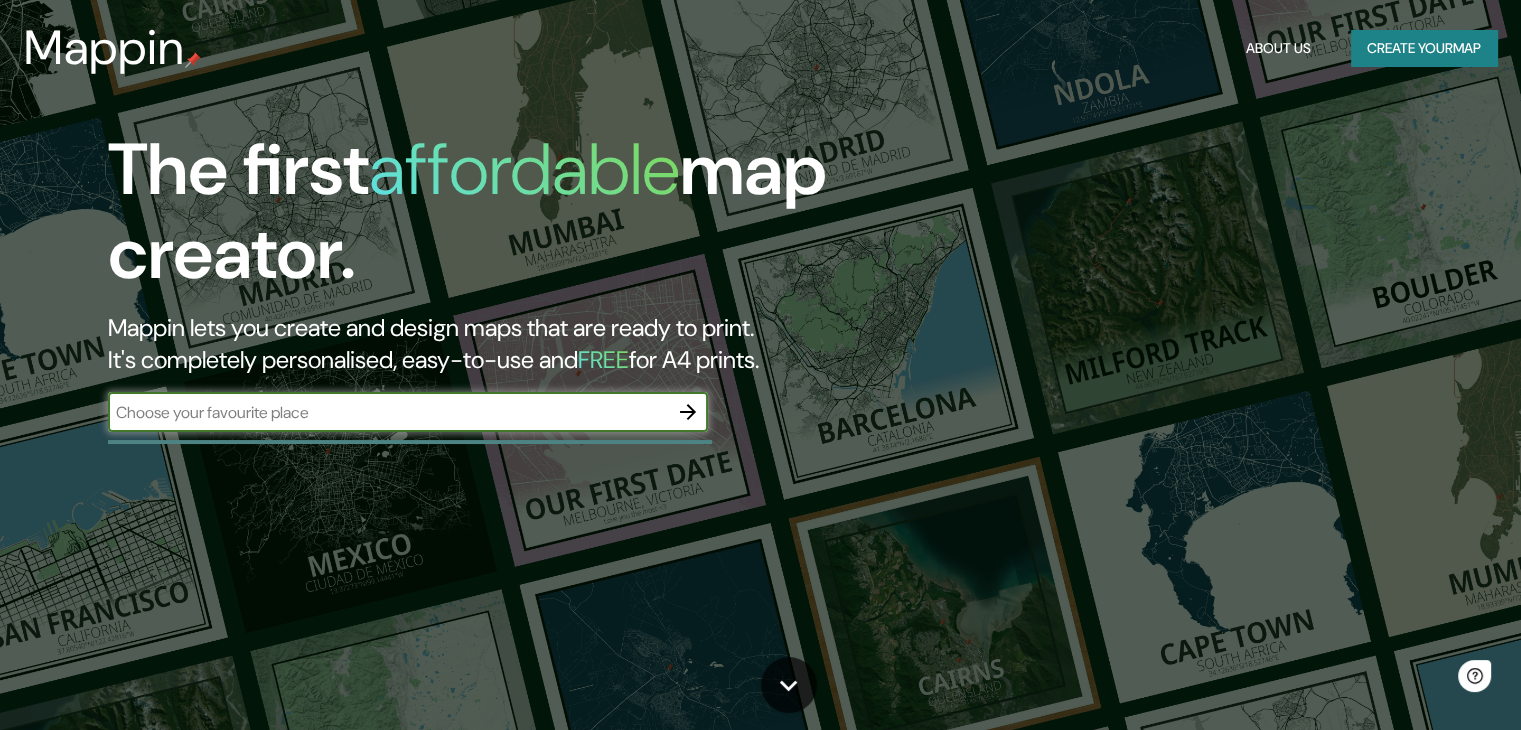 scroll, scrollTop: 0, scrollLeft: 0, axis: both 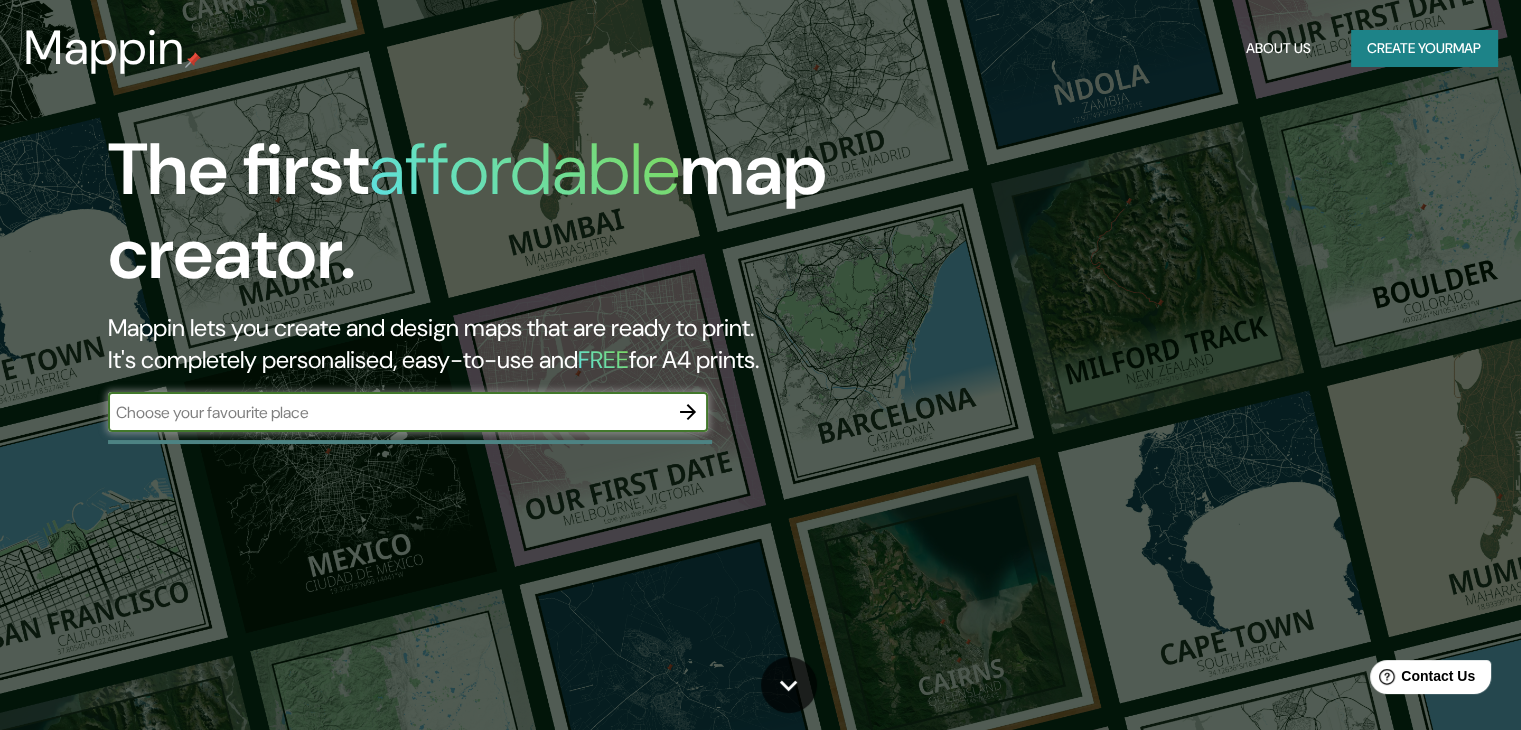 click at bounding box center [388, 412] 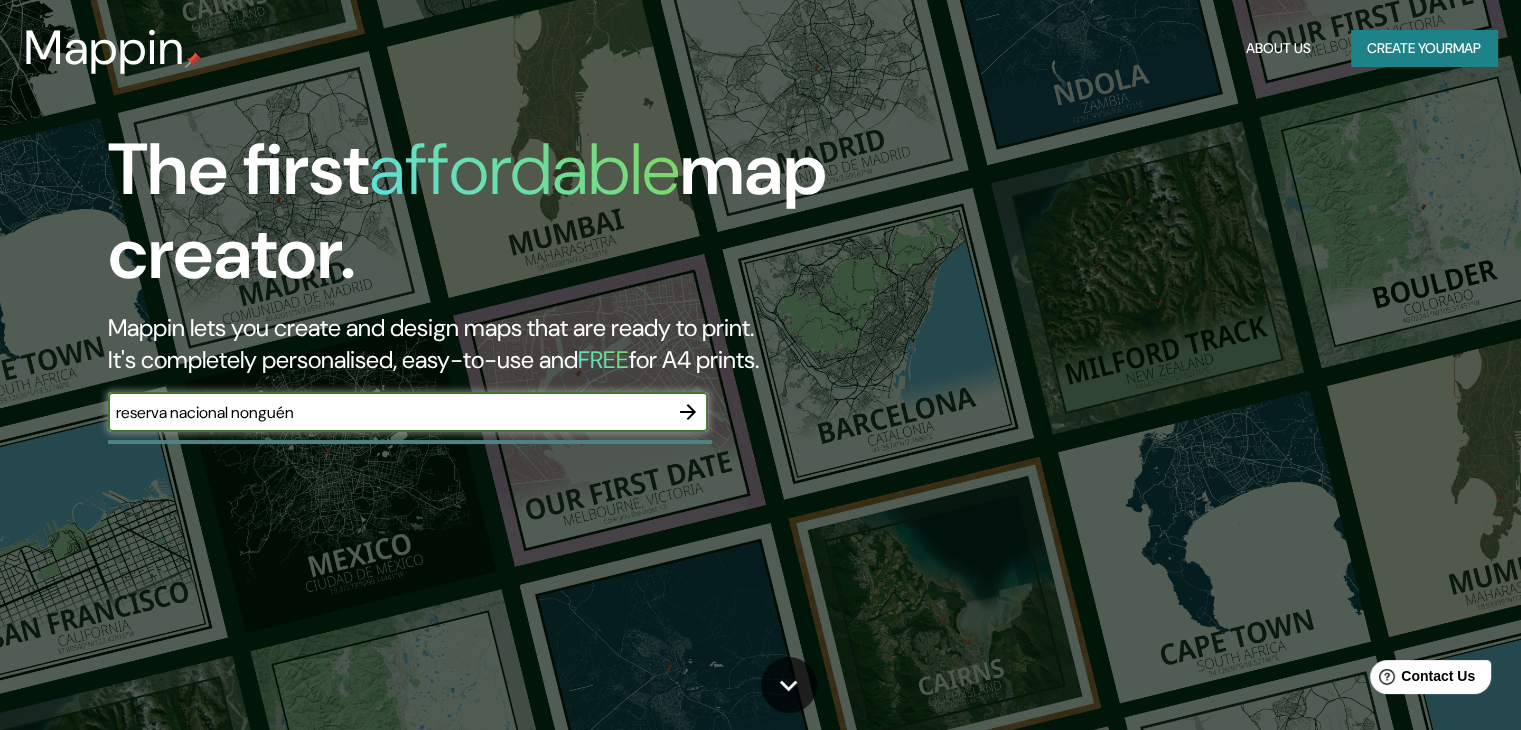 type on "reserva nacional nonguén" 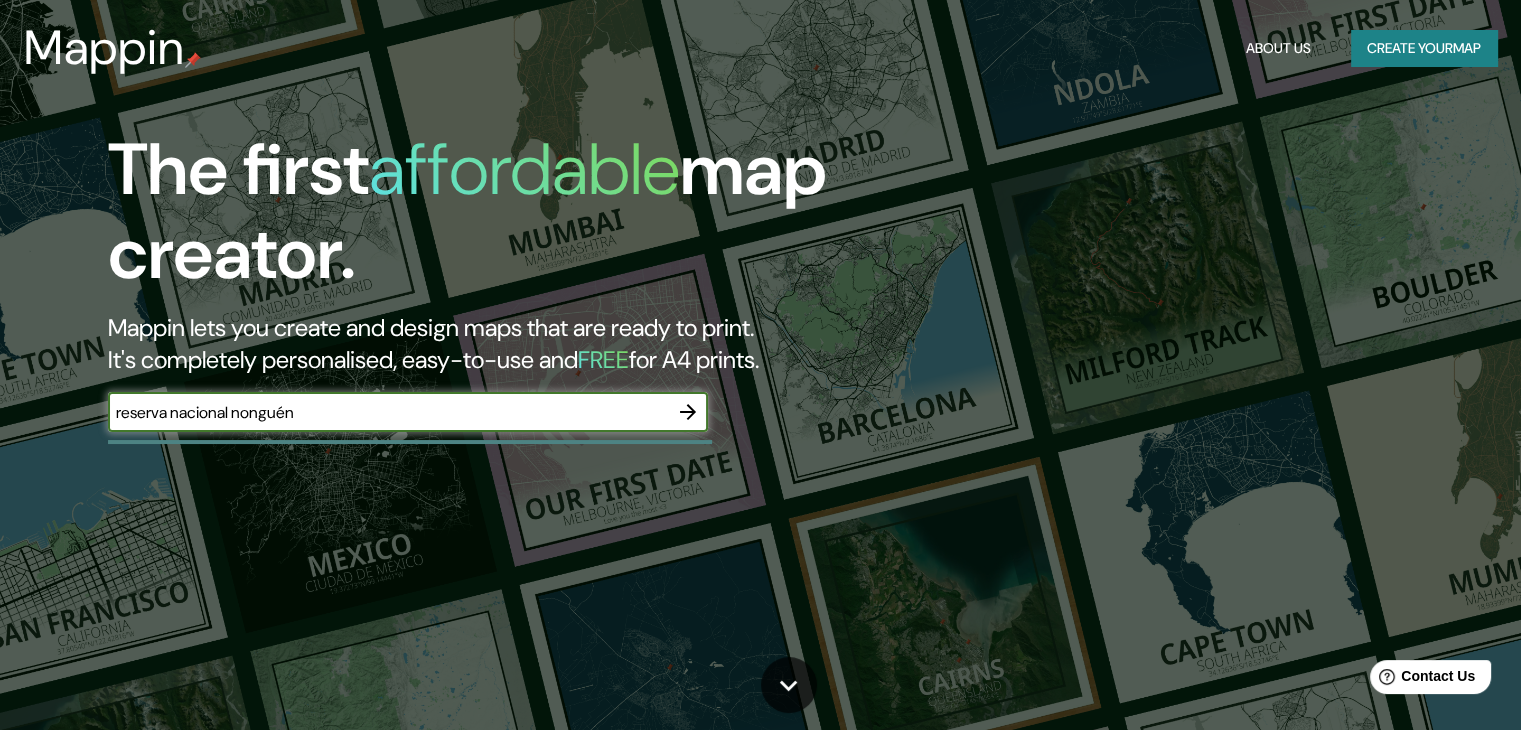 click 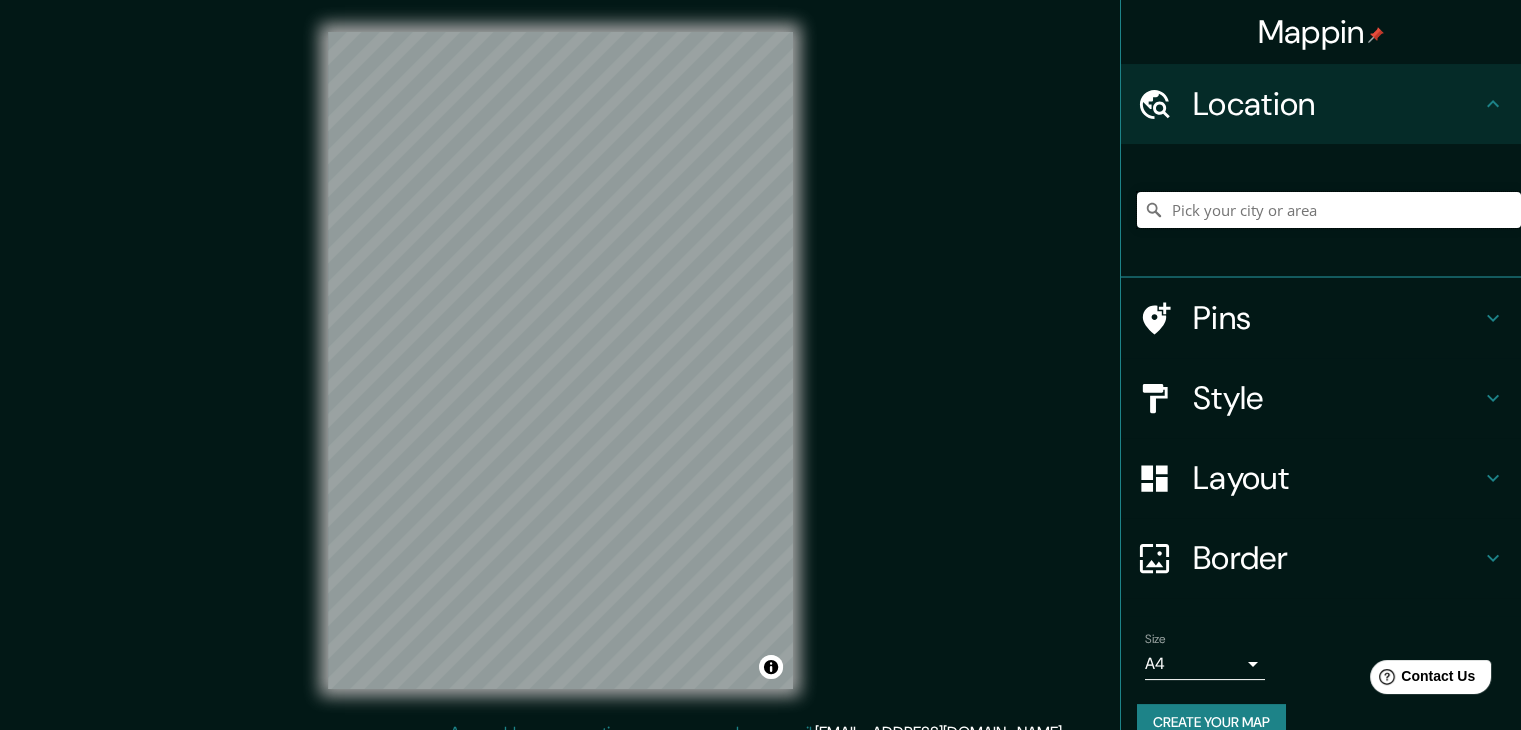 click at bounding box center (1329, 210) 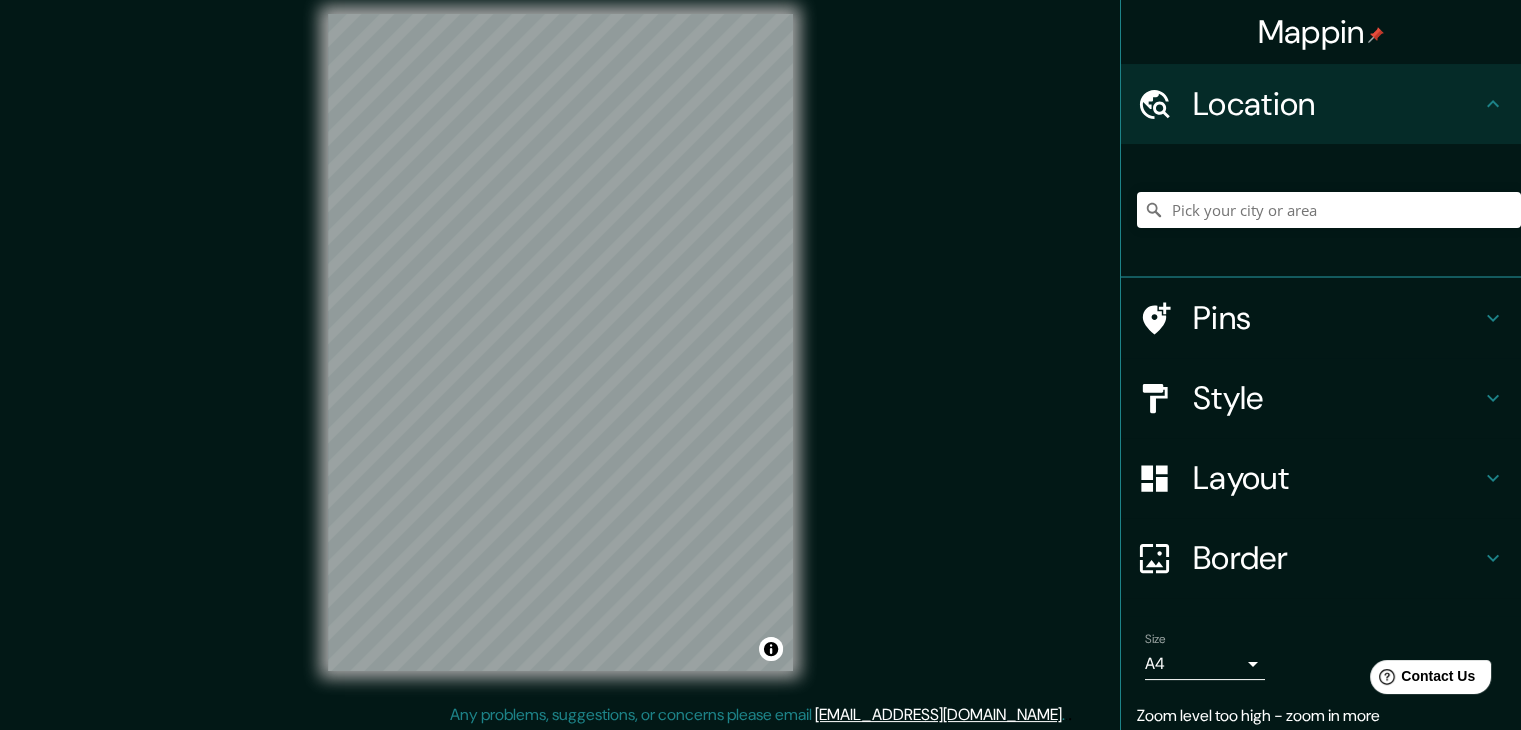 scroll, scrollTop: 23, scrollLeft: 0, axis: vertical 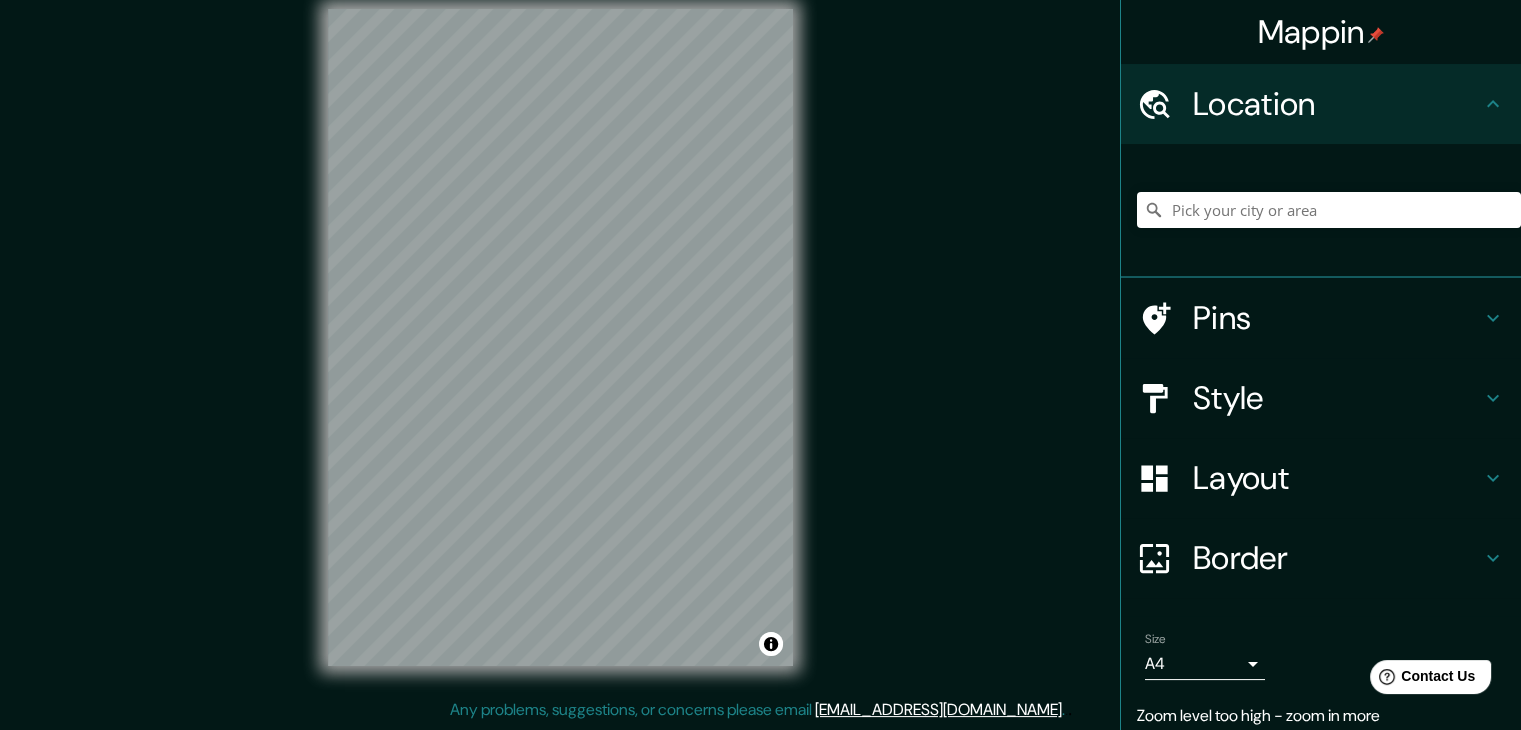 click on "Pins" at bounding box center (1337, 318) 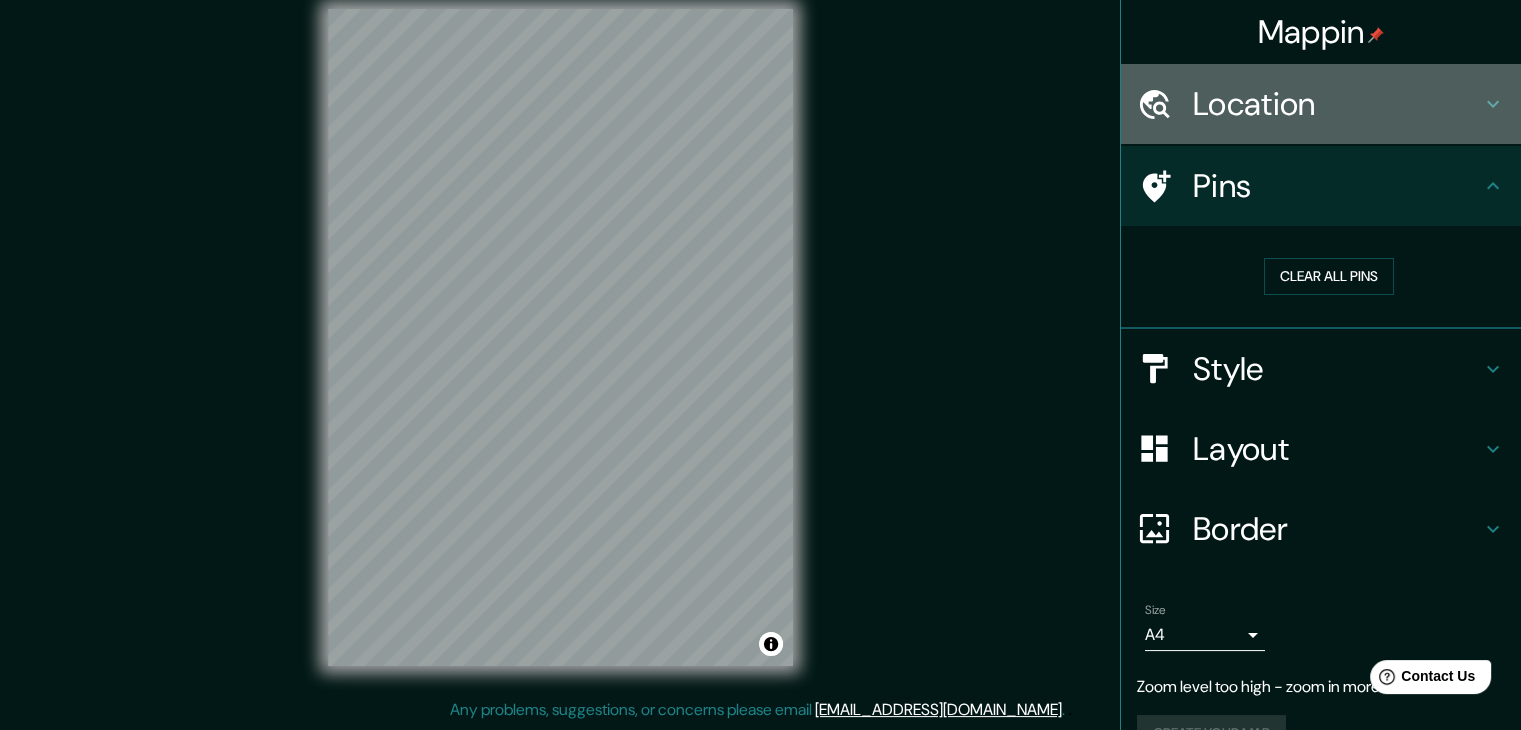 click on "Location" at bounding box center (1337, 104) 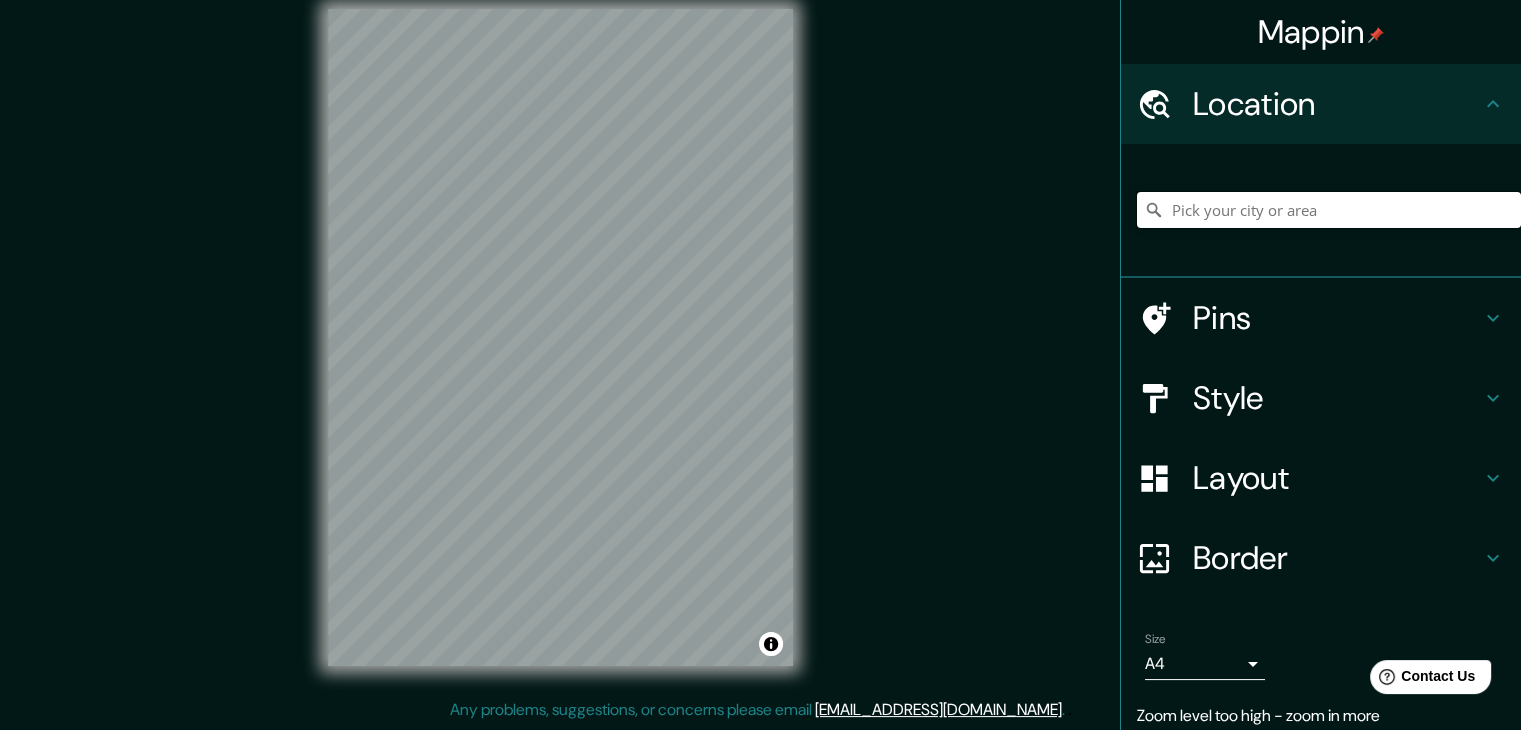 click at bounding box center (1329, 210) 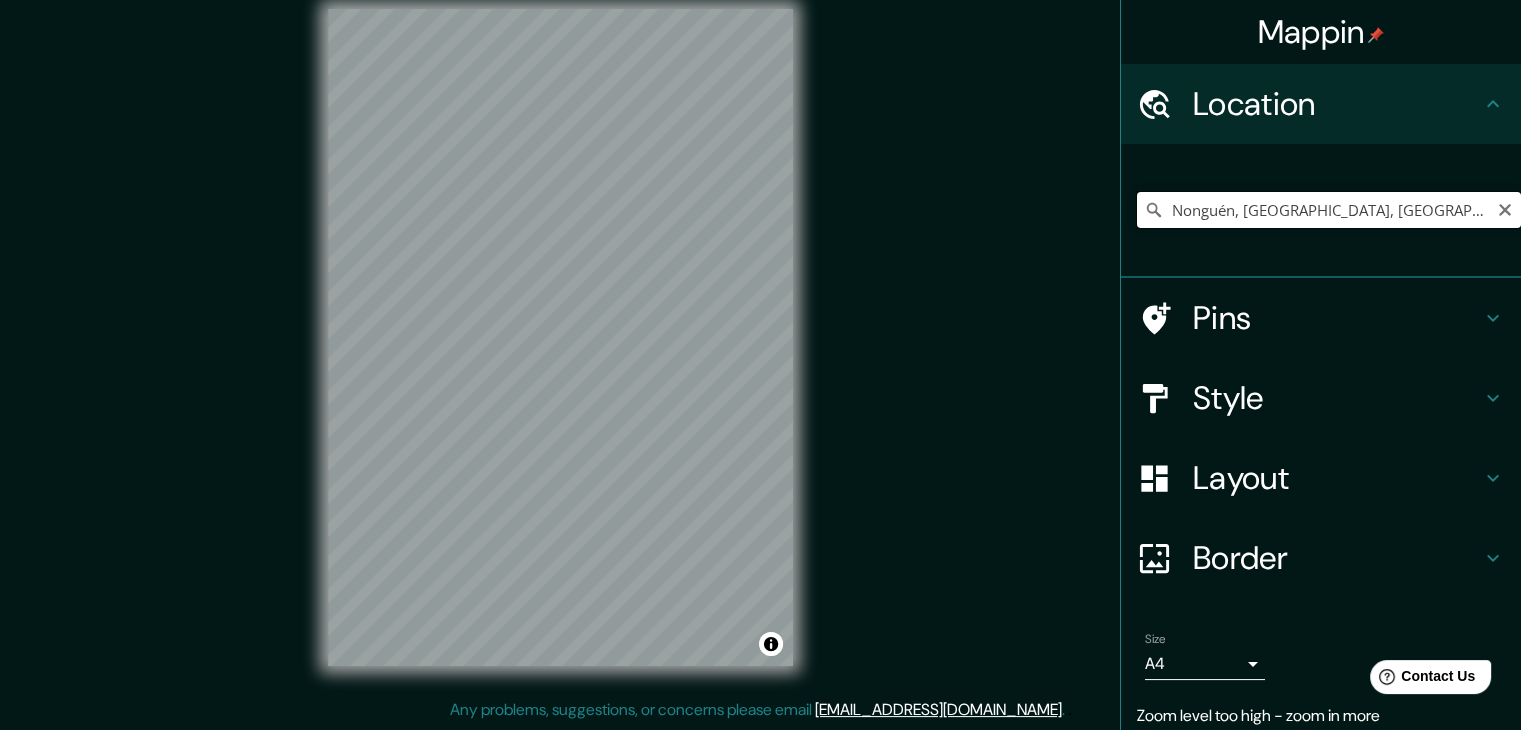 click on "Nonguén, Los Ángeles, Región del Biobío 4440000, Chile" at bounding box center [1329, 210] 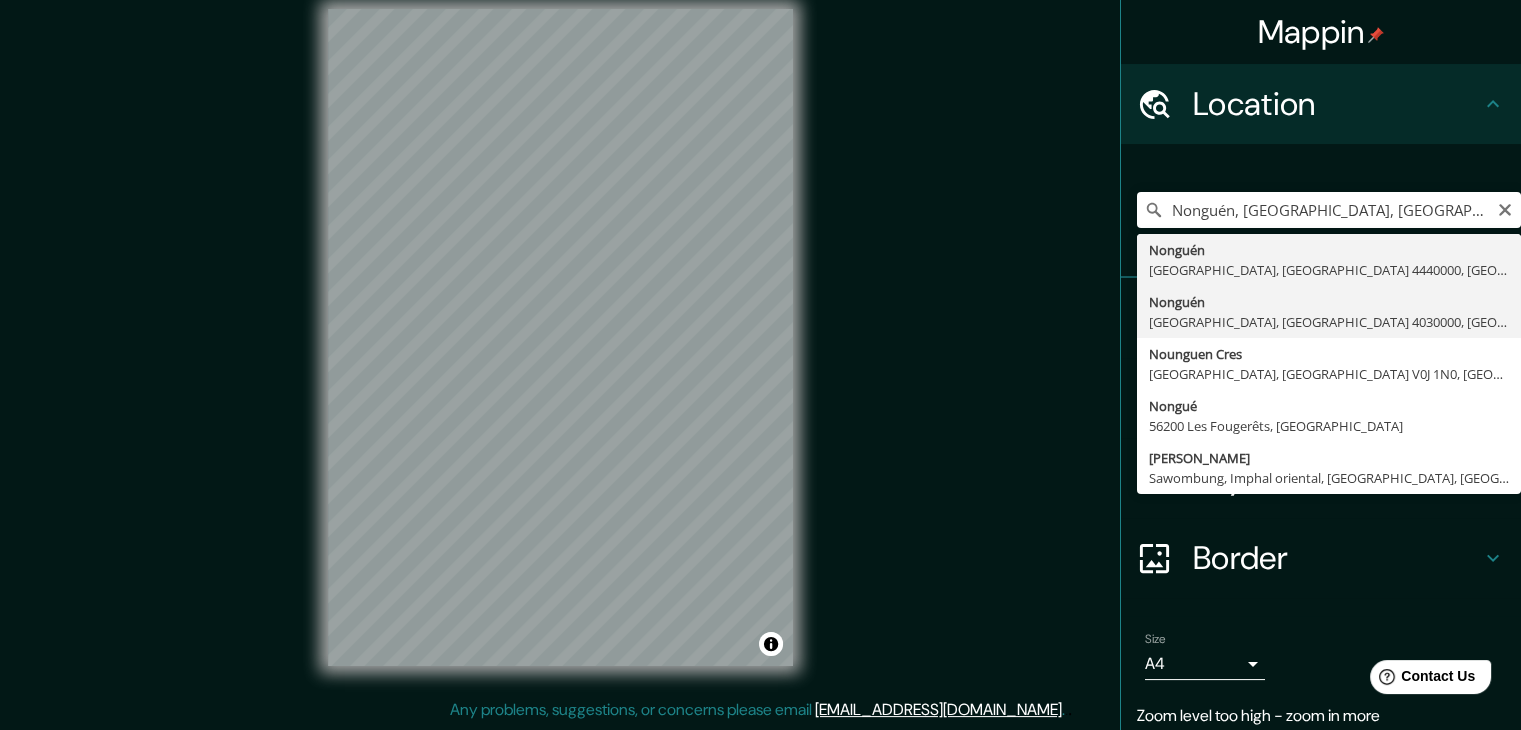 type on "Nonguén, [GEOGRAPHIC_DATA], [GEOGRAPHIC_DATA] 4030000, [GEOGRAPHIC_DATA]" 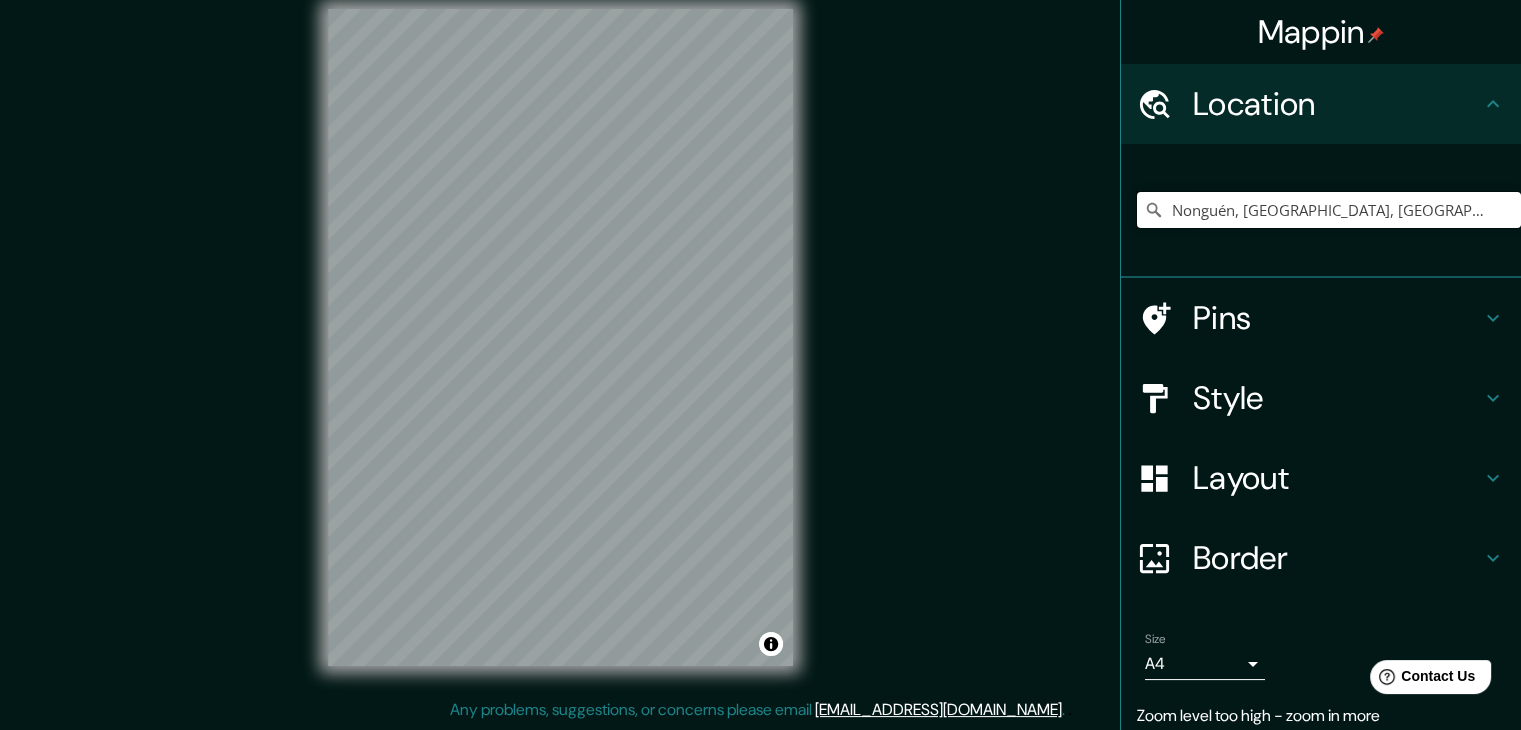 scroll, scrollTop: 0, scrollLeft: 0, axis: both 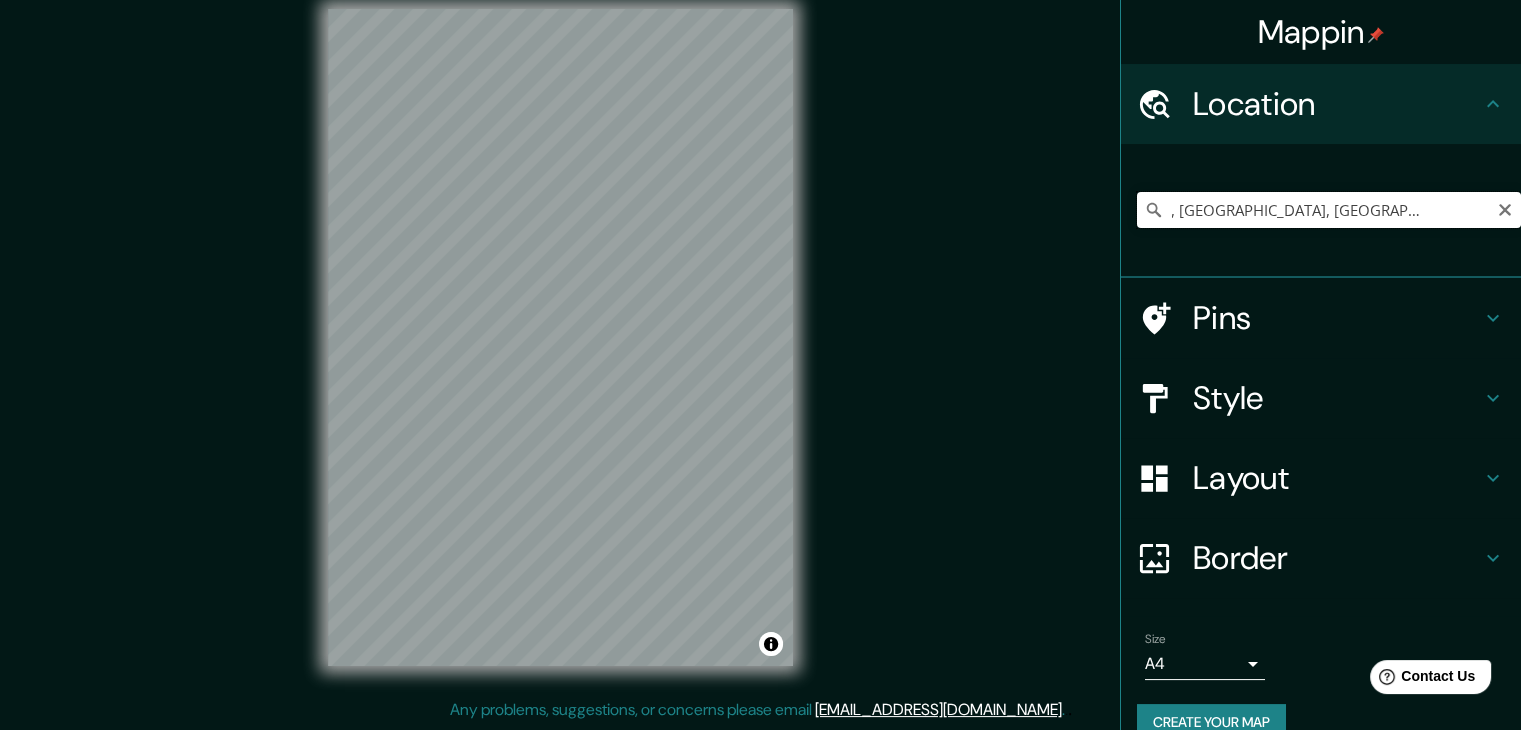 drag, startPoint x: 1476, startPoint y: 213, endPoint x: 1414, endPoint y: 218, distance: 62.201286 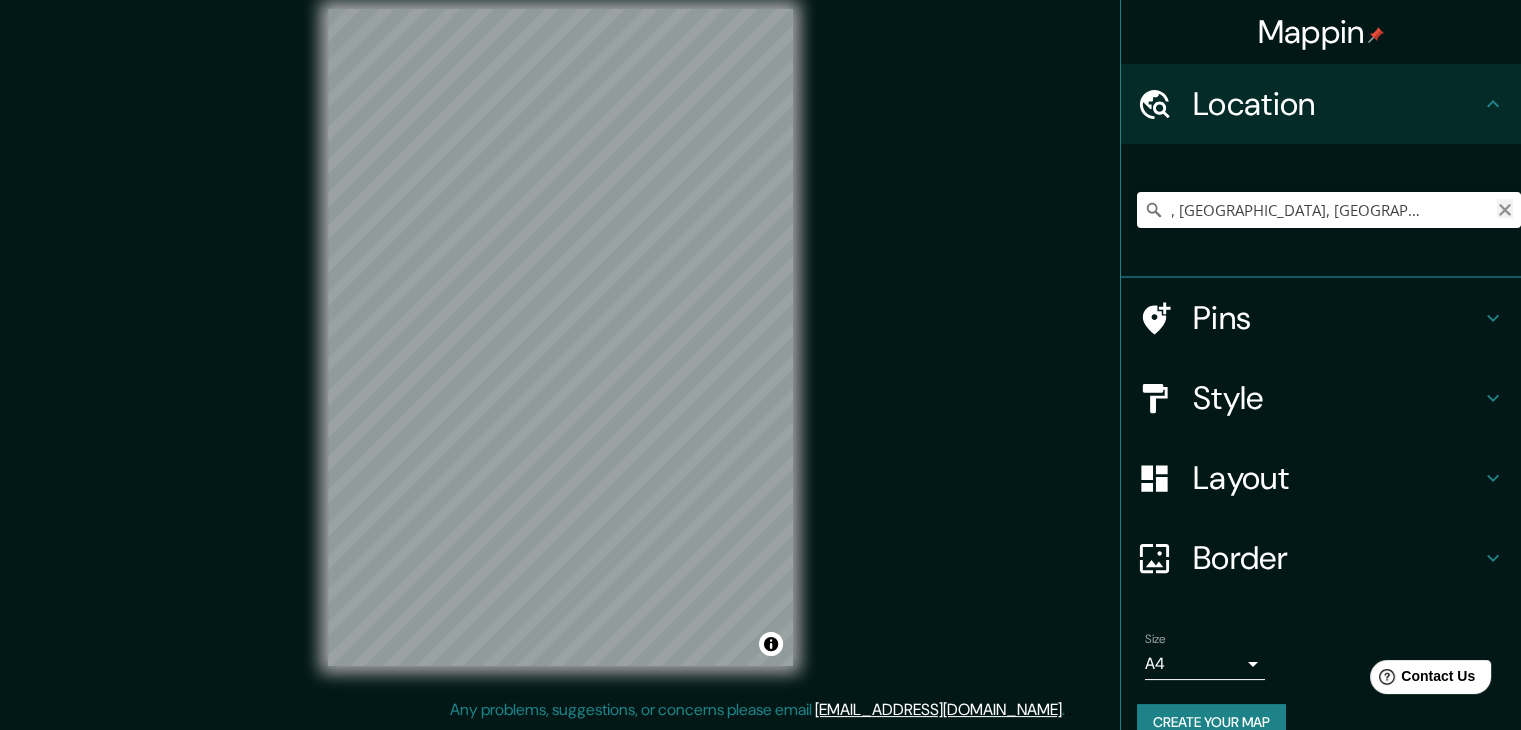 click 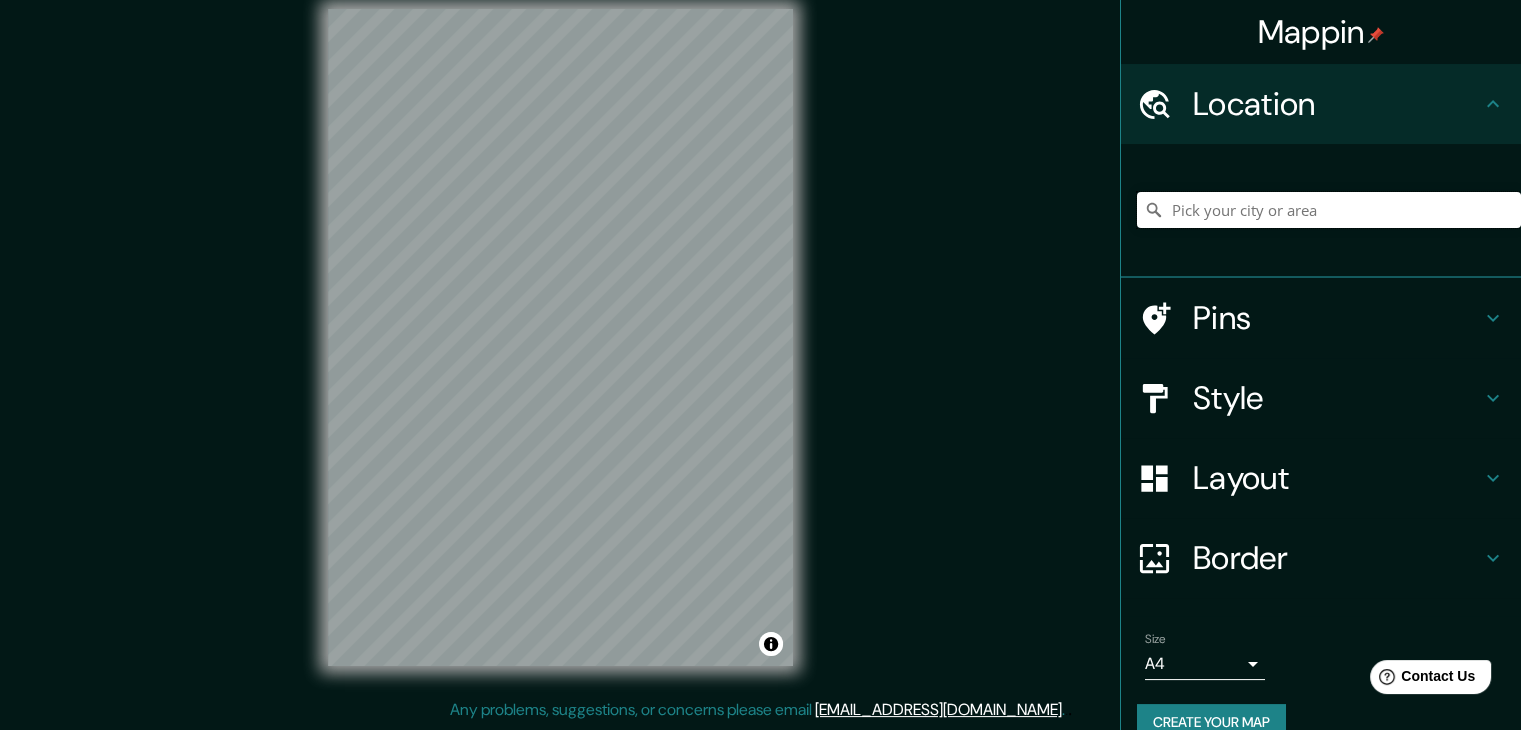 scroll, scrollTop: 0, scrollLeft: 0, axis: both 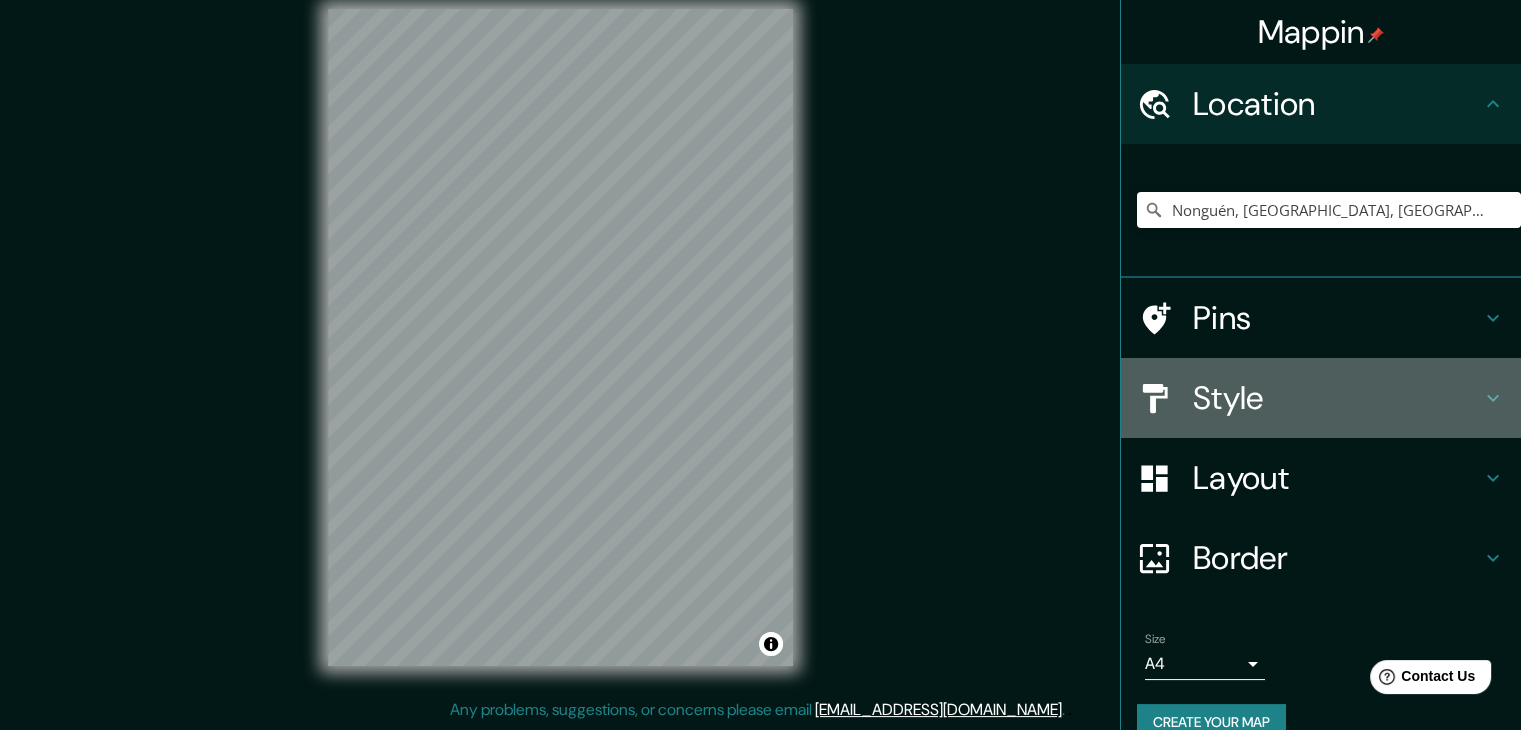 click on "Style" at bounding box center [1337, 398] 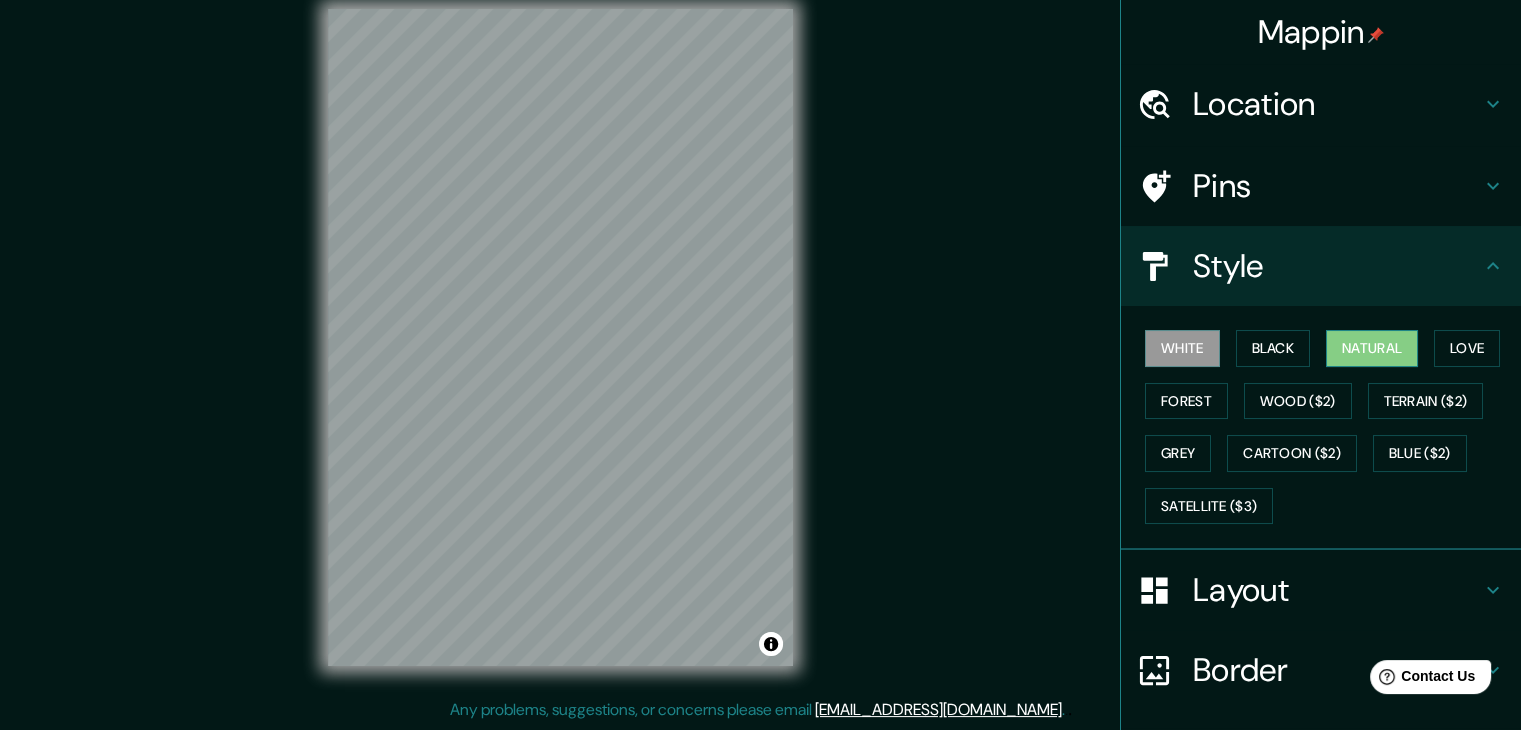 click on "Natural" at bounding box center [1372, 348] 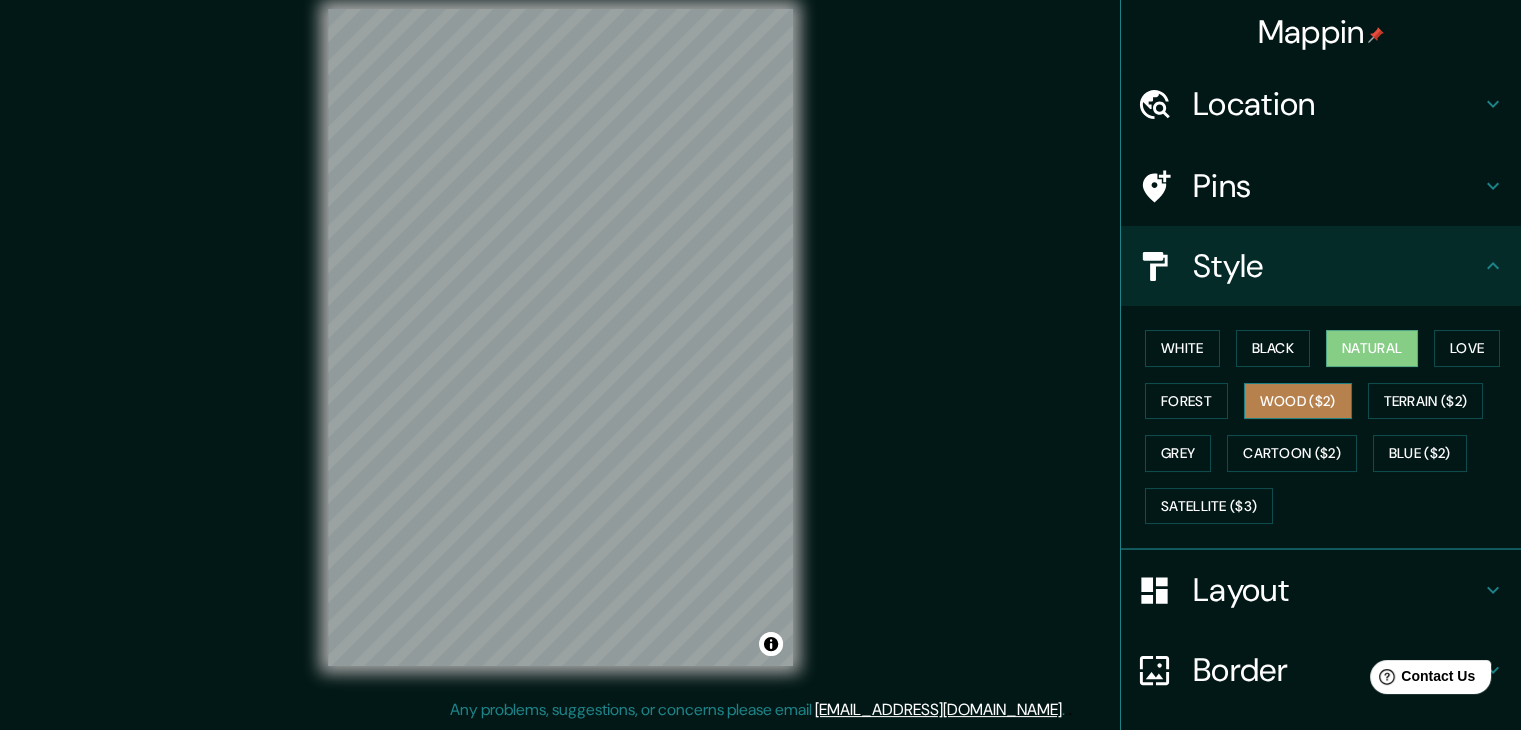 click on "Wood ($2)" at bounding box center [1298, 401] 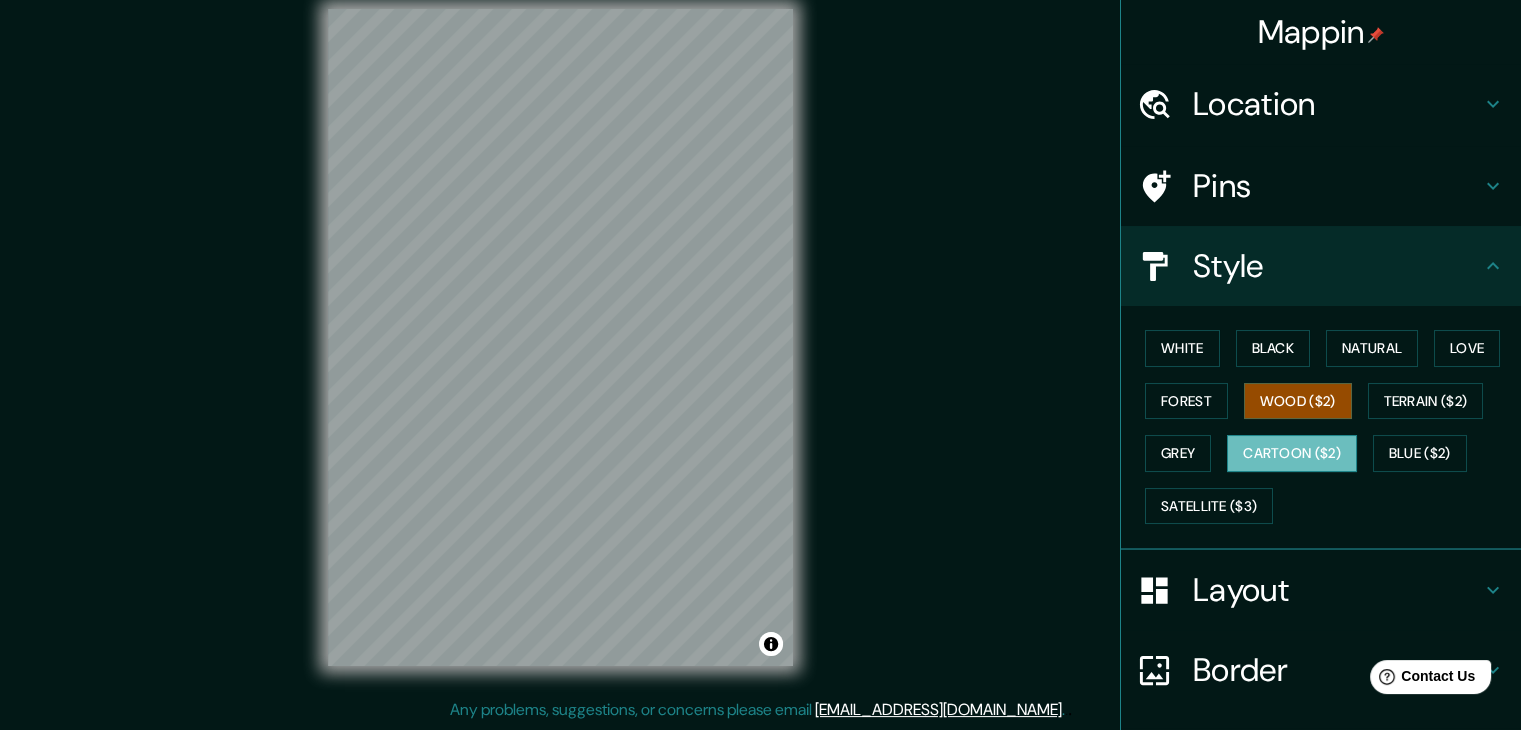 click on "Cartoon ($2)" at bounding box center (1292, 453) 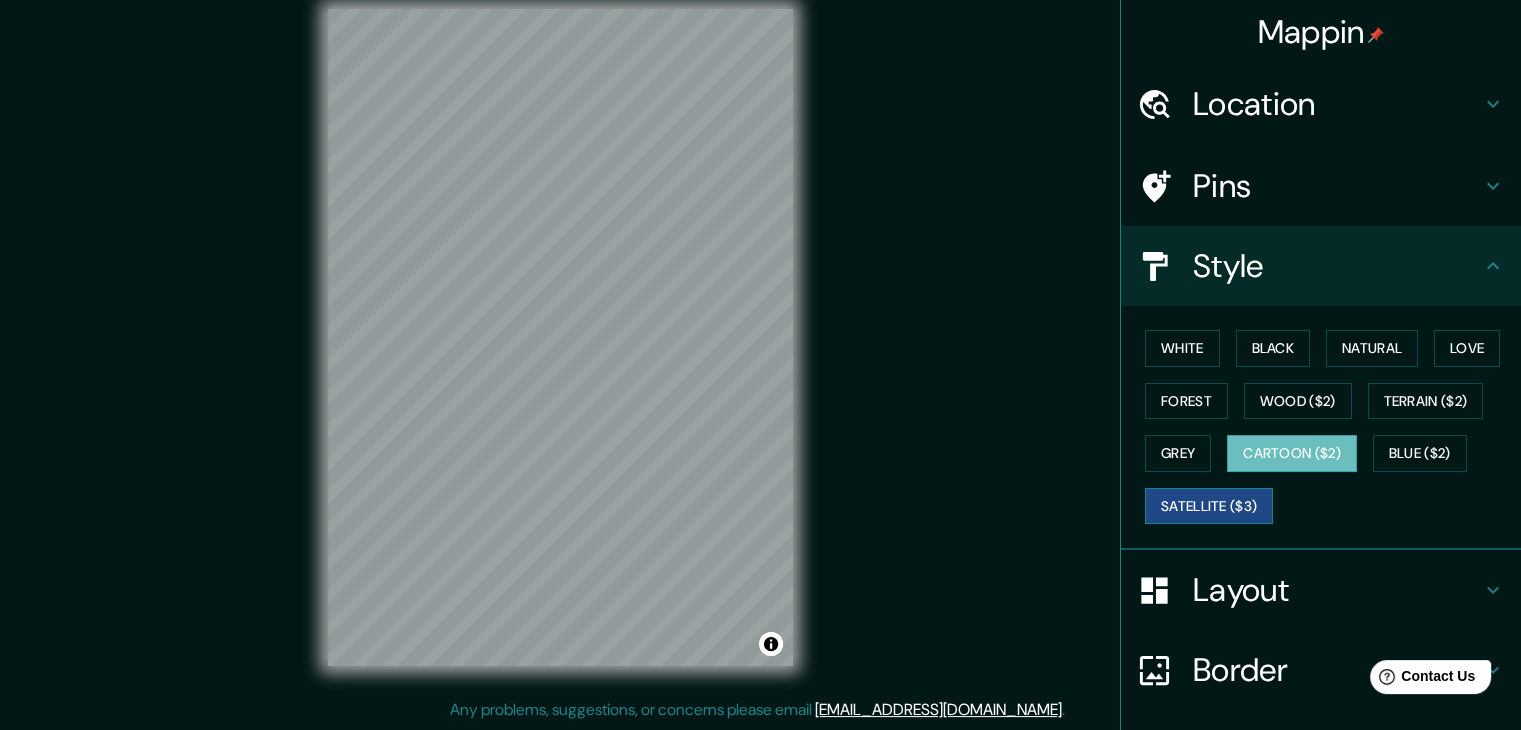 click on "Satellite ($3)" at bounding box center [1209, 506] 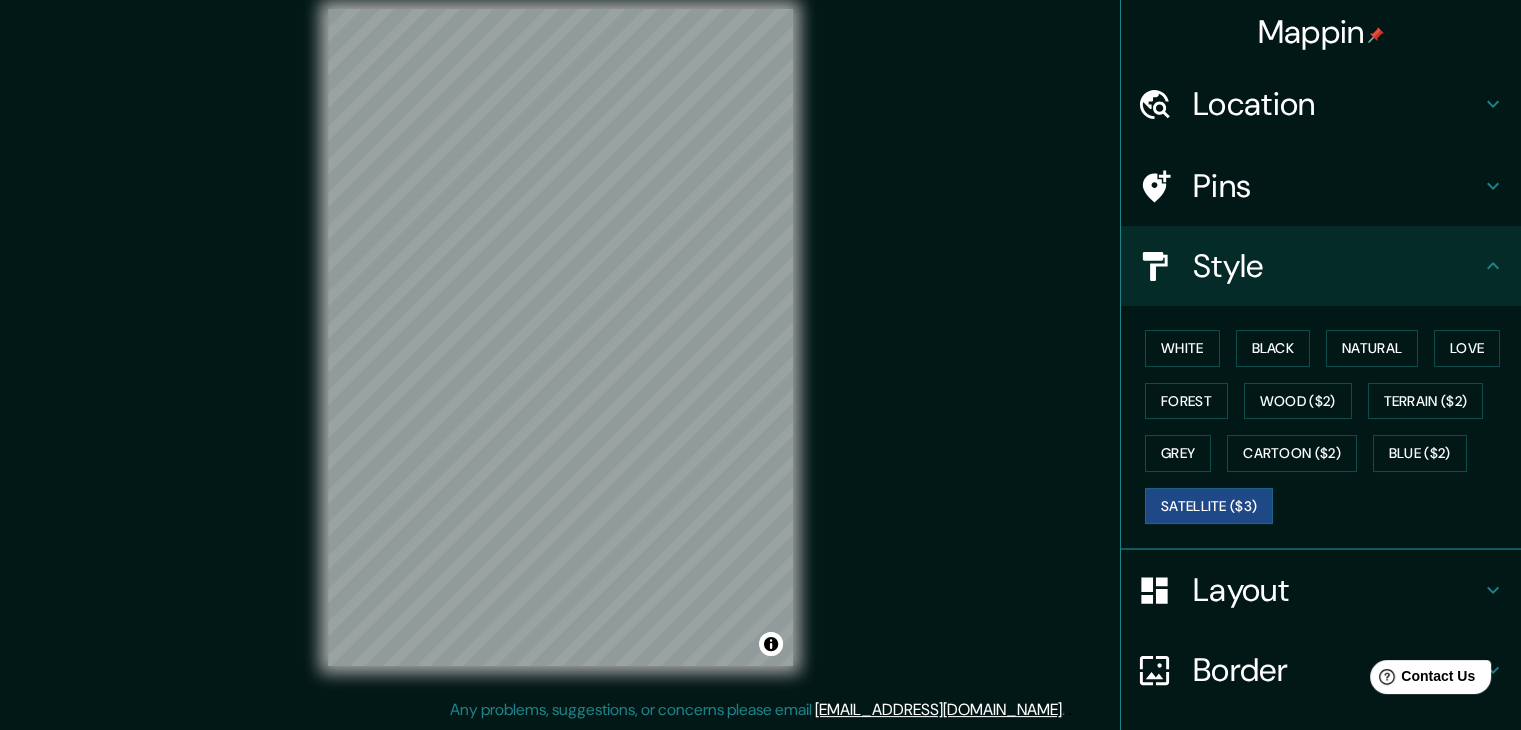 click on "Pins" at bounding box center (1337, 186) 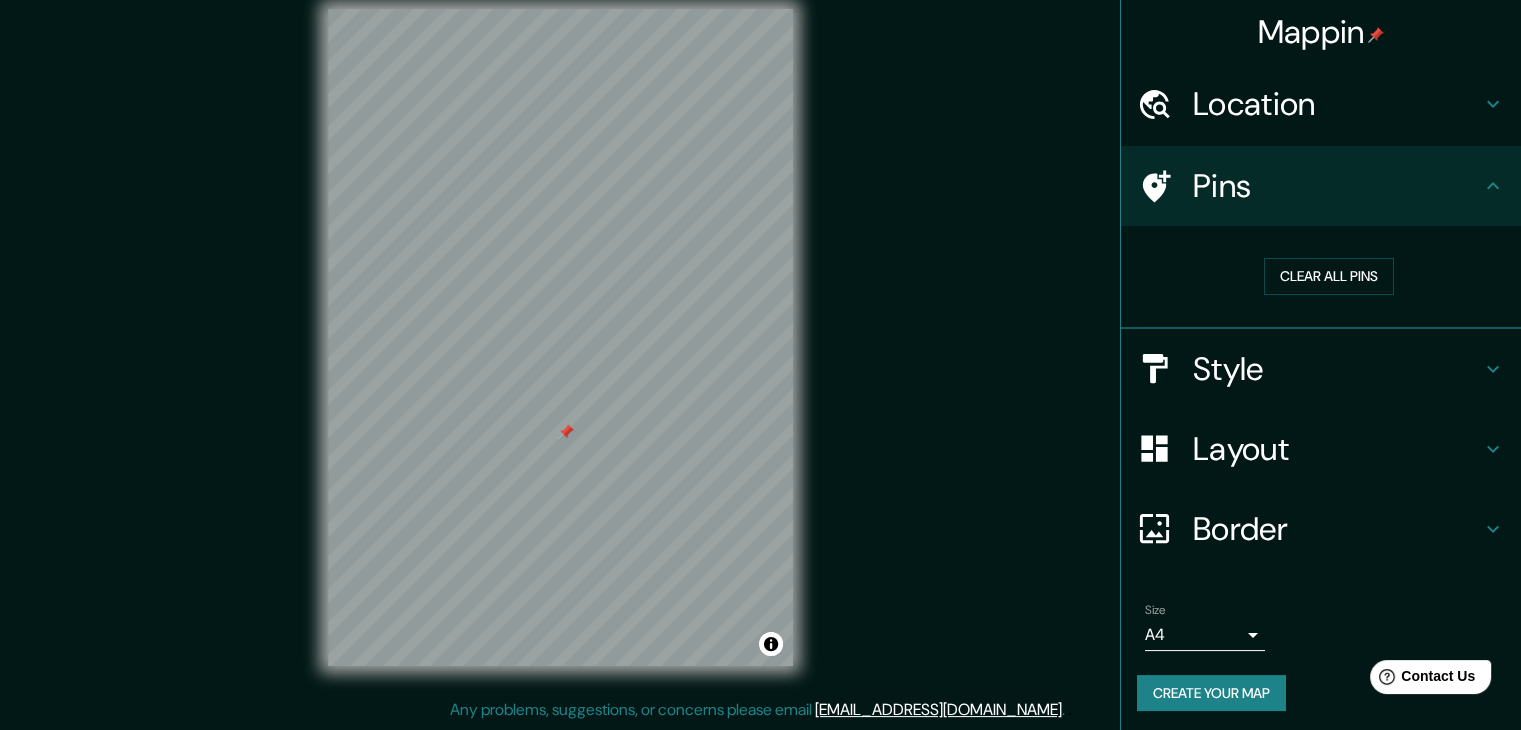 click on "Pins" at bounding box center (1337, 186) 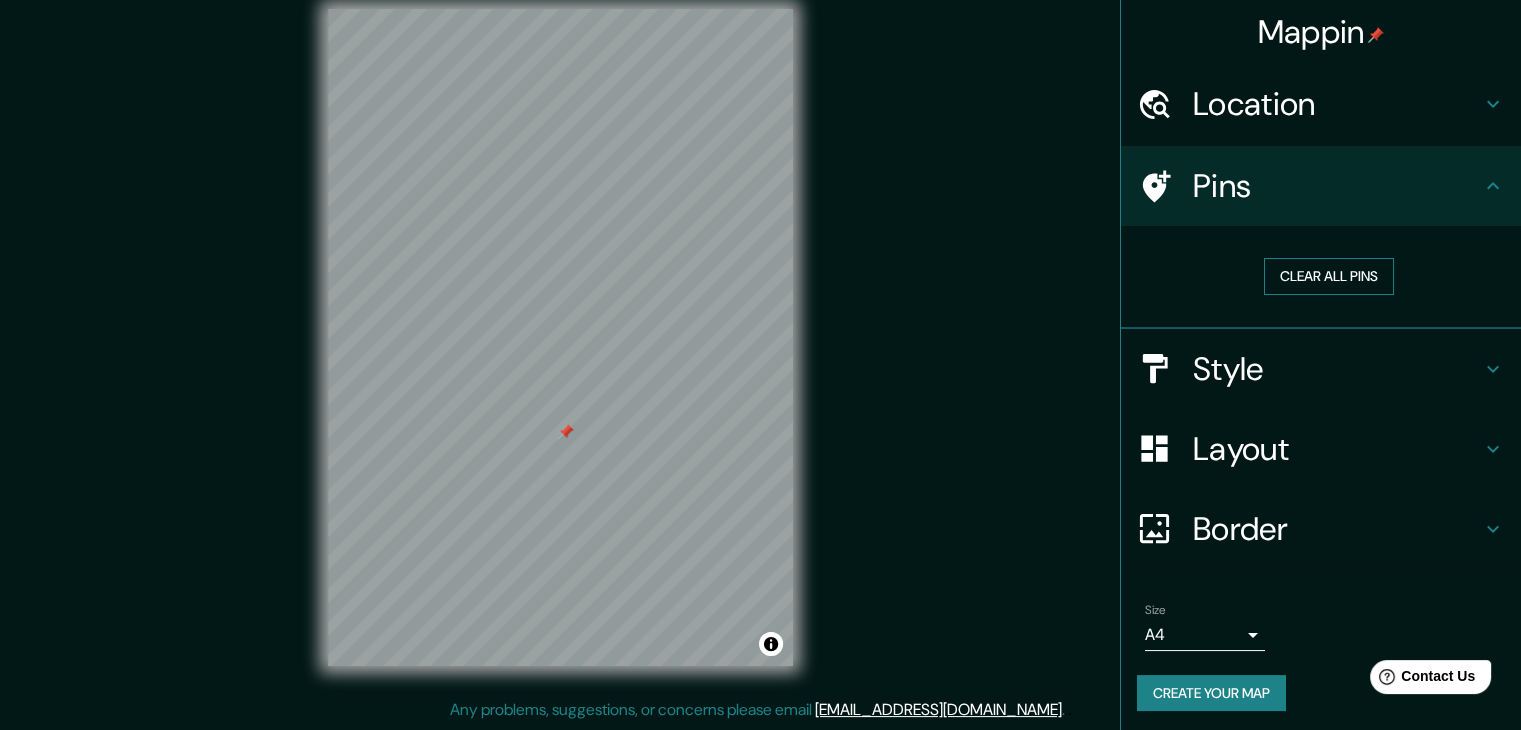 click on "Clear all pins" at bounding box center [1329, 276] 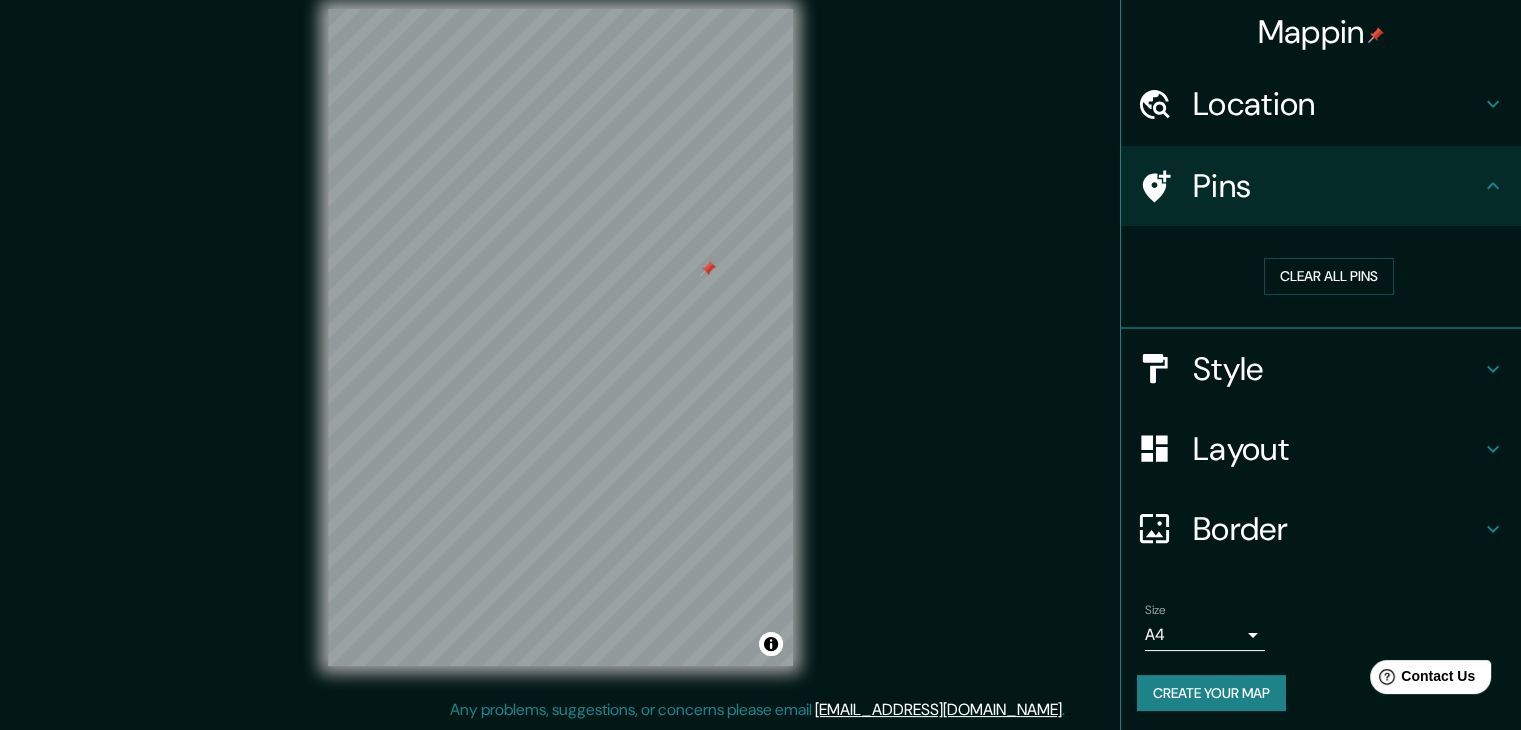 drag, startPoint x: 739, startPoint y: 241, endPoint x: 712, endPoint y: 265, distance: 36.124783 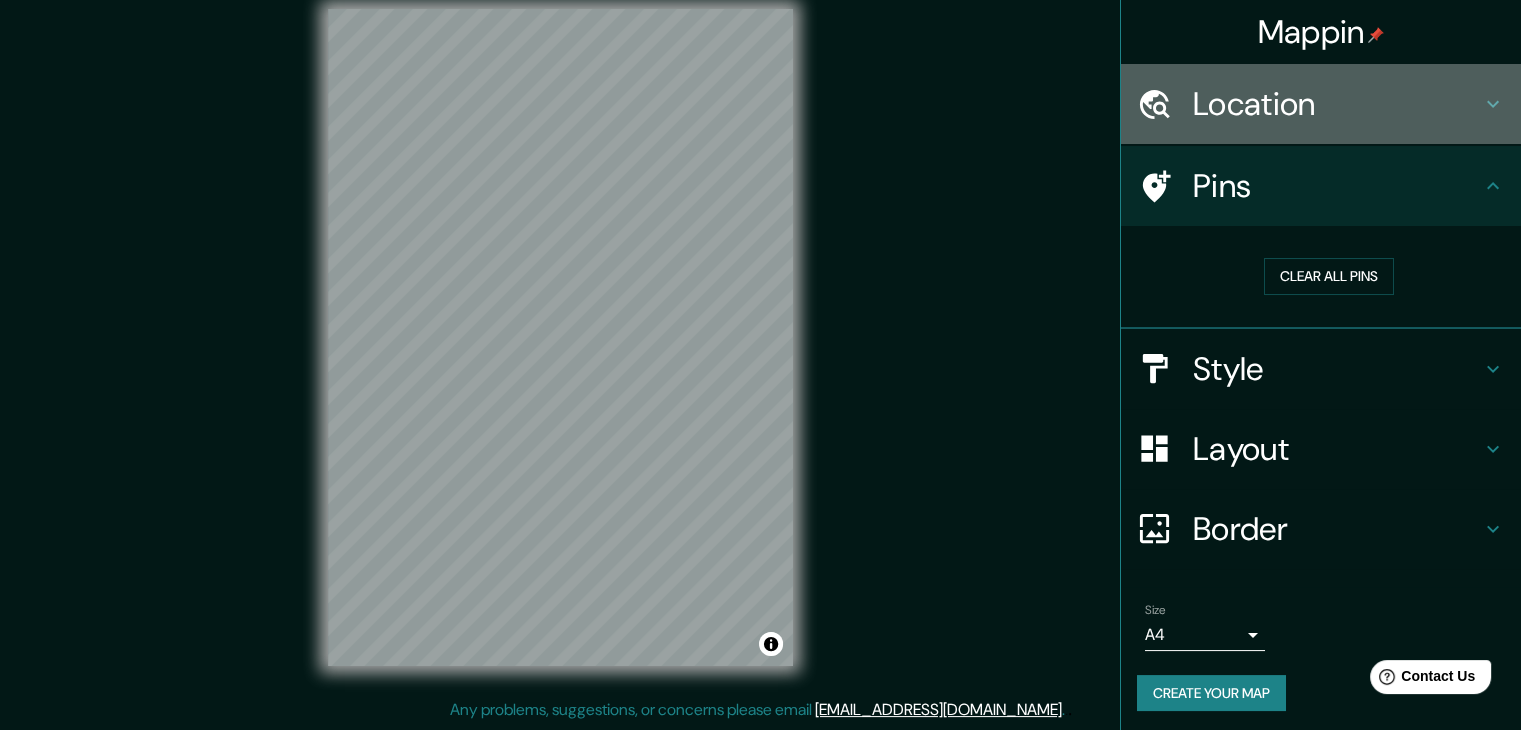 click at bounding box center (1165, 104) 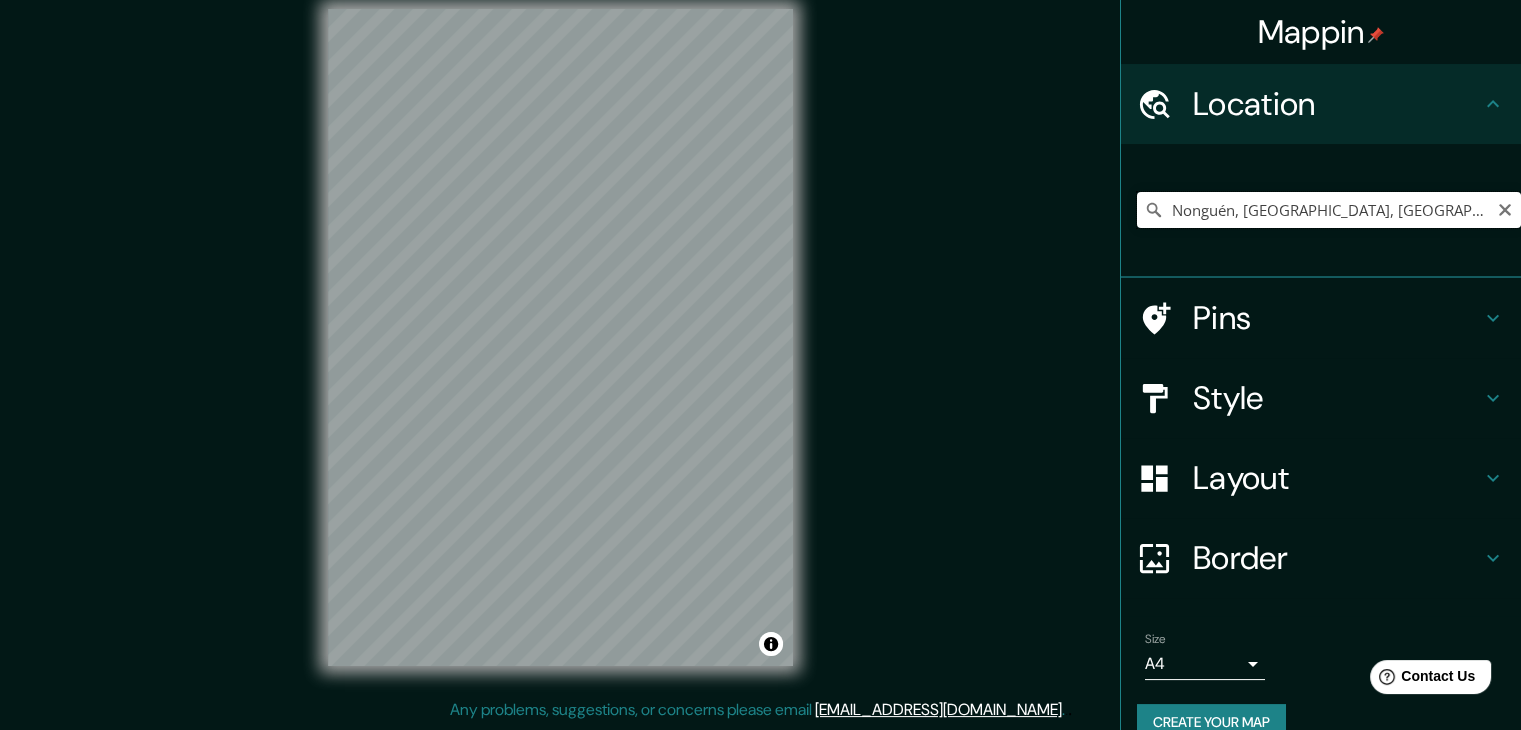 click on "Nonguén, [GEOGRAPHIC_DATA], [GEOGRAPHIC_DATA] 4030000, [GEOGRAPHIC_DATA]" at bounding box center (1329, 210) 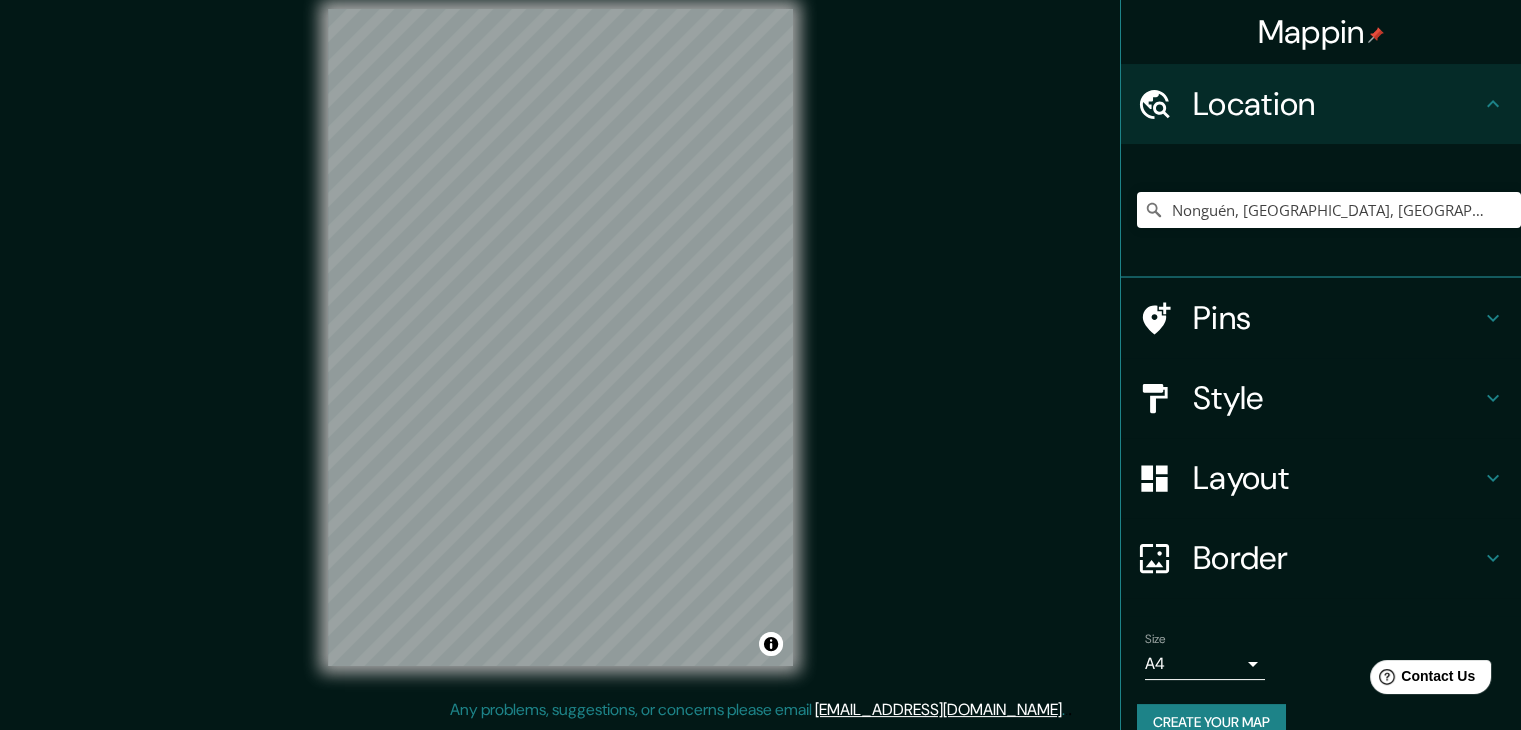 click on "Style" at bounding box center [1321, 398] 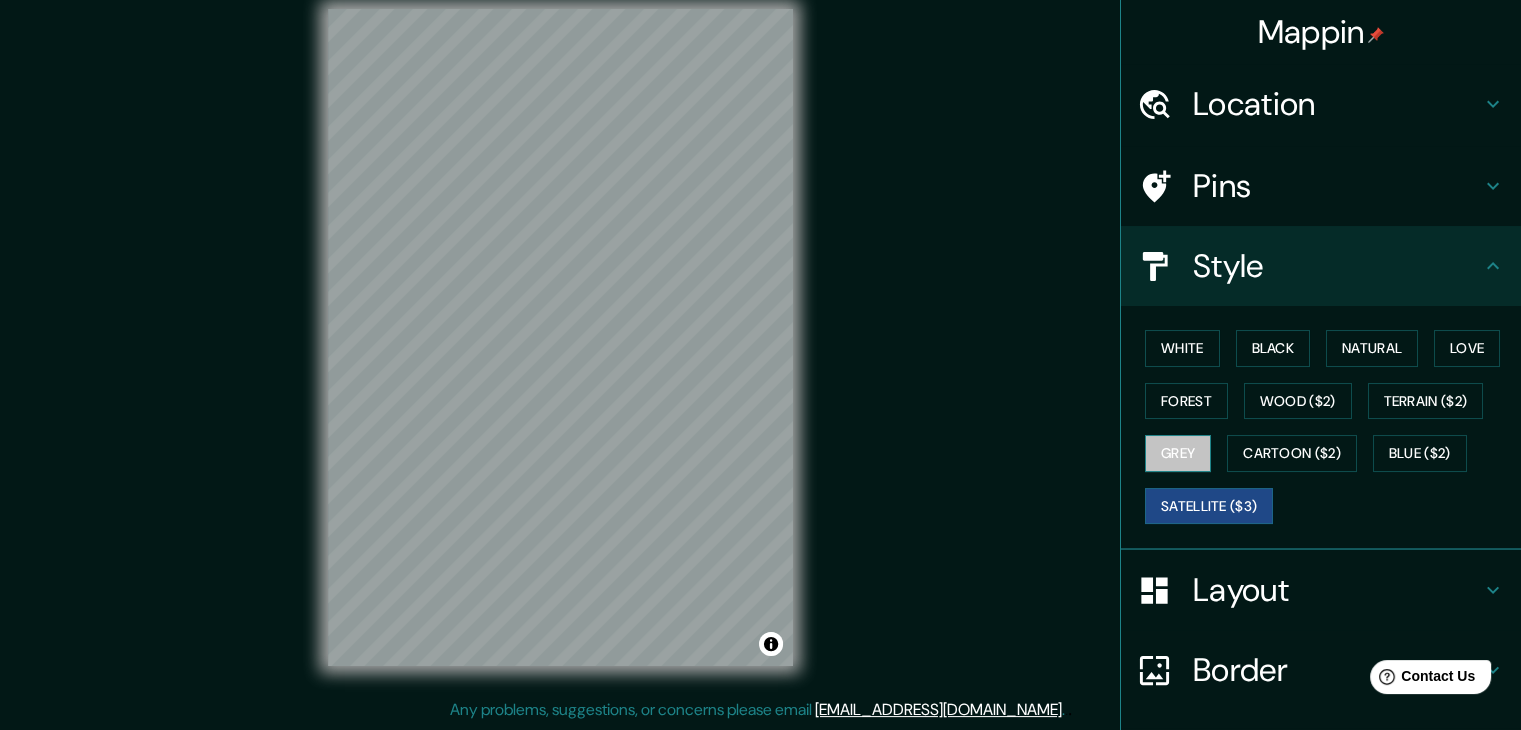 click on "Grey" at bounding box center [1178, 453] 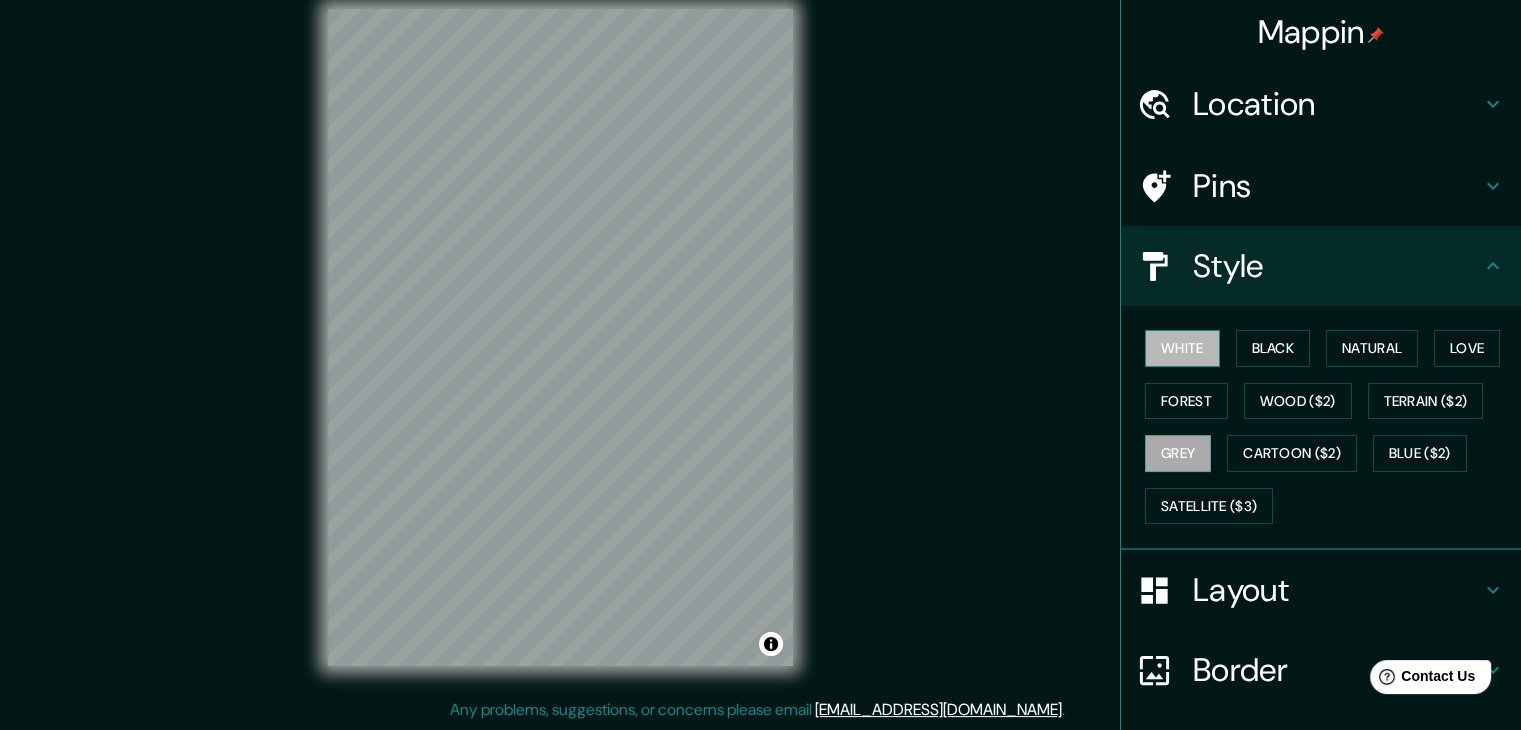 click on "White" at bounding box center (1182, 348) 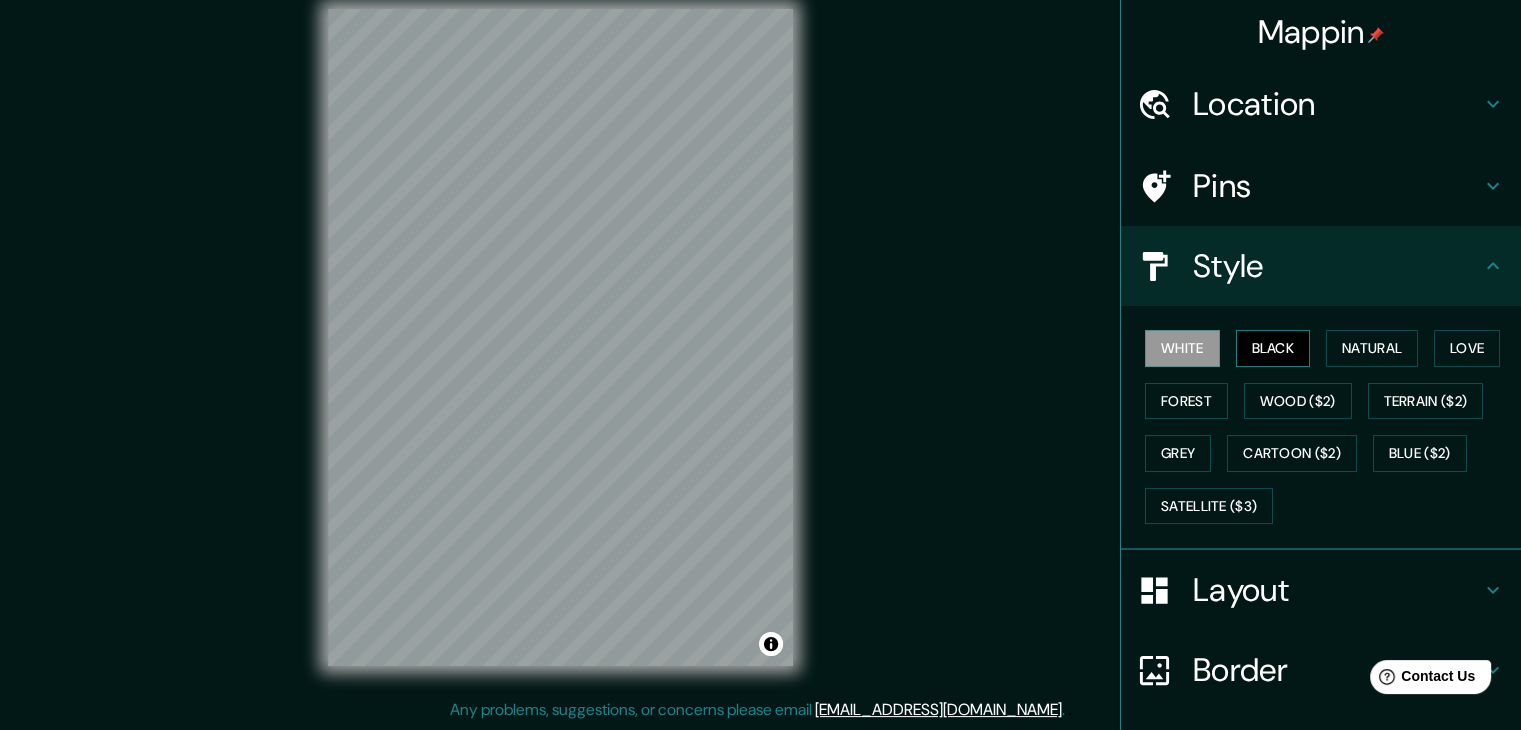 click on "Black" at bounding box center (1273, 348) 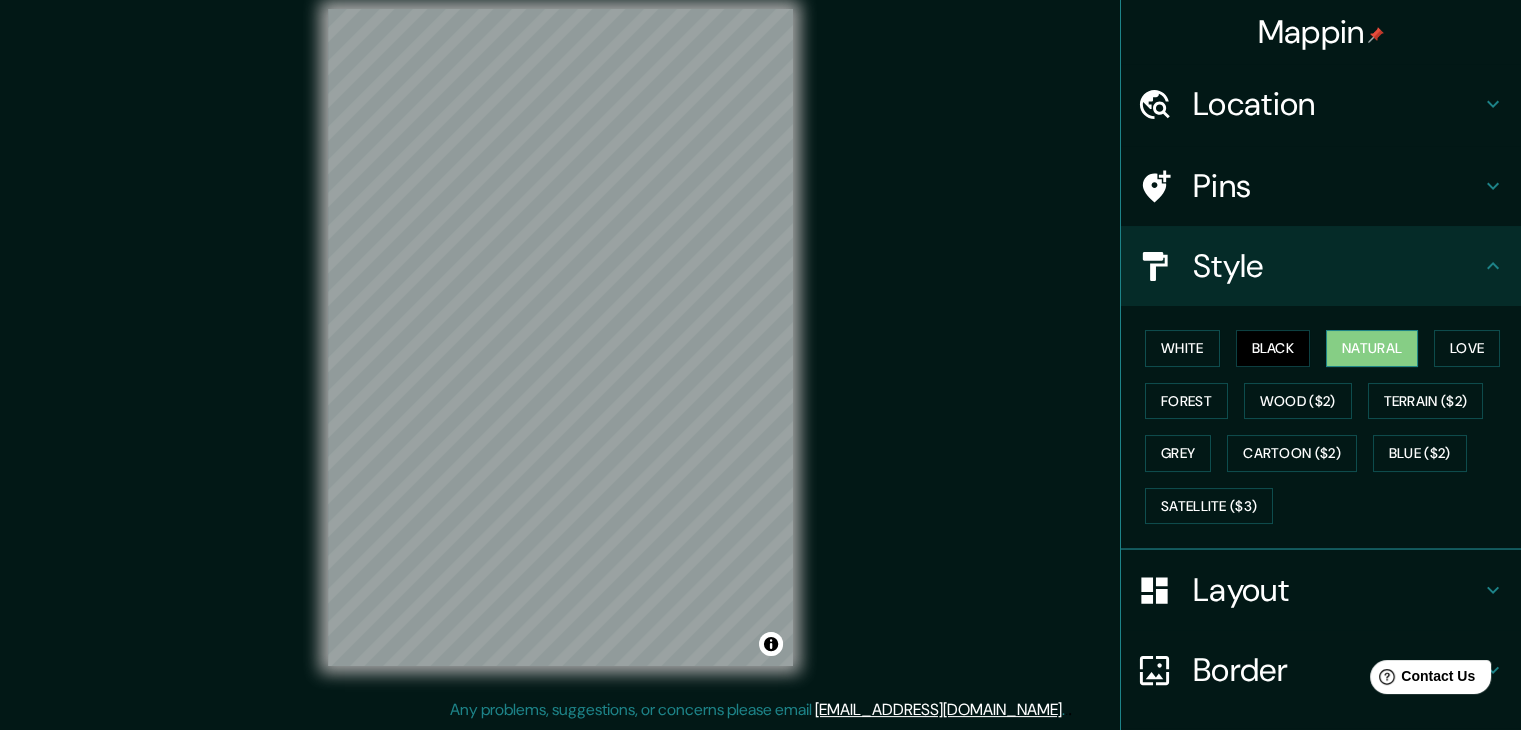 click on "Natural" at bounding box center [1372, 348] 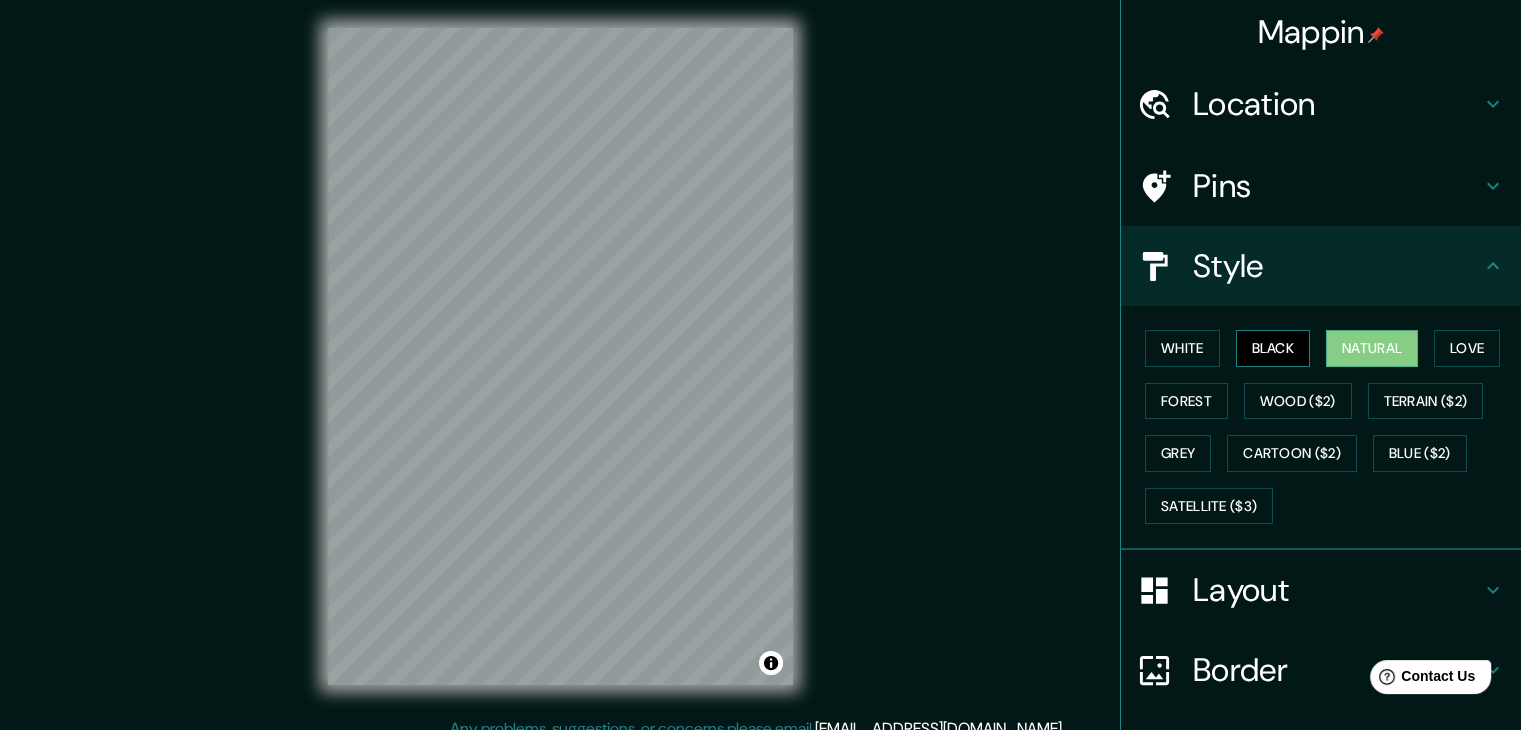 scroll, scrollTop: 0, scrollLeft: 0, axis: both 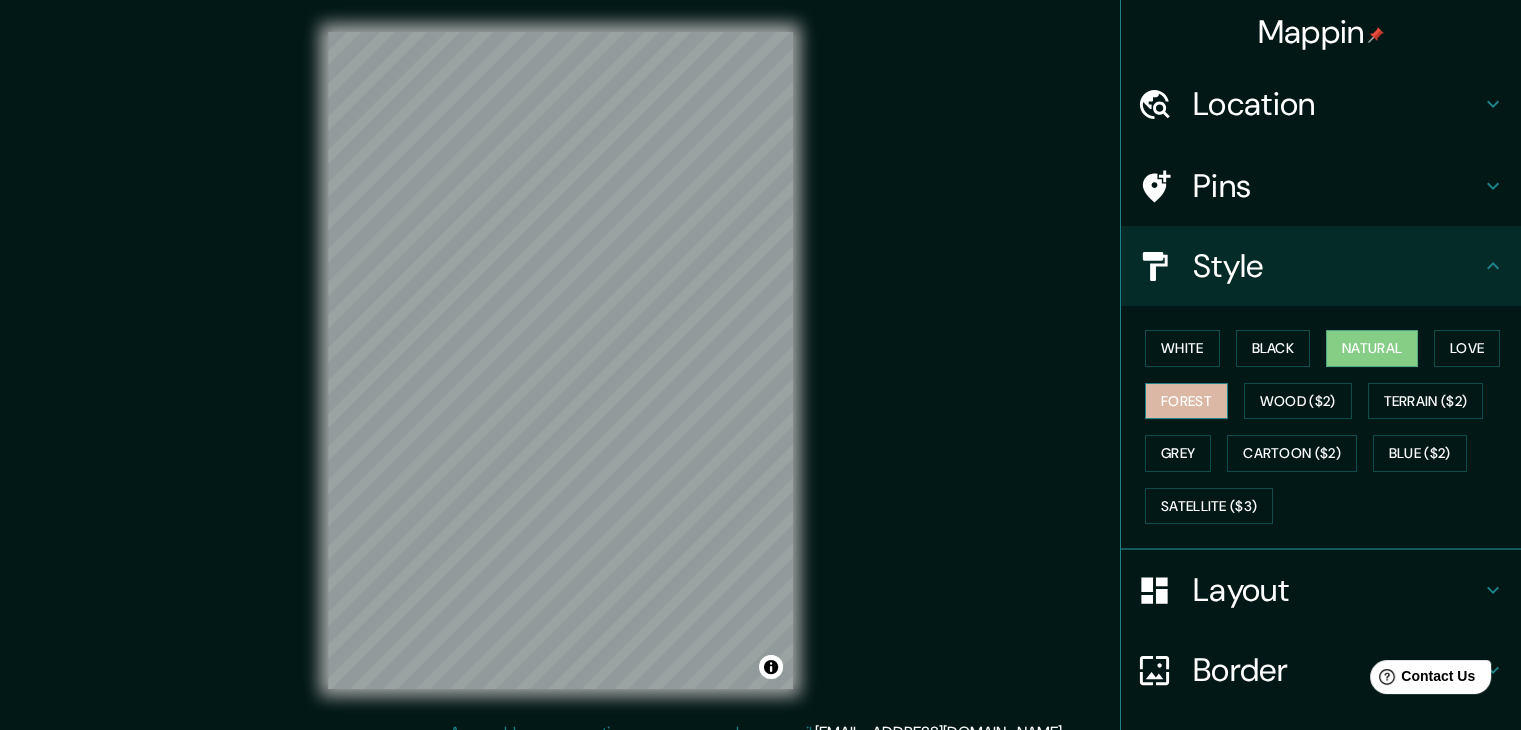 click on "Forest" at bounding box center (1186, 401) 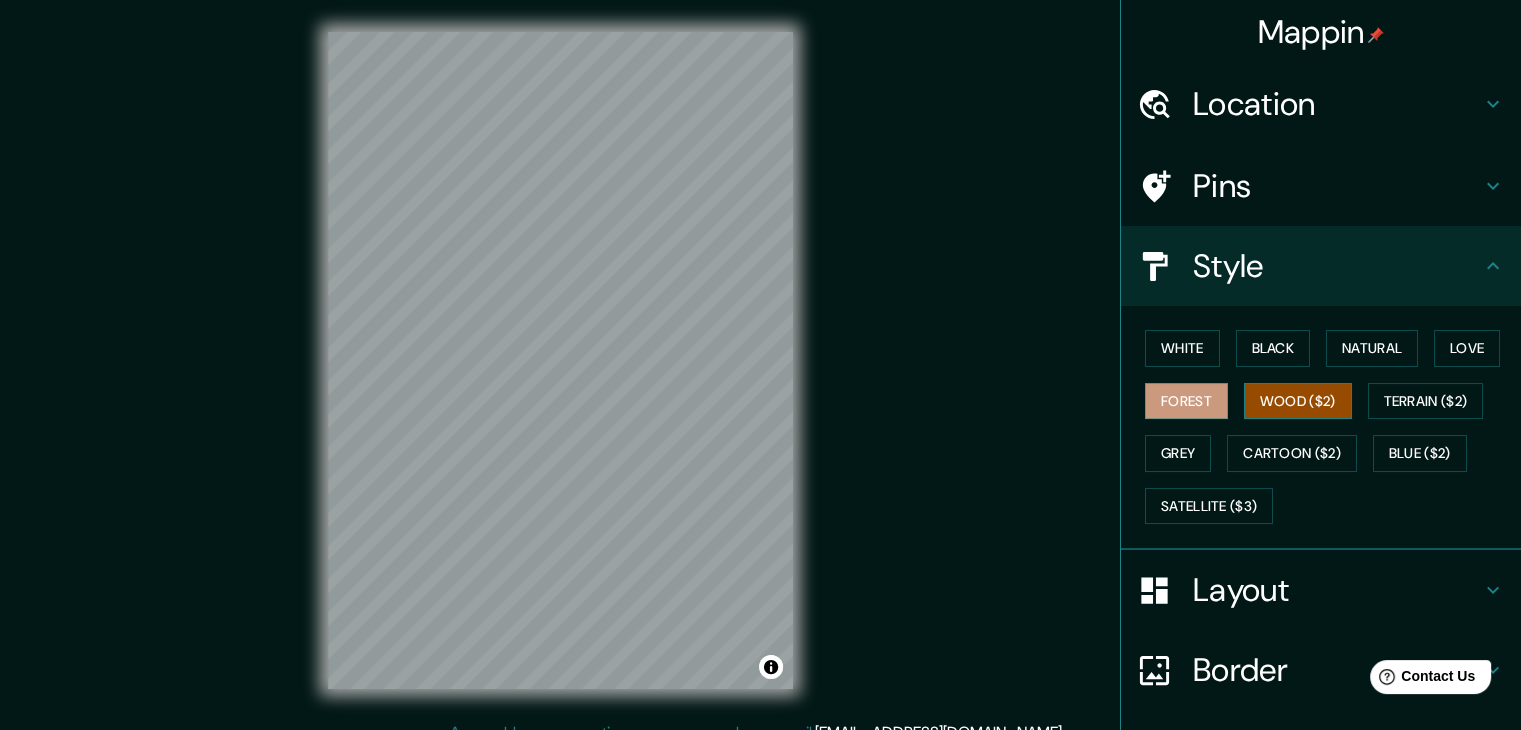 click on "Wood ($2)" at bounding box center (1298, 401) 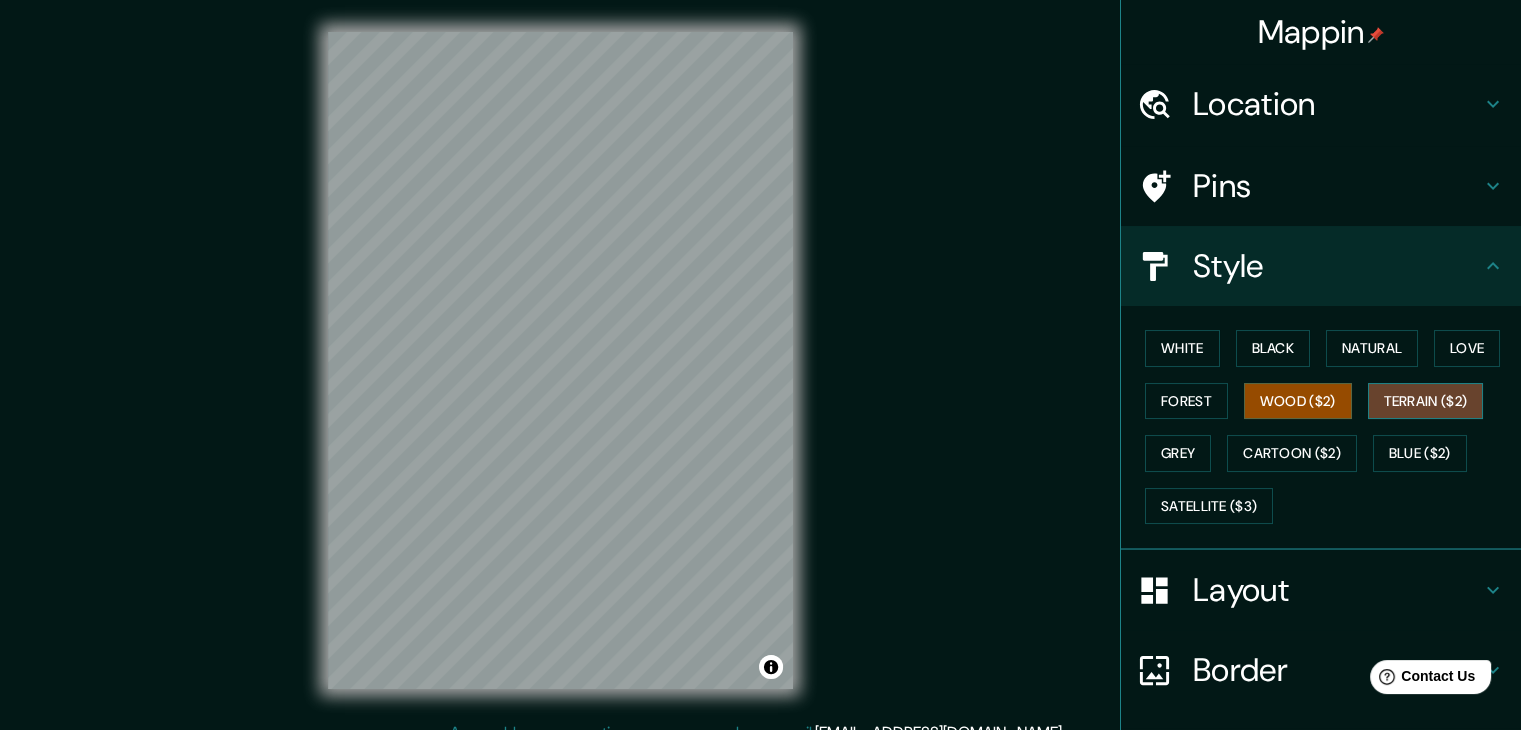 click on "Terrain ($2)" at bounding box center [1426, 401] 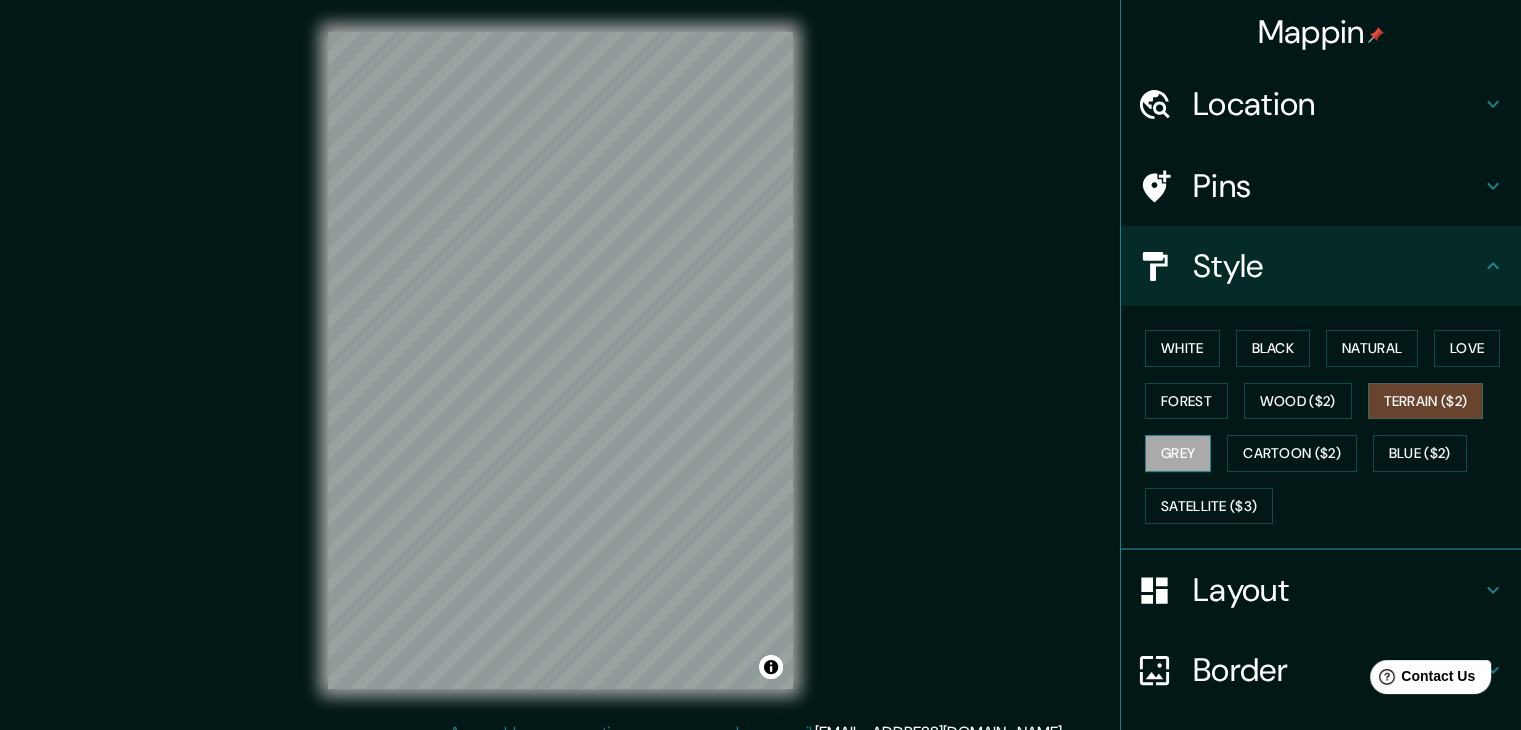 click on "Grey" at bounding box center [1178, 453] 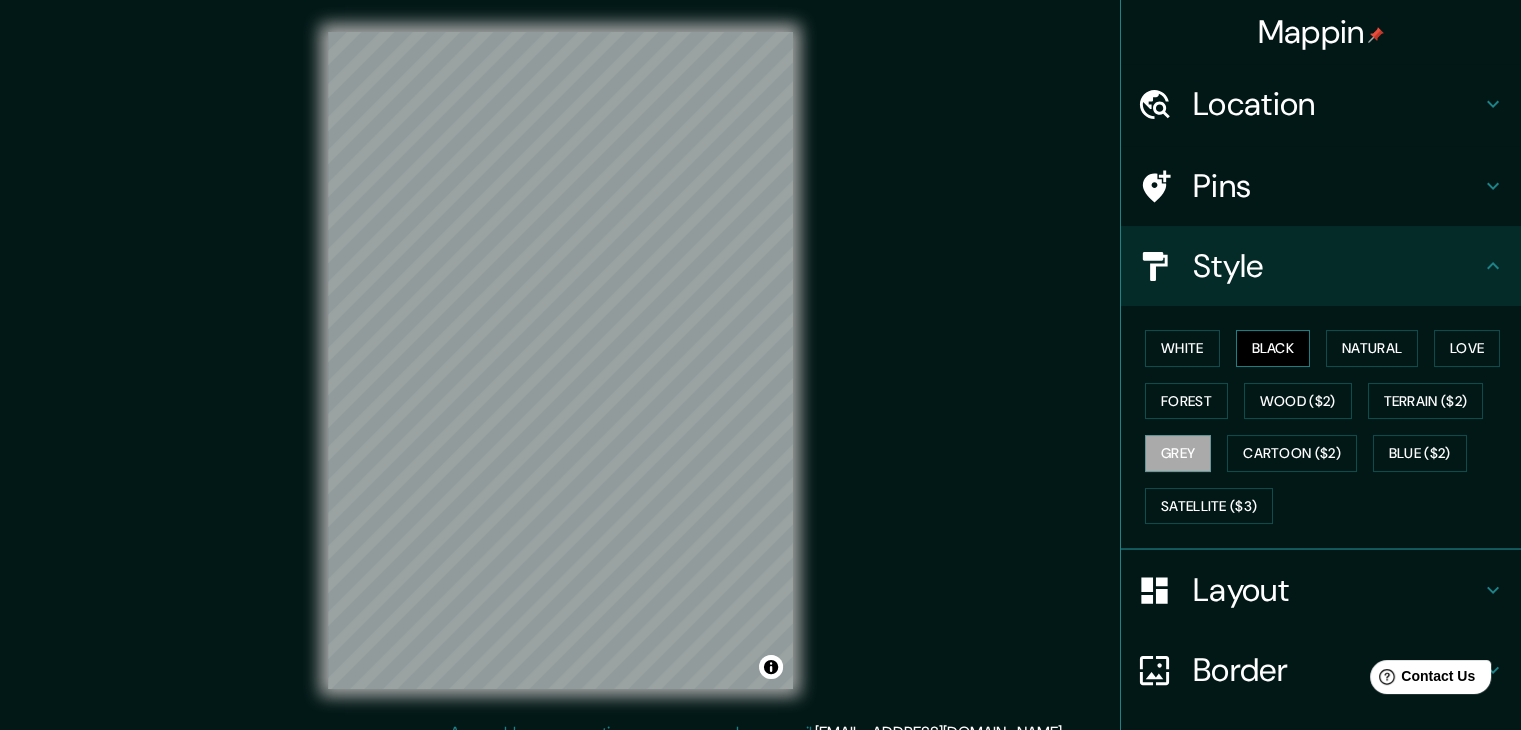 click on "Black" at bounding box center (1273, 348) 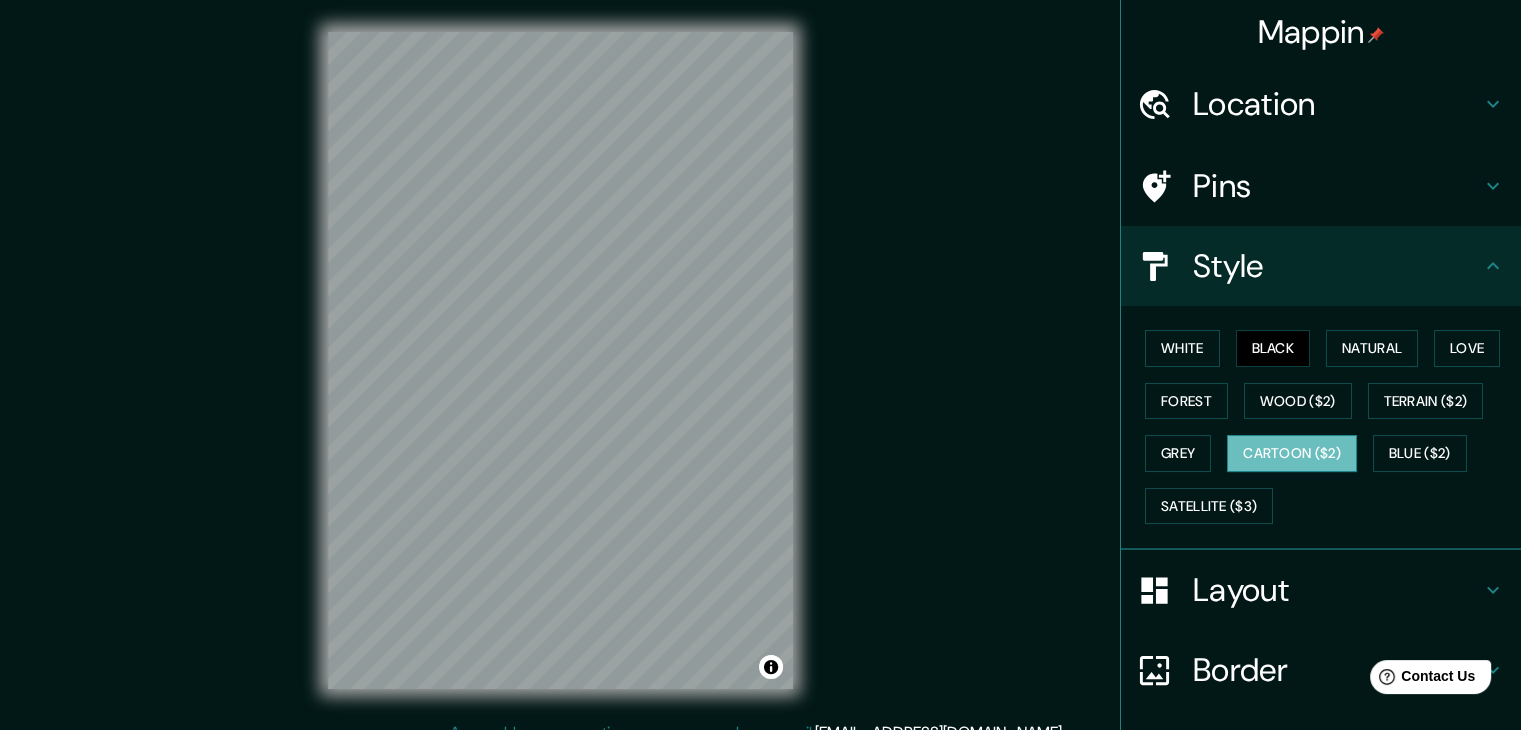 click on "Cartoon ($2)" at bounding box center [1292, 453] 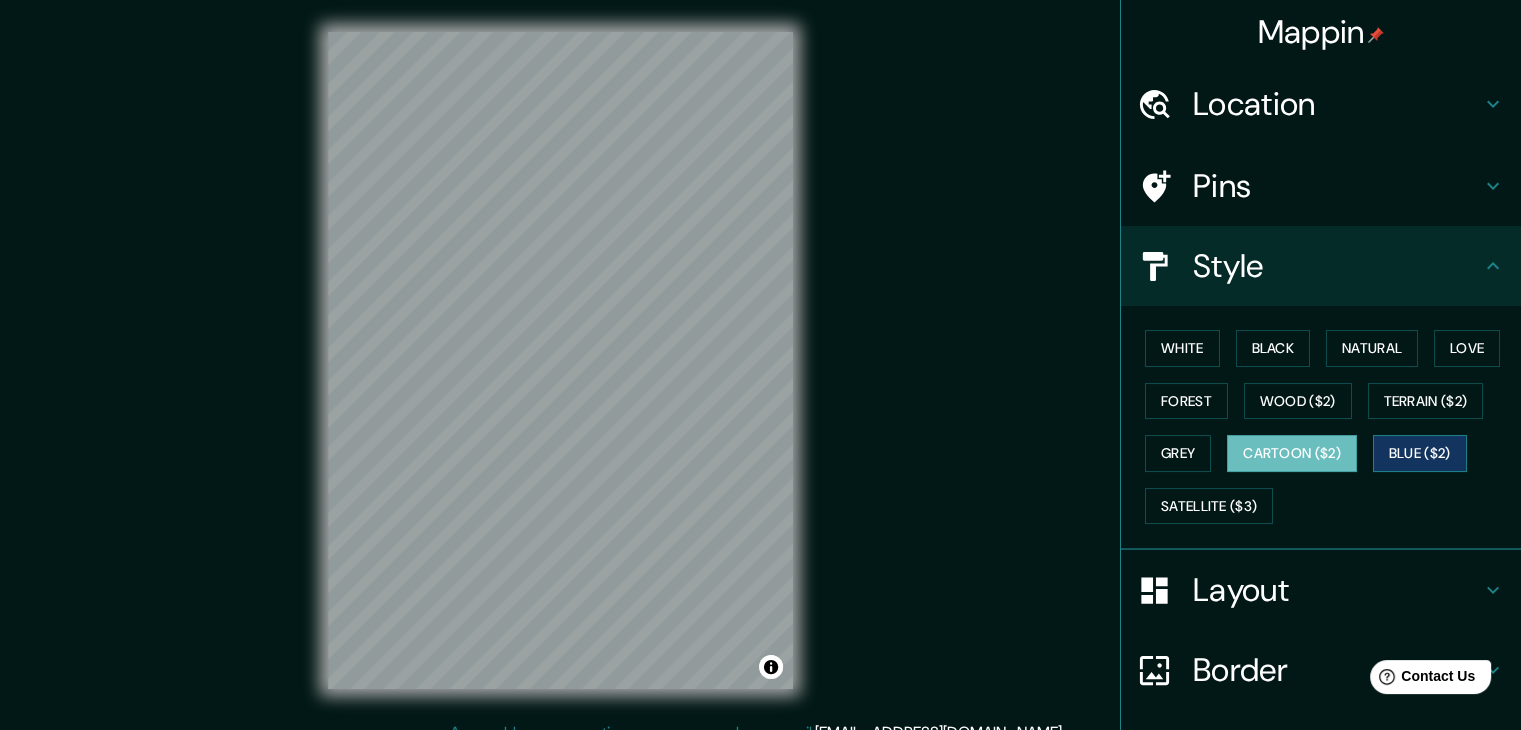 click on "Blue ($2)" at bounding box center (1420, 453) 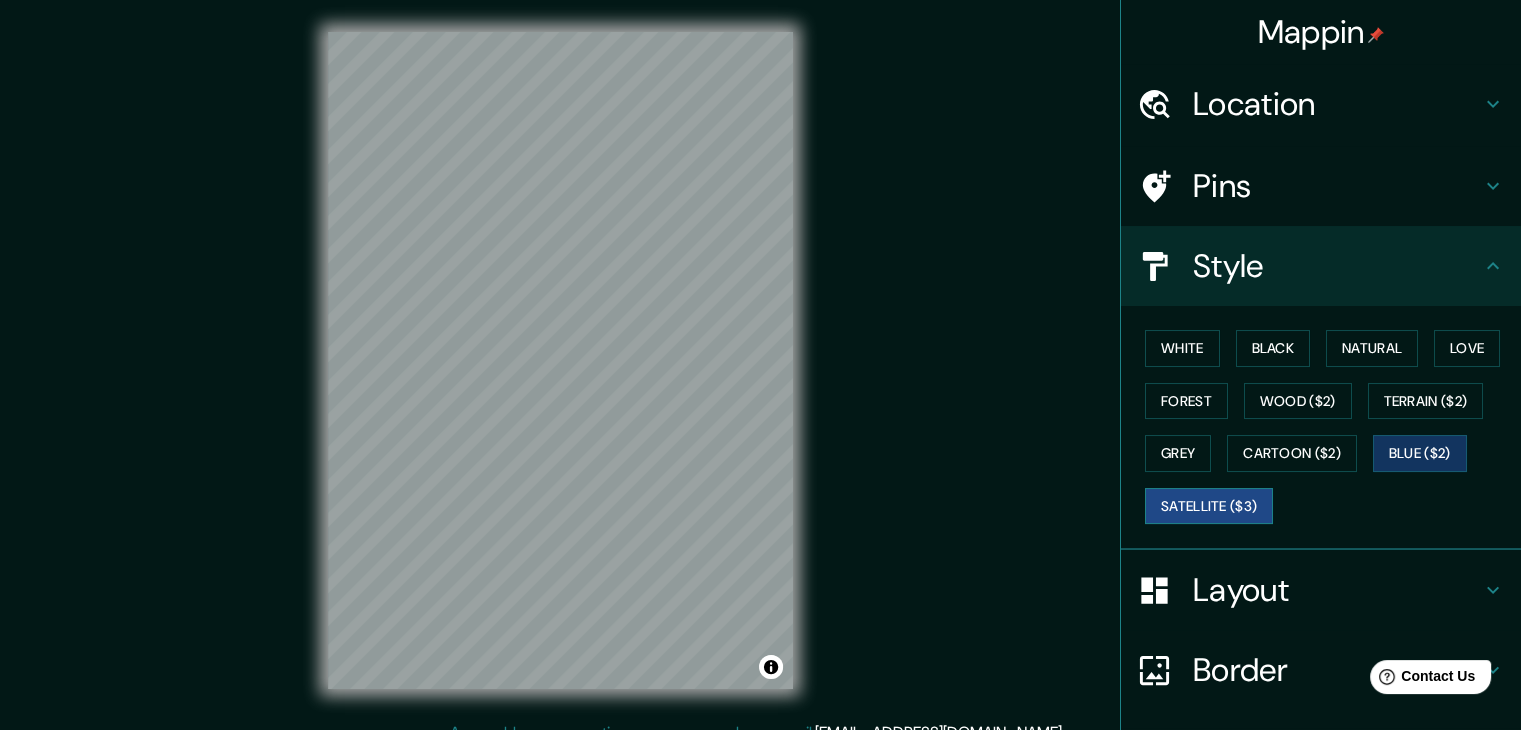 click on "Satellite ($3)" at bounding box center (1209, 506) 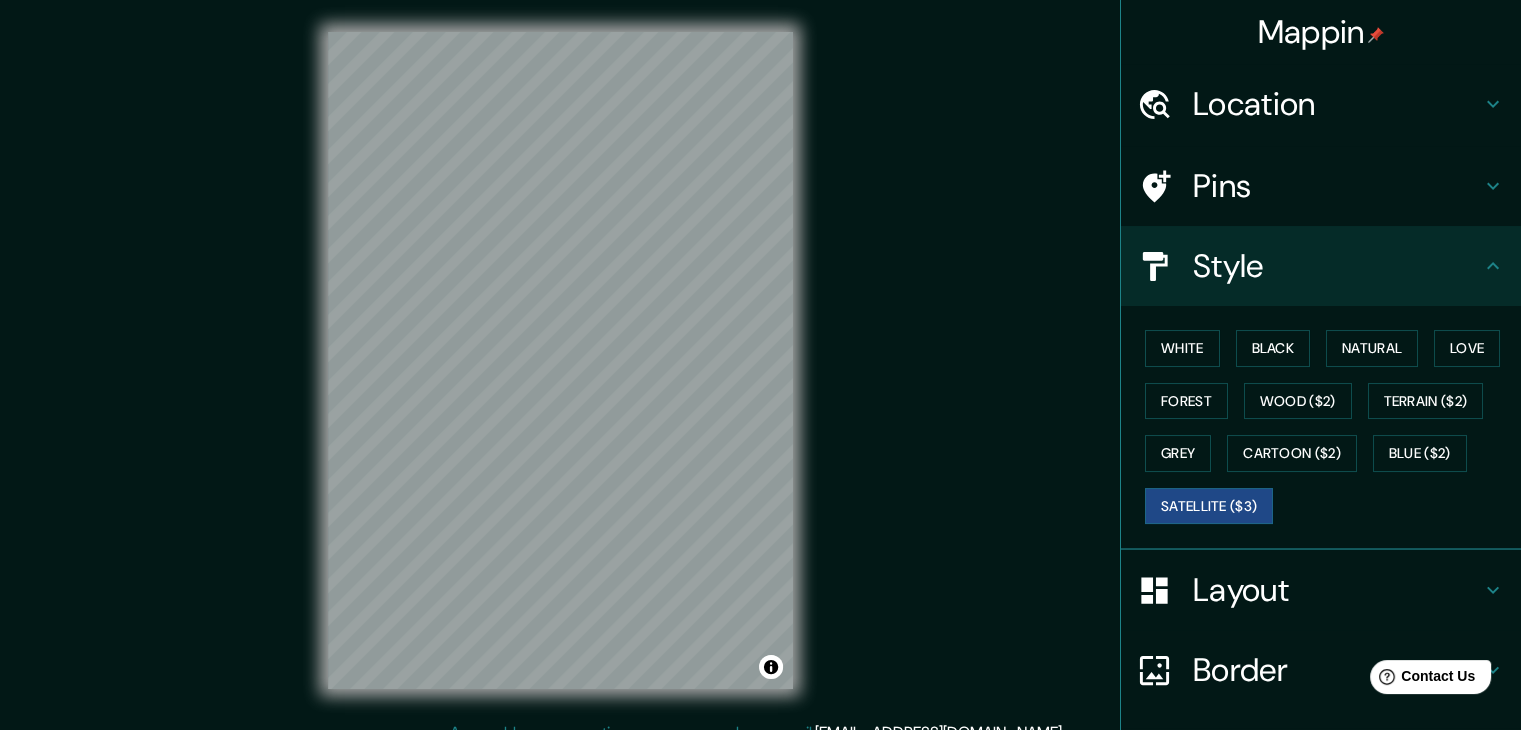 click on "Pins" at bounding box center (1337, 186) 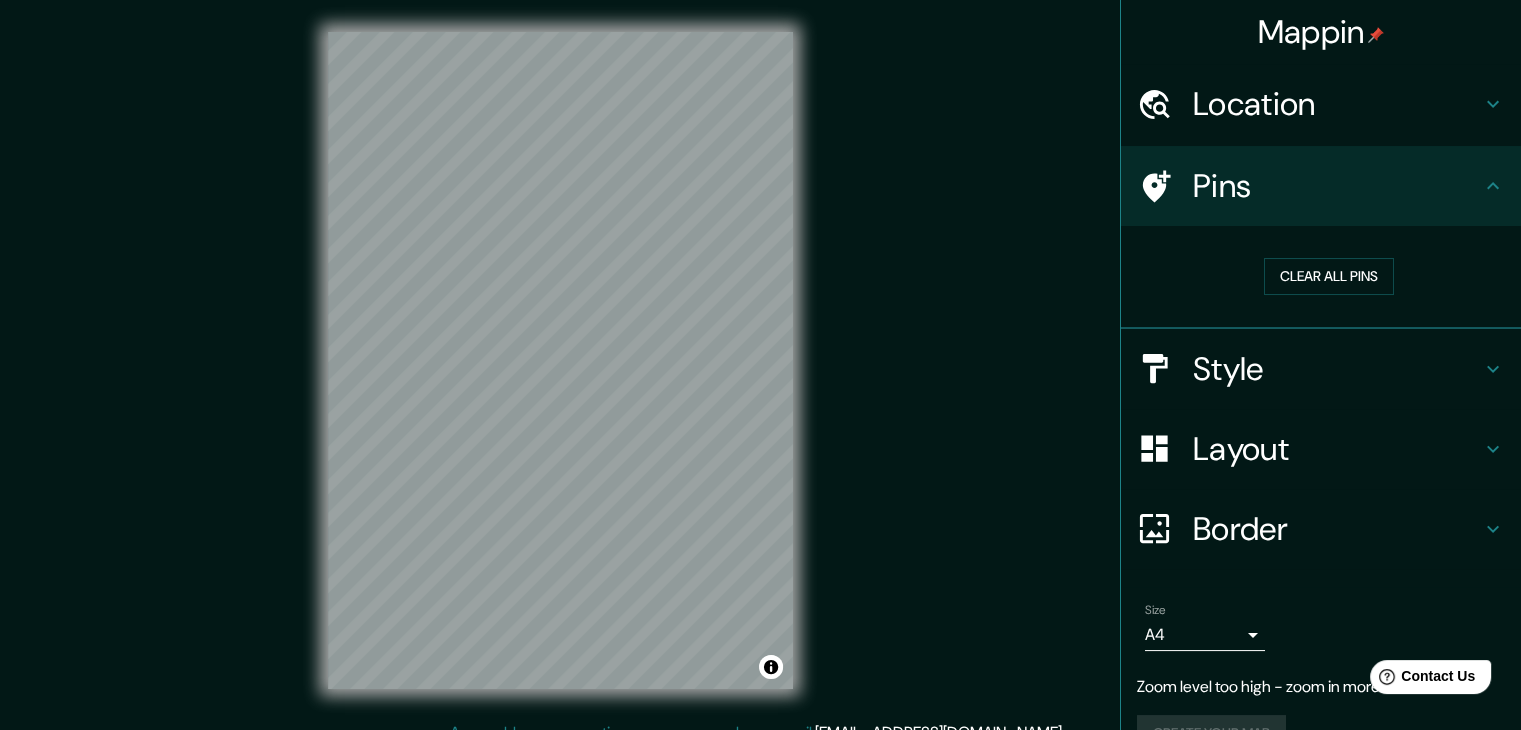 click on "Location" at bounding box center (1337, 104) 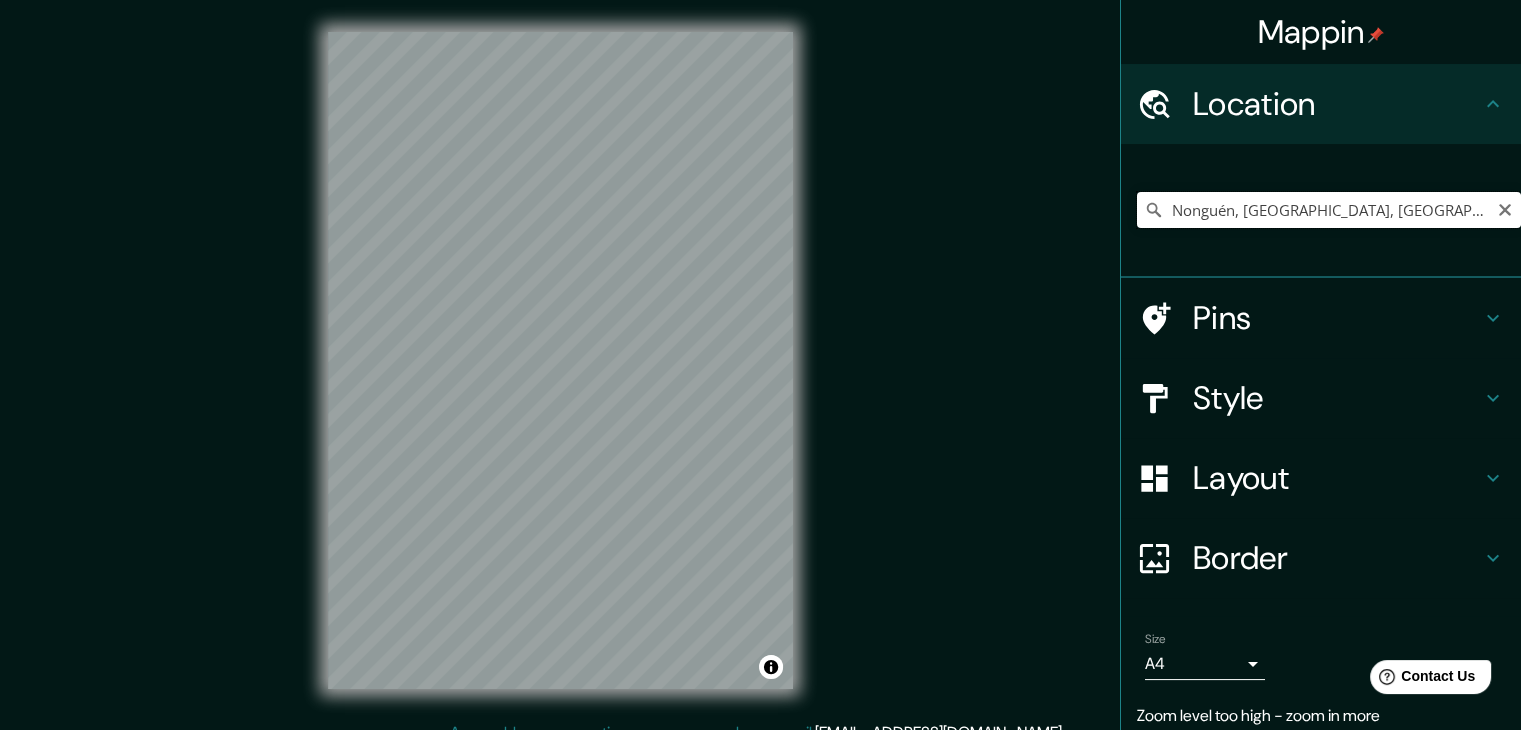 click on "Nonguén, [GEOGRAPHIC_DATA], [GEOGRAPHIC_DATA] 4030000, [GEOGRAPHIC_DATA]" at bounding box center [1329, 210] 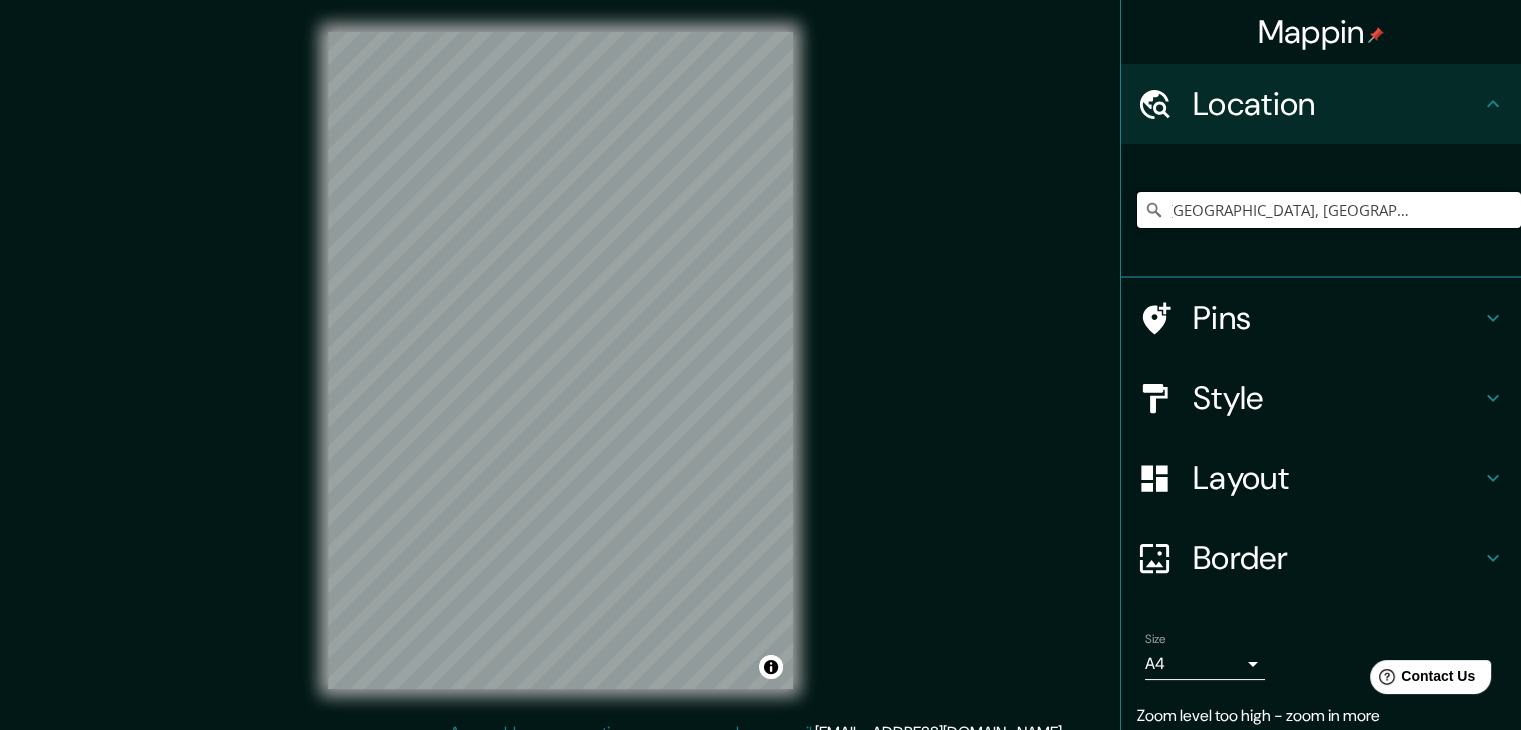 drag, startPoint x: 1315, startPoint y: 214, endPoint x: 1535, endPoint y: 203, distance: 220.27483 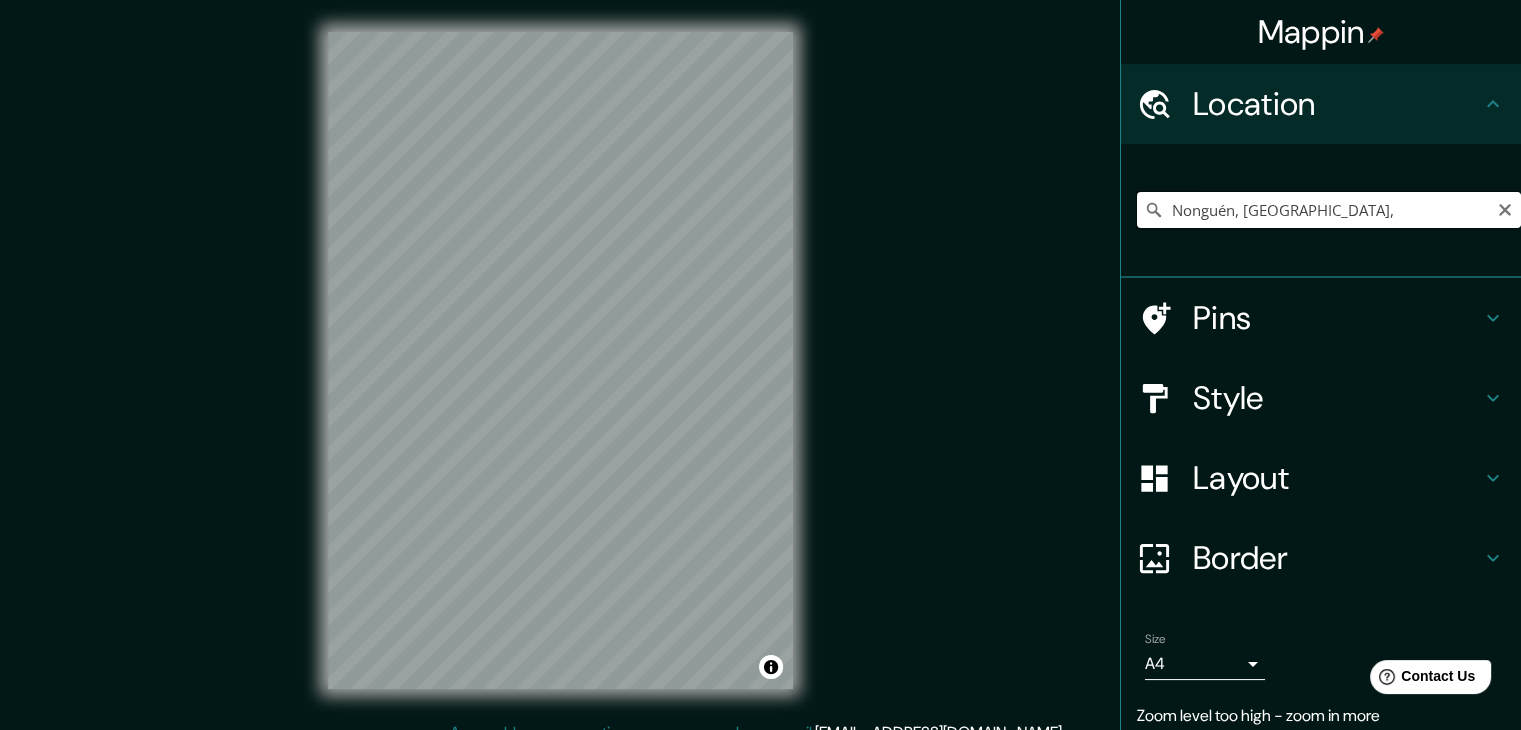 scroll, scrollTop: 0, scrollLeft: 0, axis: both 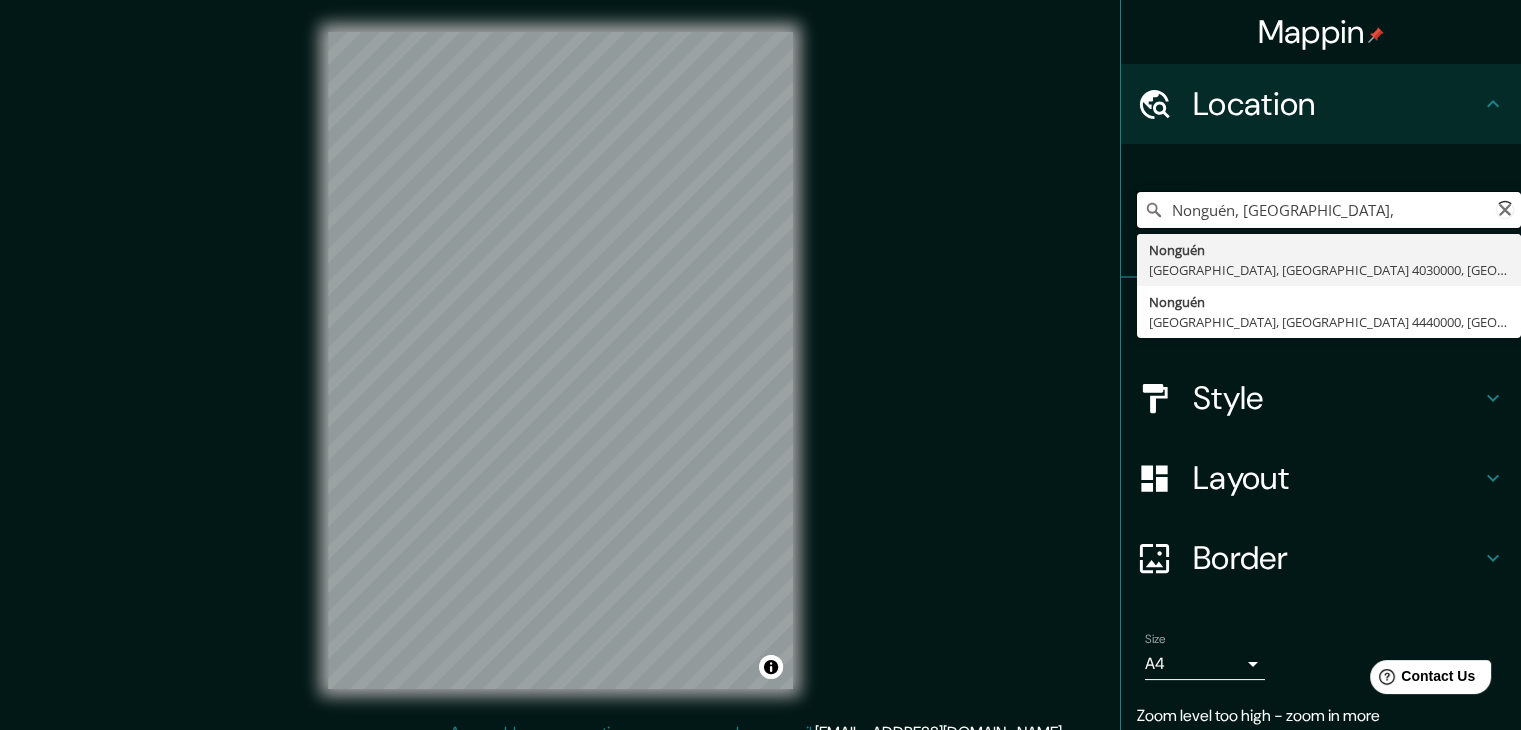 type on "Nonguén, [GEOGRAPHIC_DATA], [GEOGRAPHIC_DATA] 4030000, [GEOGRAPHIC_DATA]" 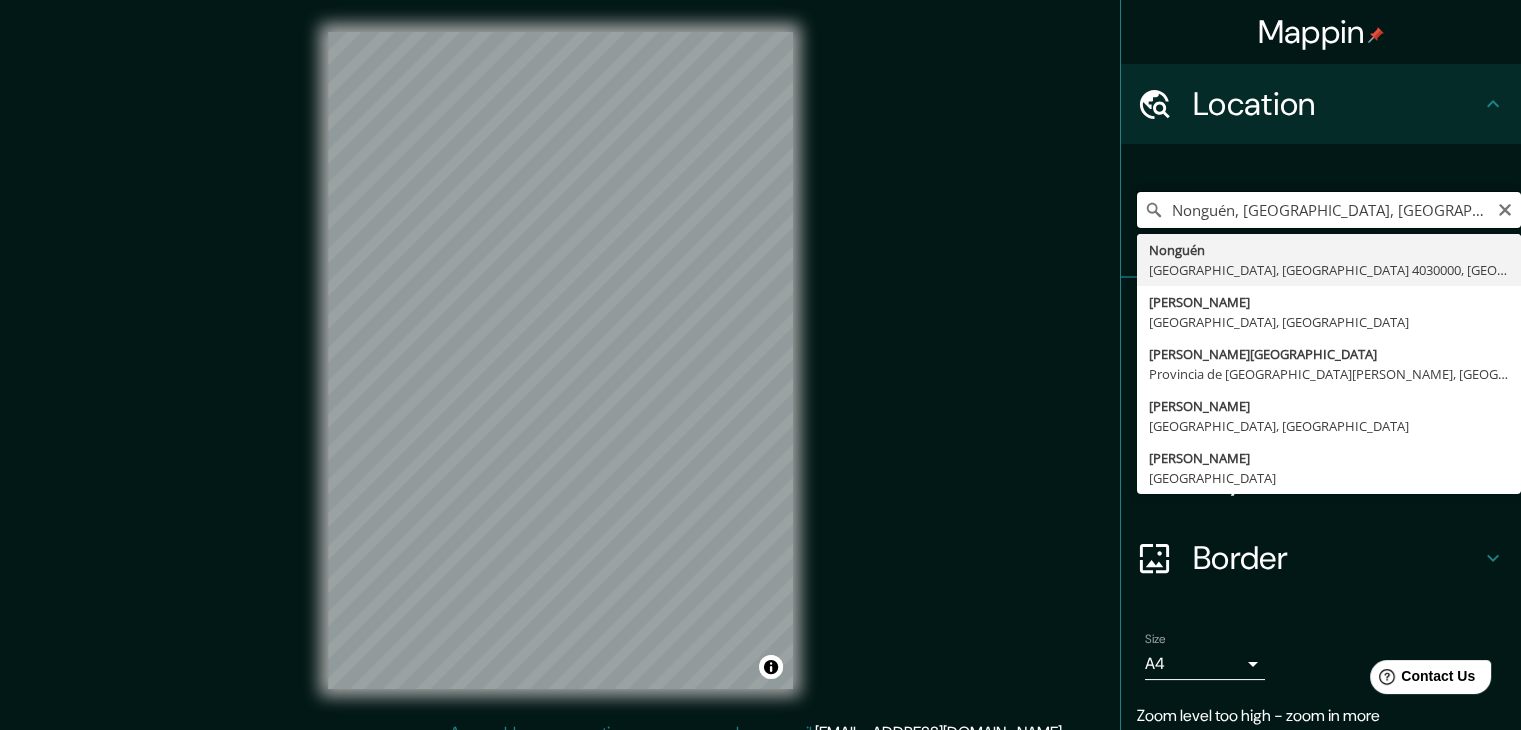 scroll, scrollTop: 0, scrollLeft: 0, axis: both 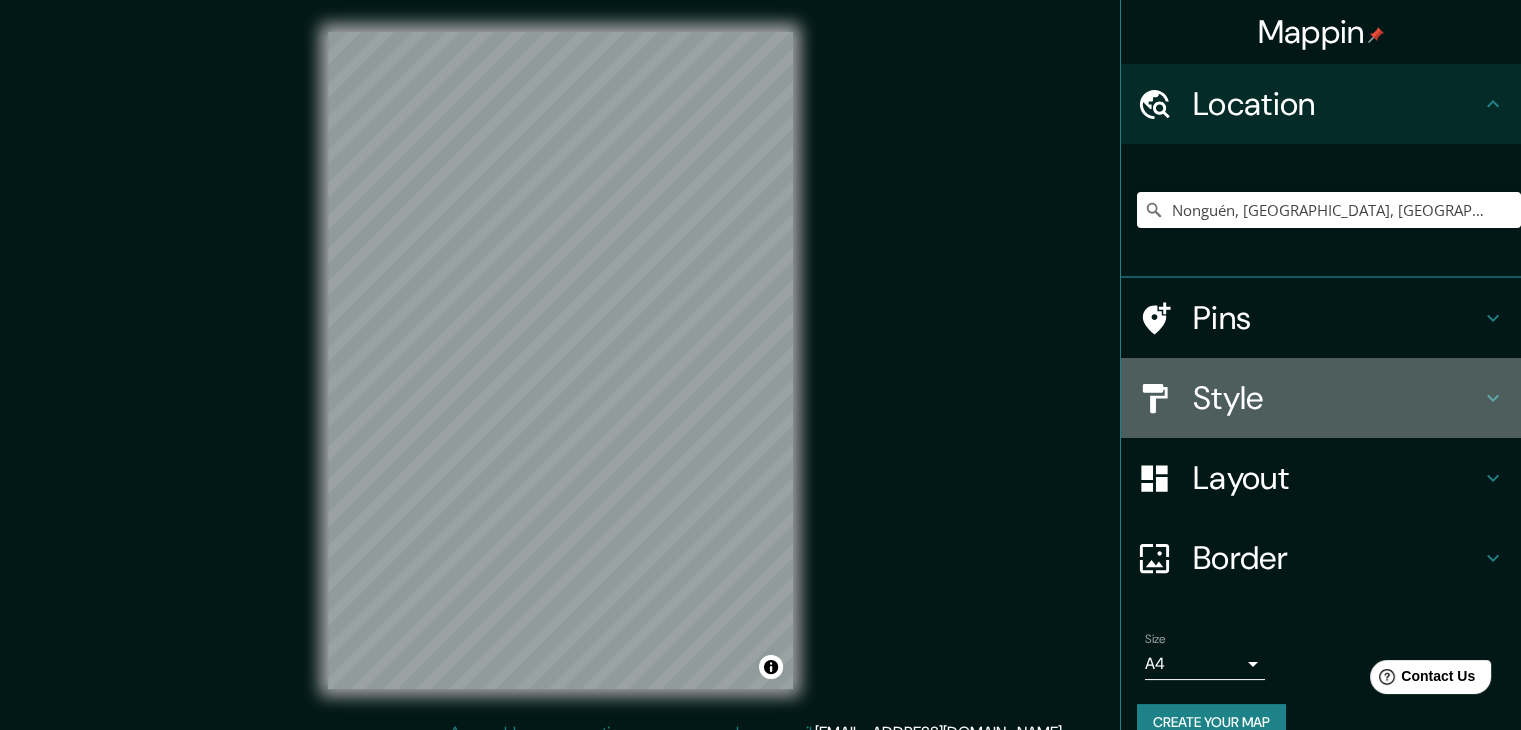 click on "Style" at bounding box center [1337, 398] 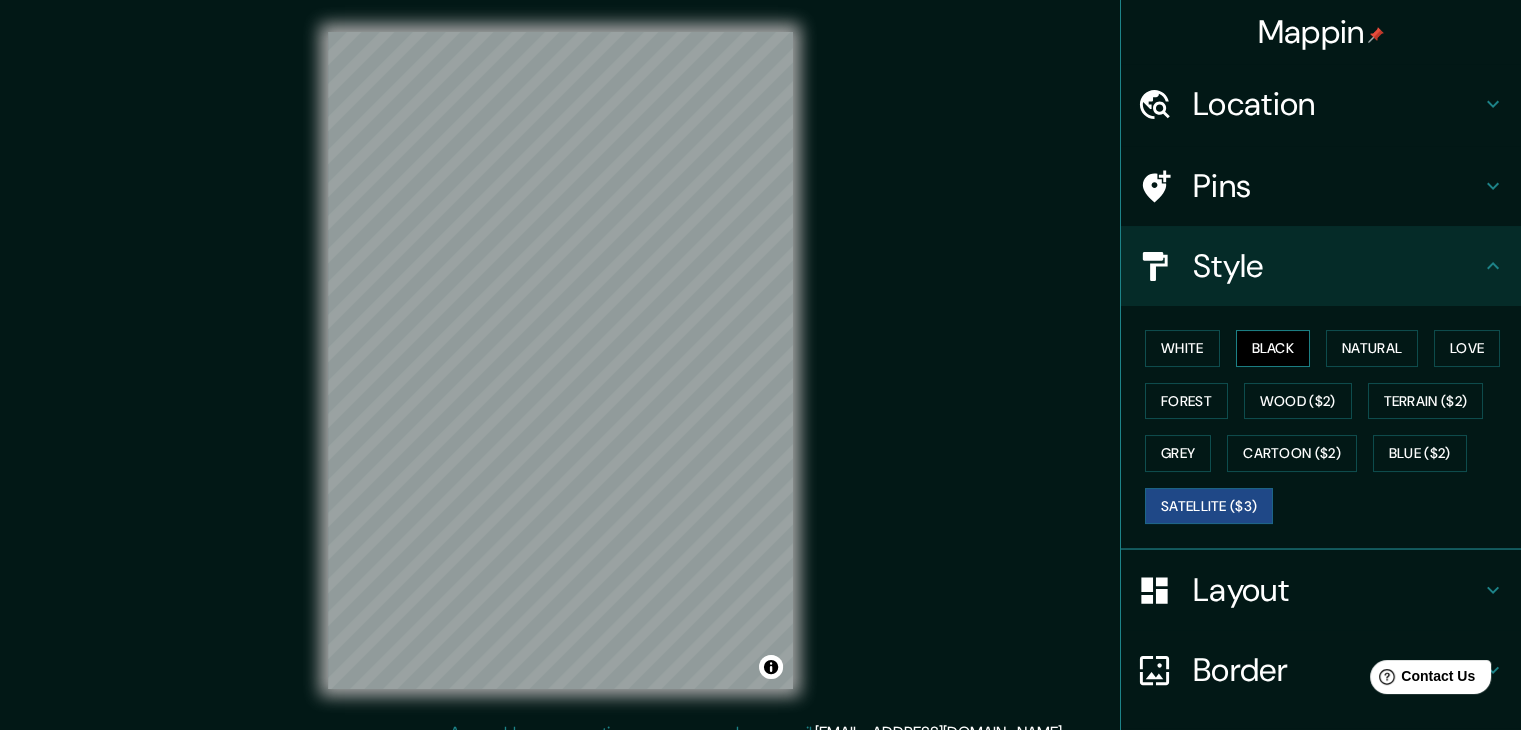 click on "Black" at bounding box center [1273, 348] 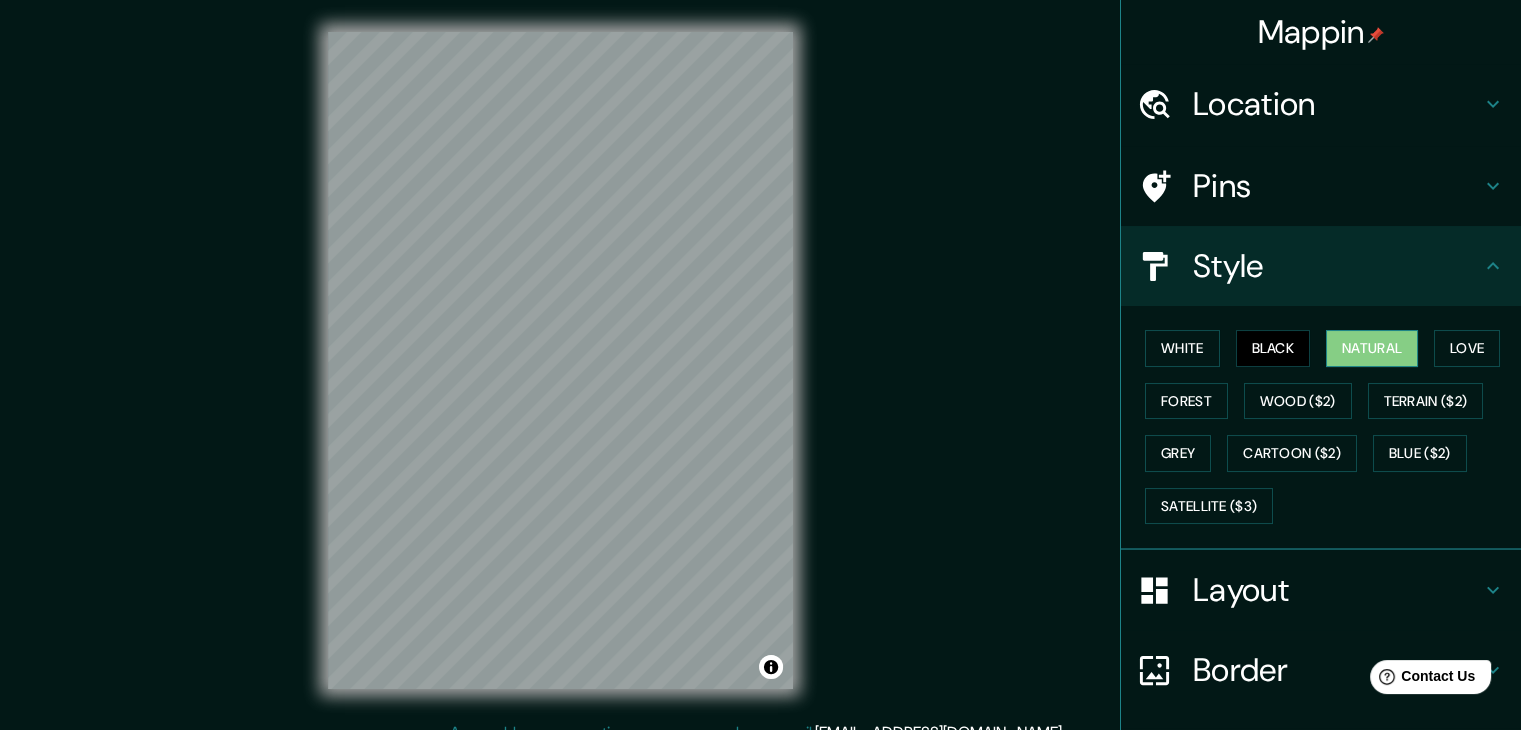 click on "Natural" at bounding box center [1372, 348] 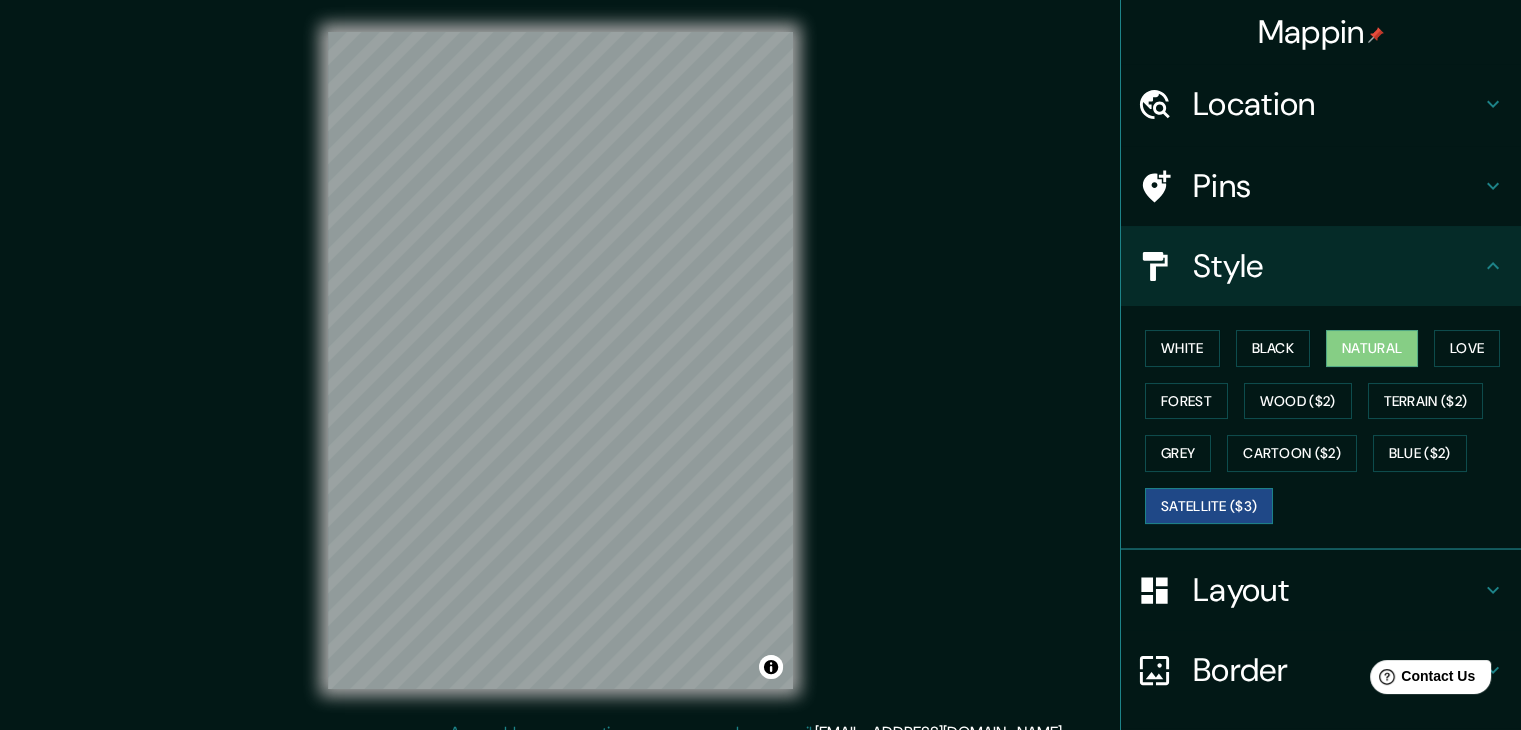 click on "Satellite ($3)" at bounding box center (1209, 506) 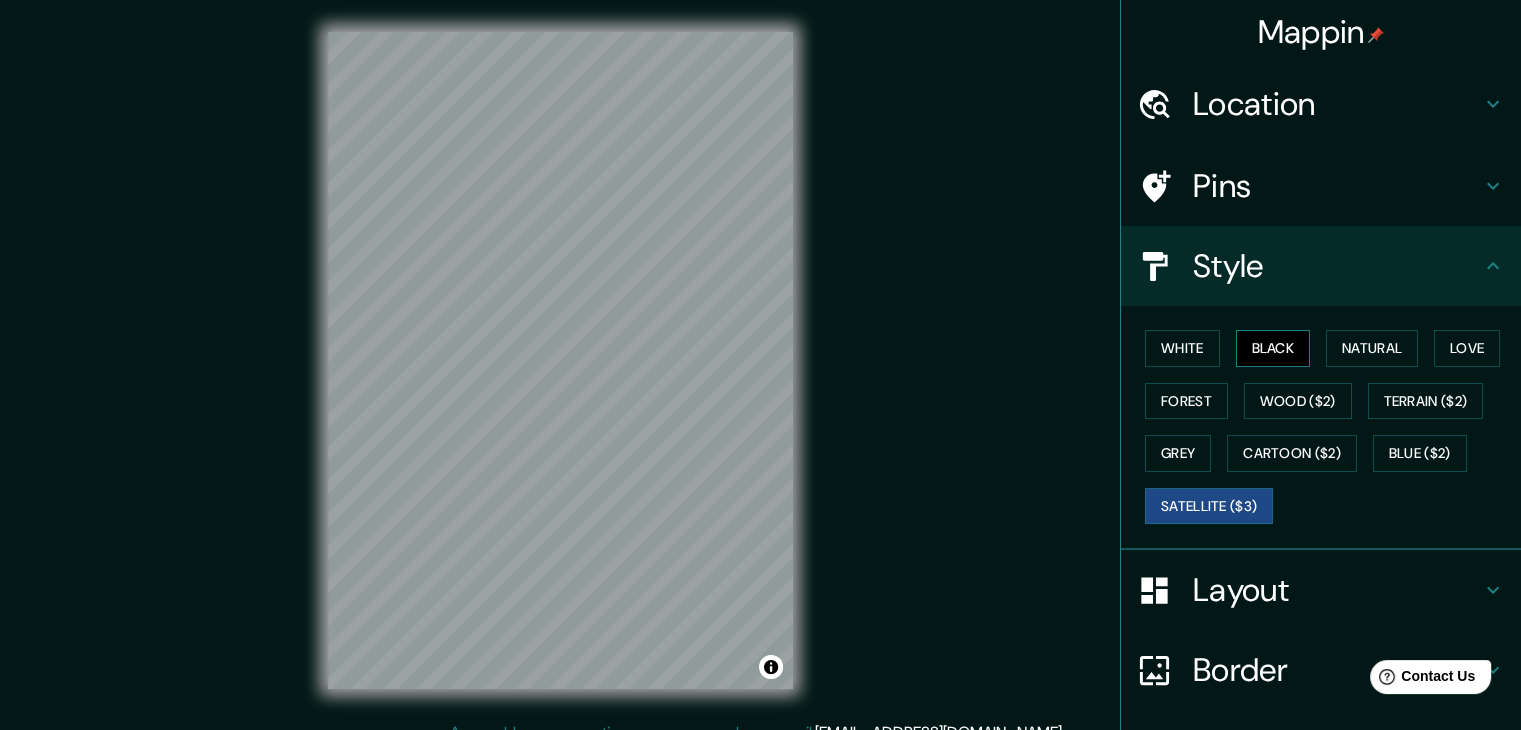 click on "Black" at bounding box center (1273, 348) 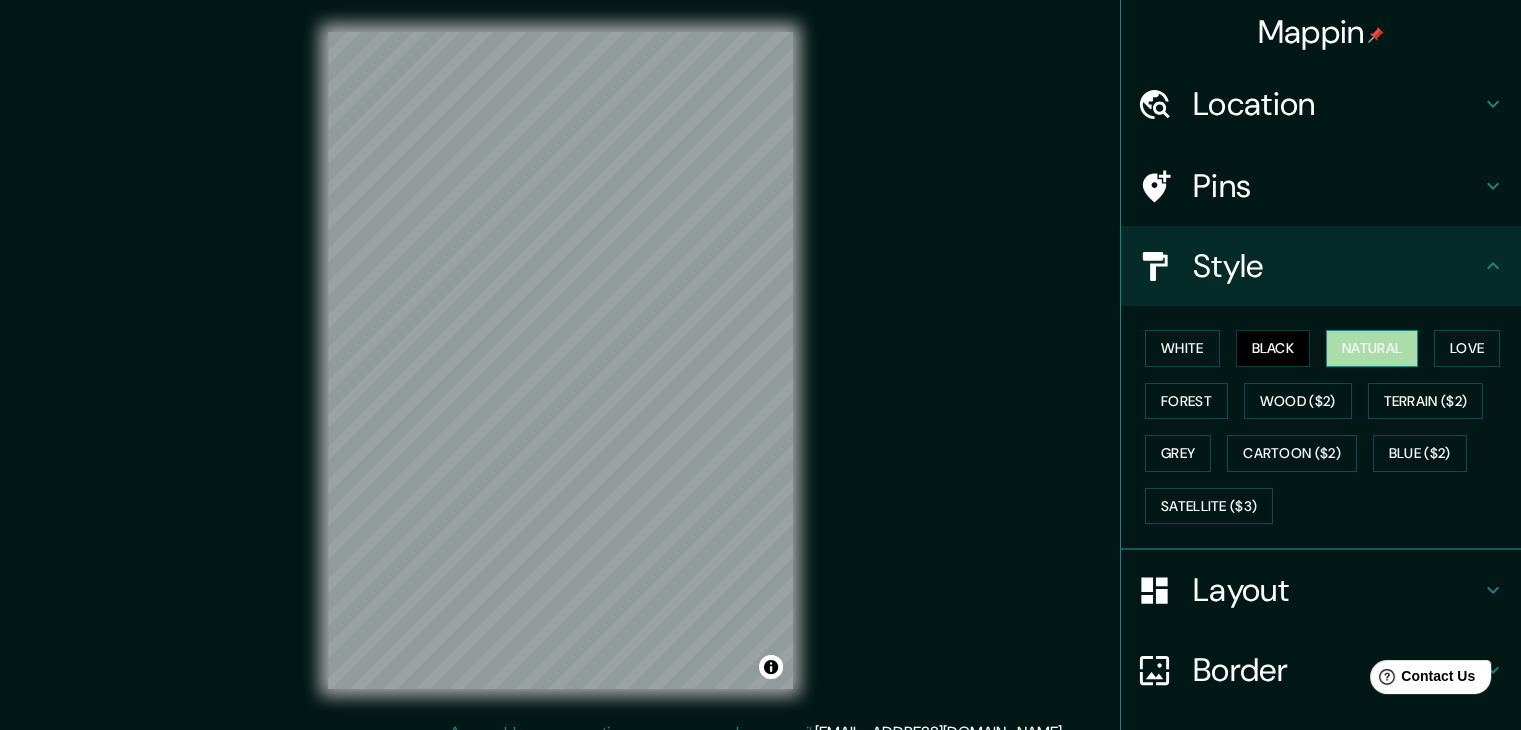 click on "Natural" at bounding box center [1372, 348] 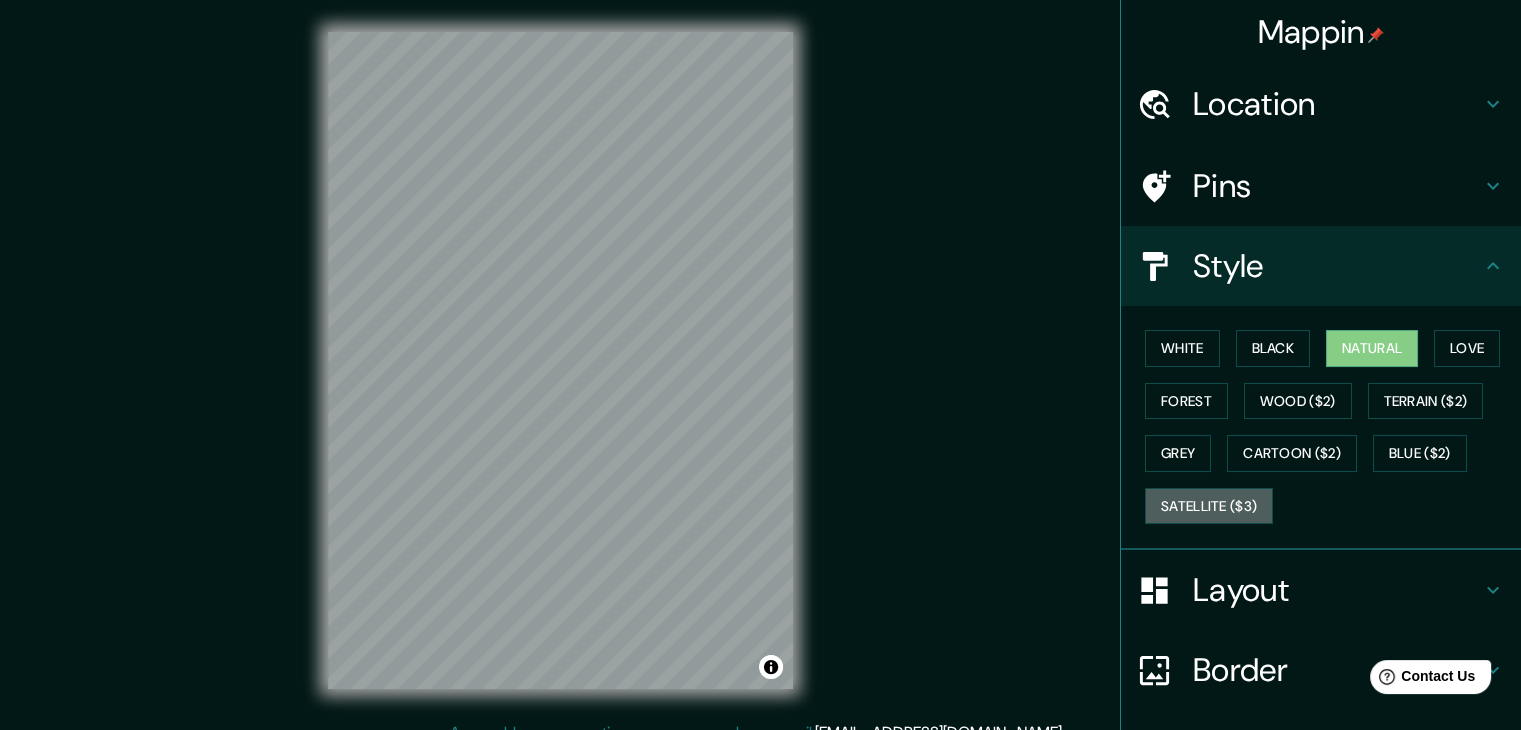 drag, startPoint x: 1200, startPoint y: 501, endPoint x: 1038, endPoint y: 468, distance: 165.32695 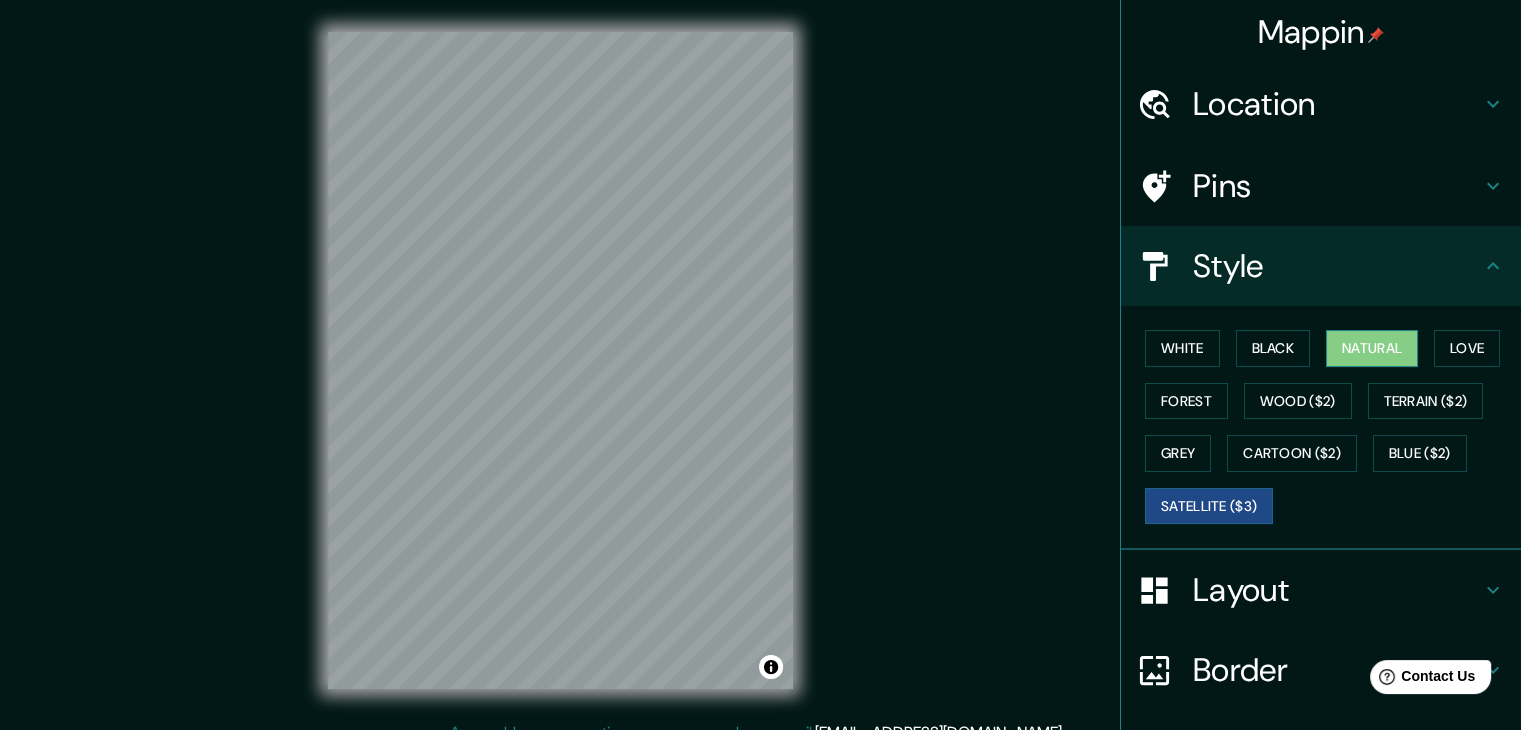 click on "Natural" at bounding box center [1372, 348] 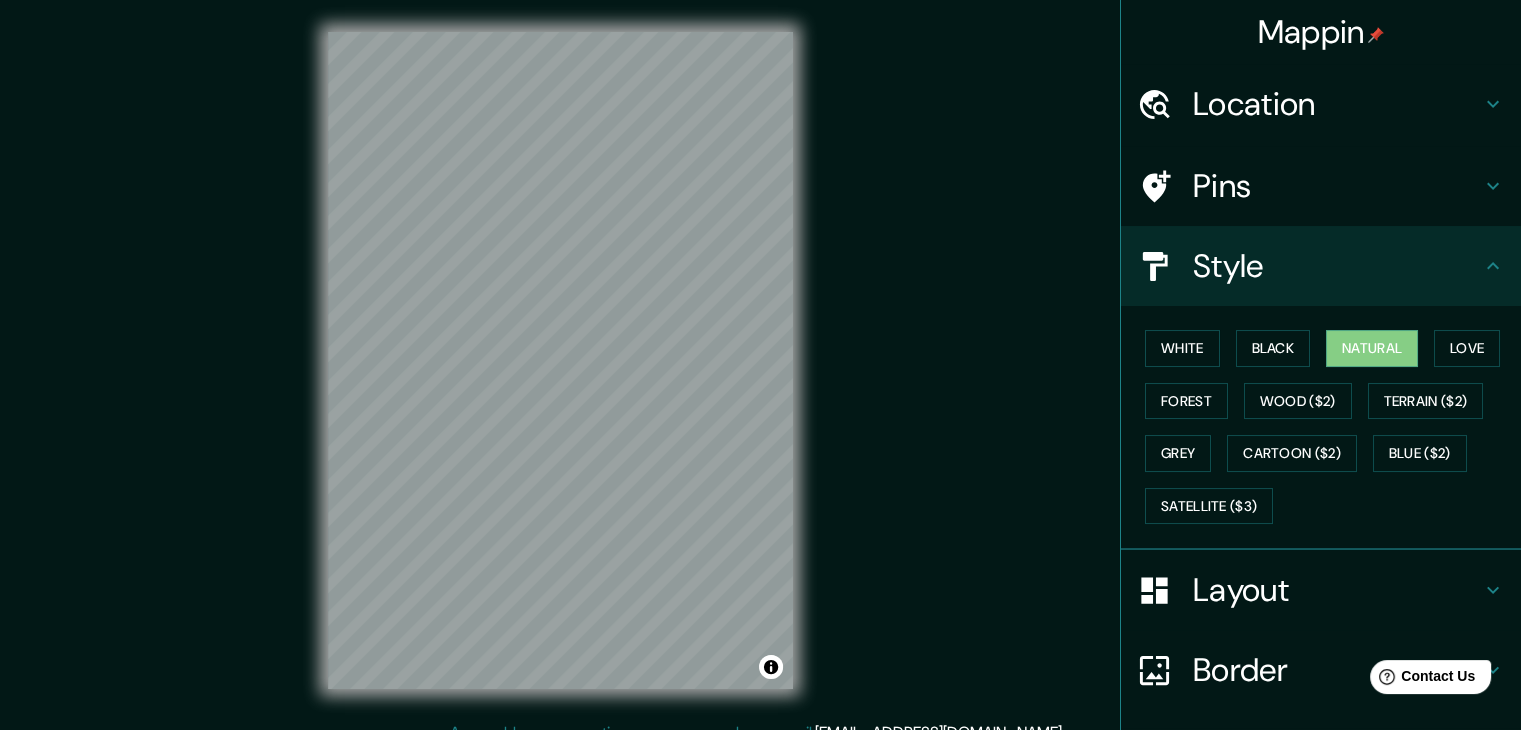 click on "Pins" at bounding box center (1337, 186) 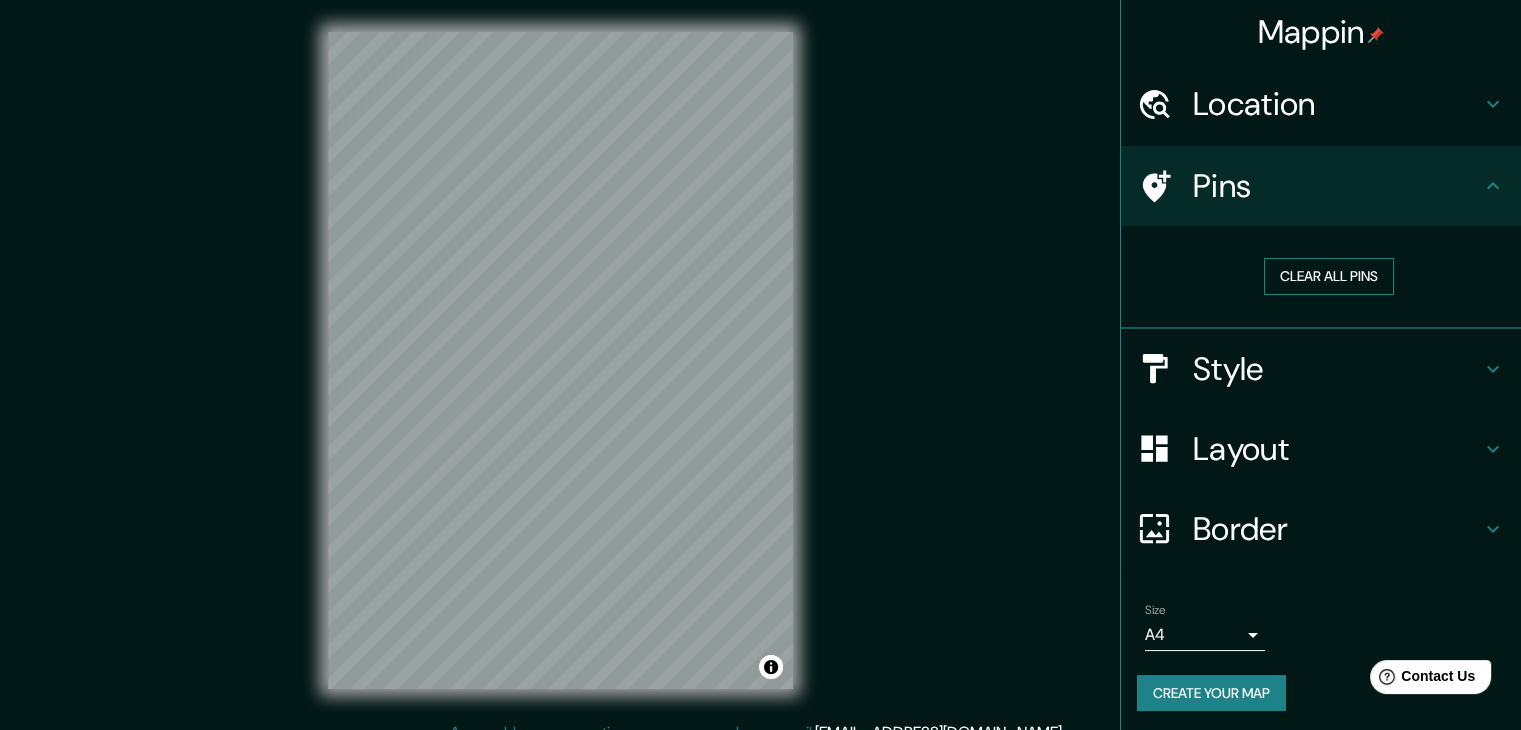 click on "Clear all pins" at bounding box center [1329, 276] 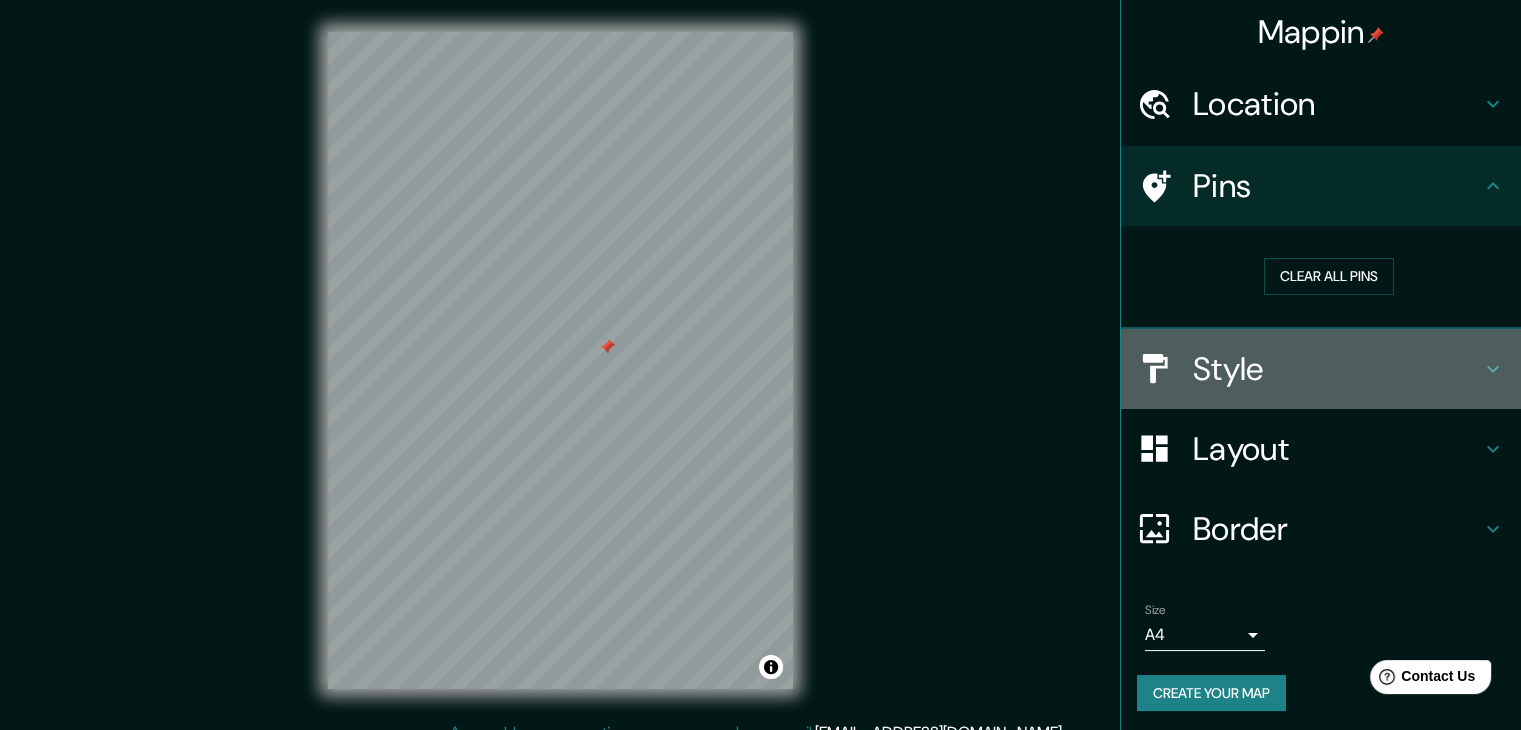 click on "Style" at bounding box center (1337, 369) 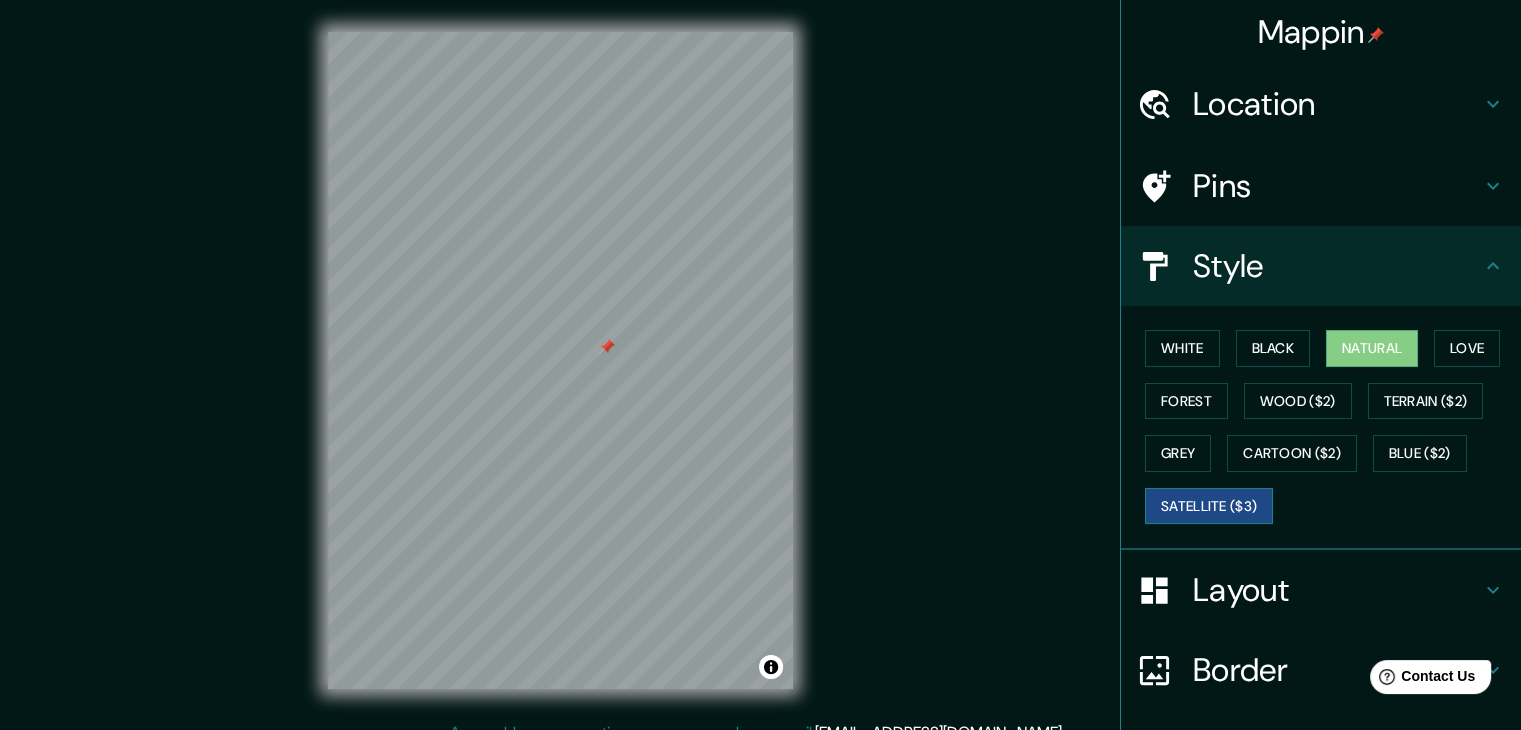 click on "Satellite ($3)" at bounding box center (1209, 506) 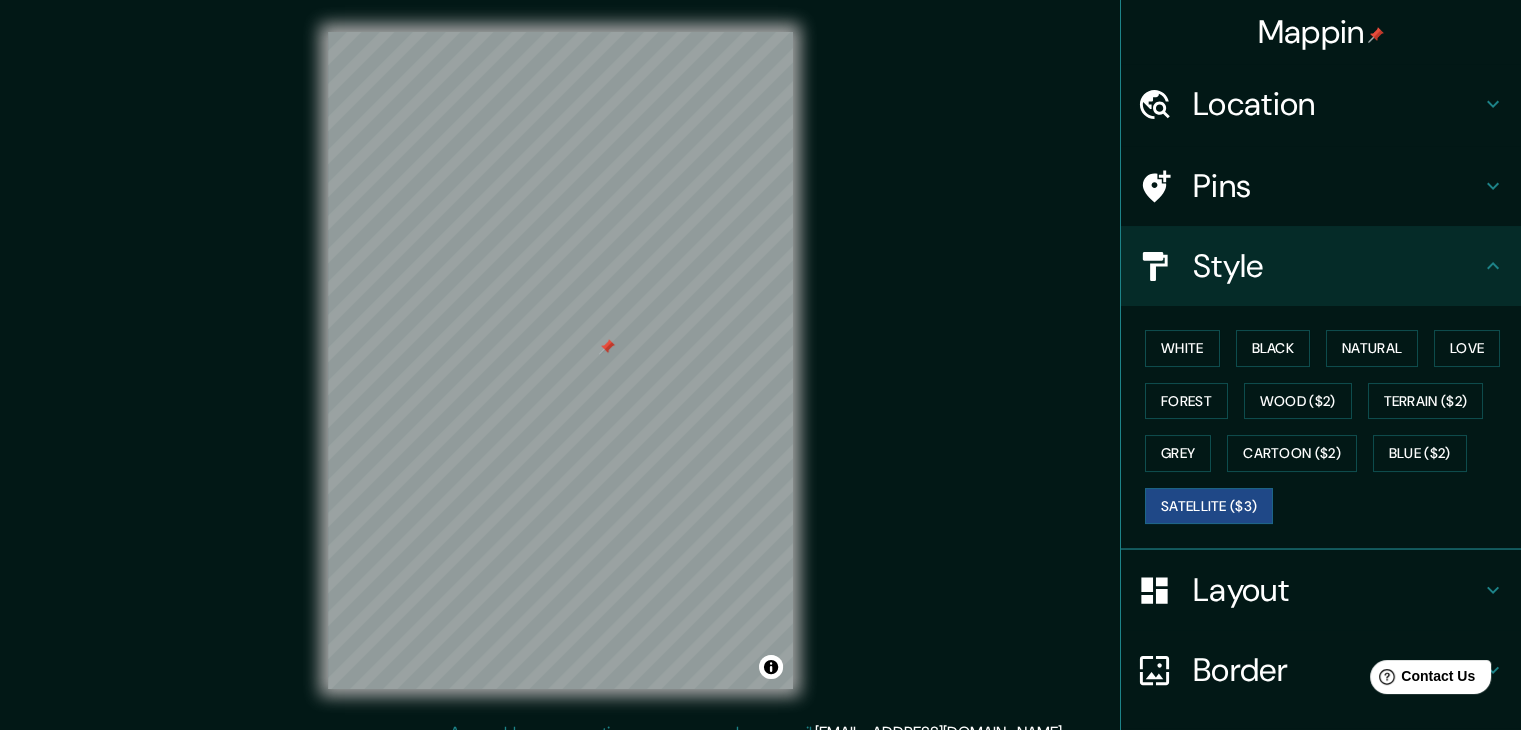 click at bounding box center [607, 347] 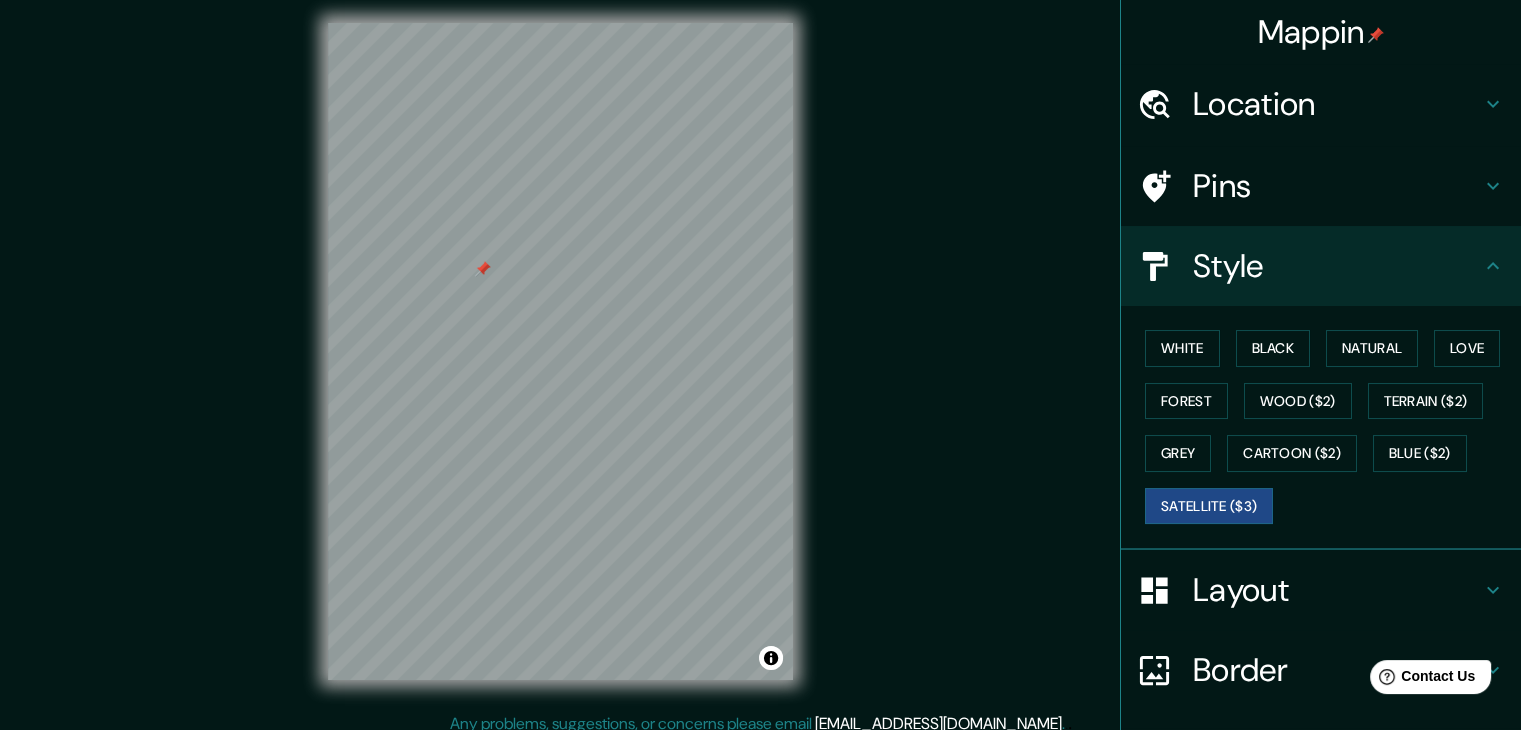scroll, scrollTop: 23, scrollLeft: 0, axis: vertical 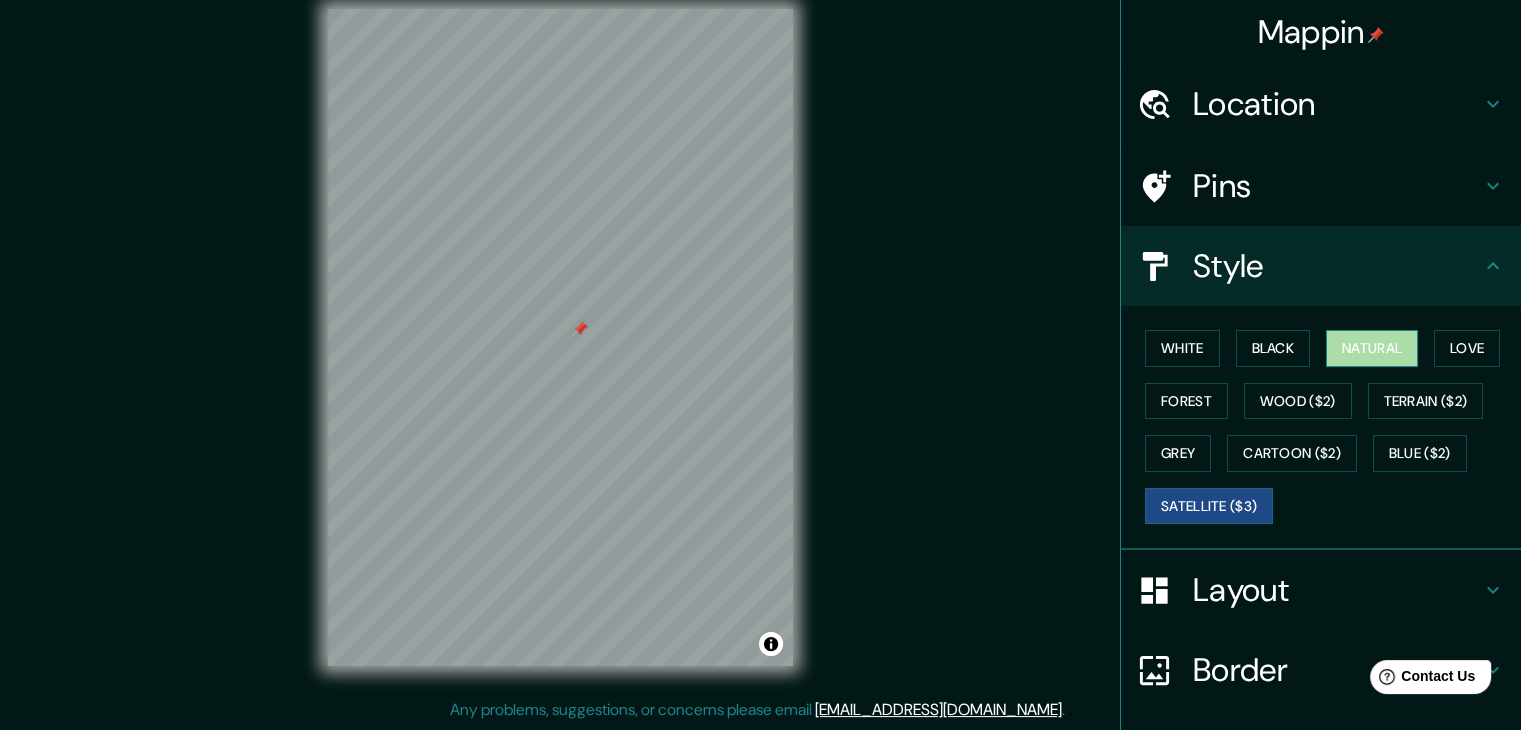 click on "Natural" at bounding box center [1372, 348] 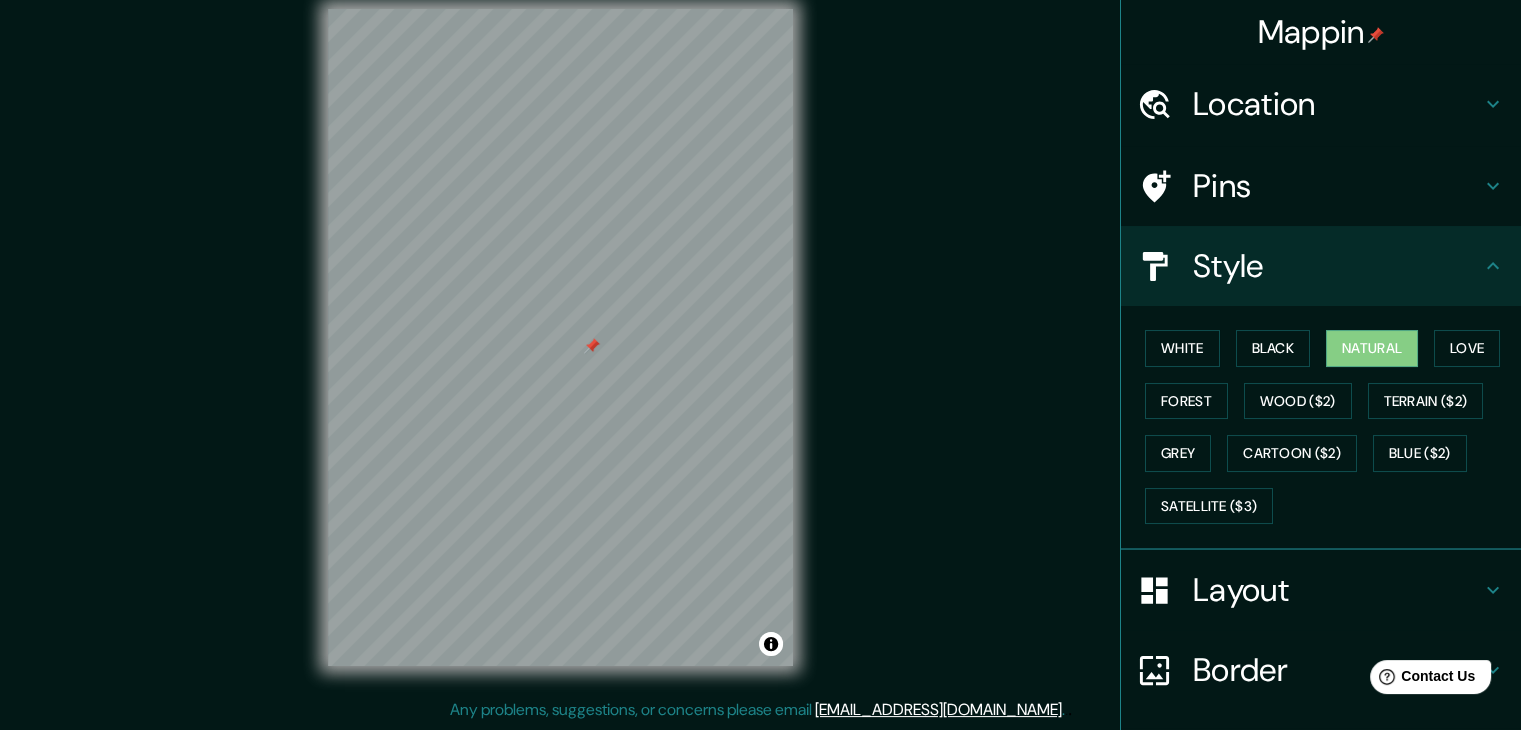 drag, startPoint x: 582, startPoint y: 324, endPoint x: 594, endPoint y: 341, distance: 20.808653 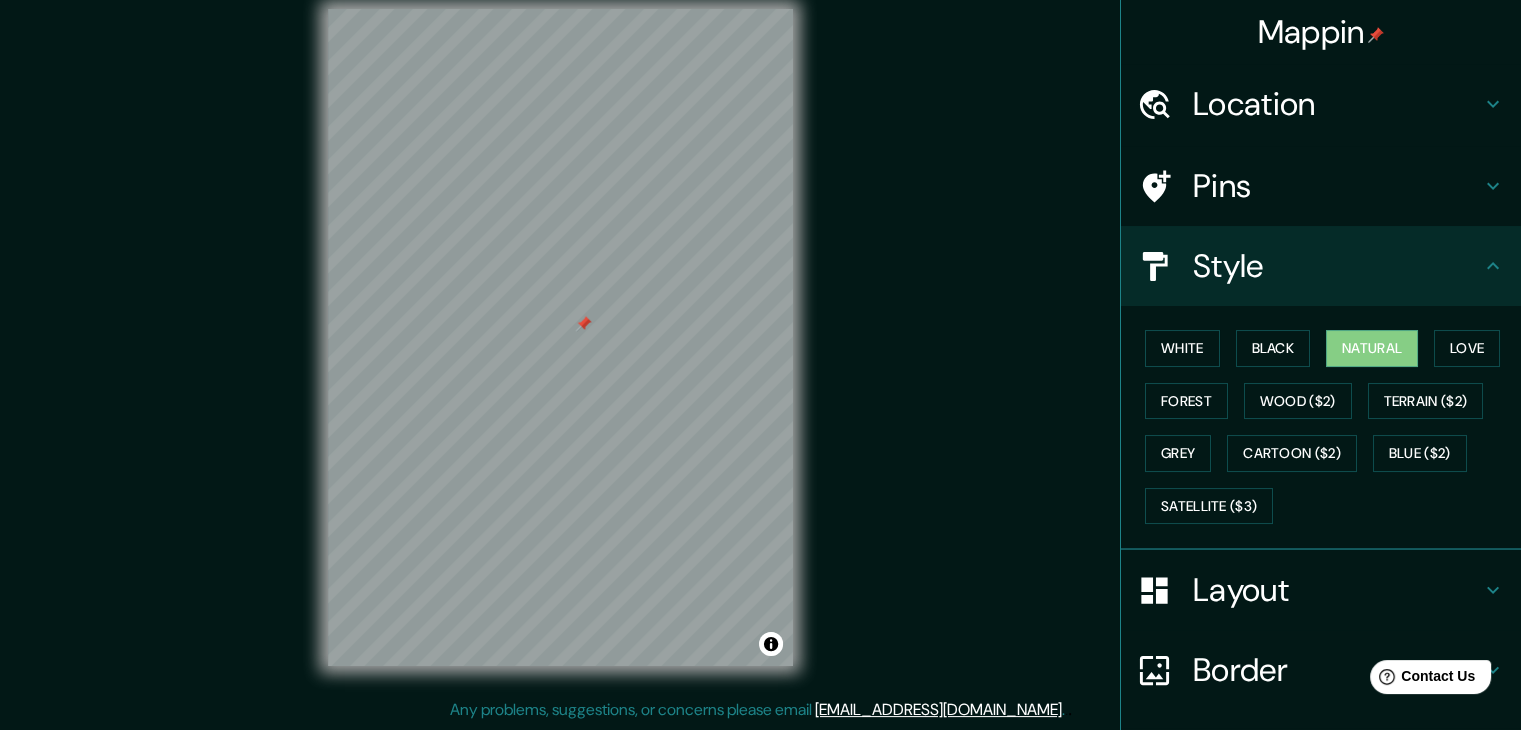 drag, startPoint x: 586, startPoint y: 319, endPoint x: 574, endPoint y: 289, distance: 32.31099 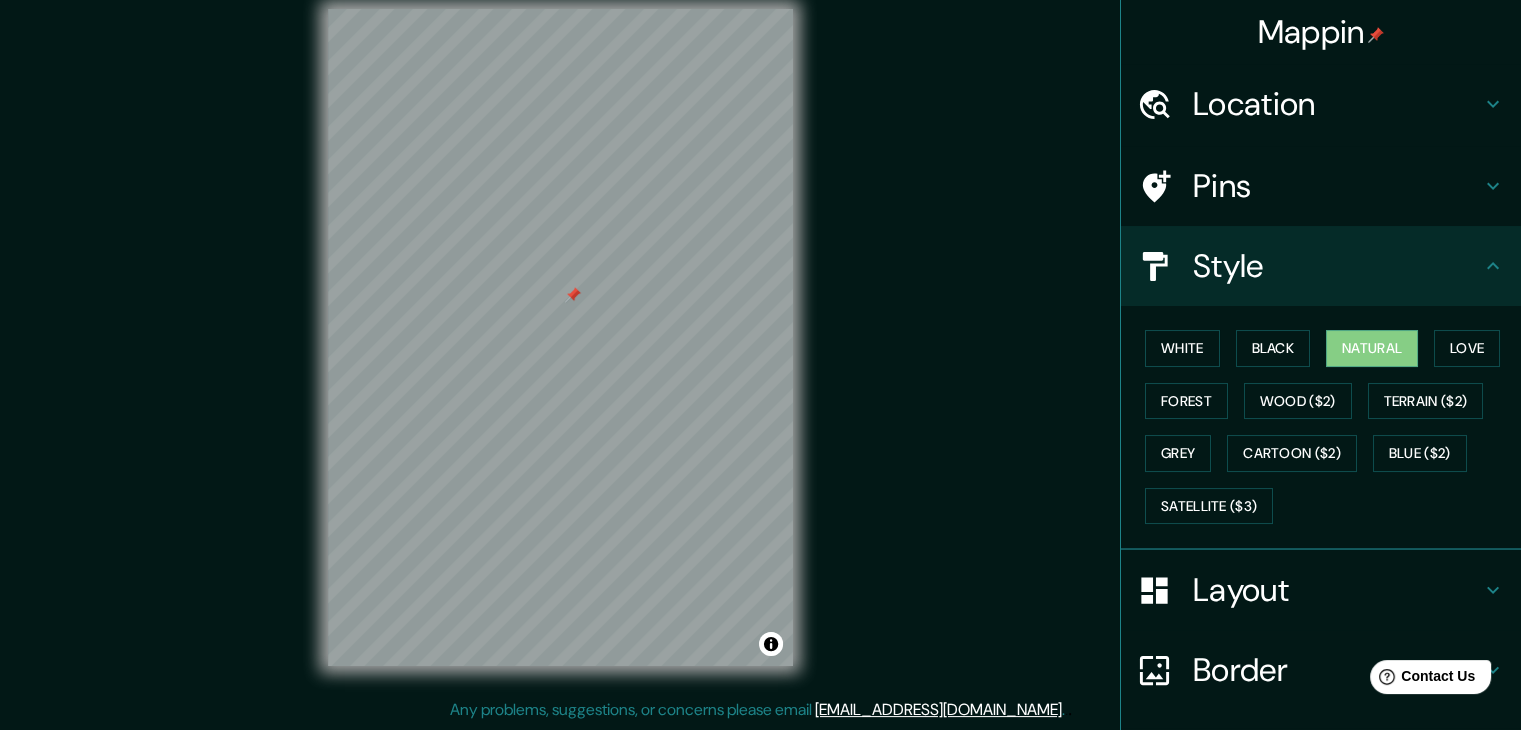 click at bounding box center (573, 295) 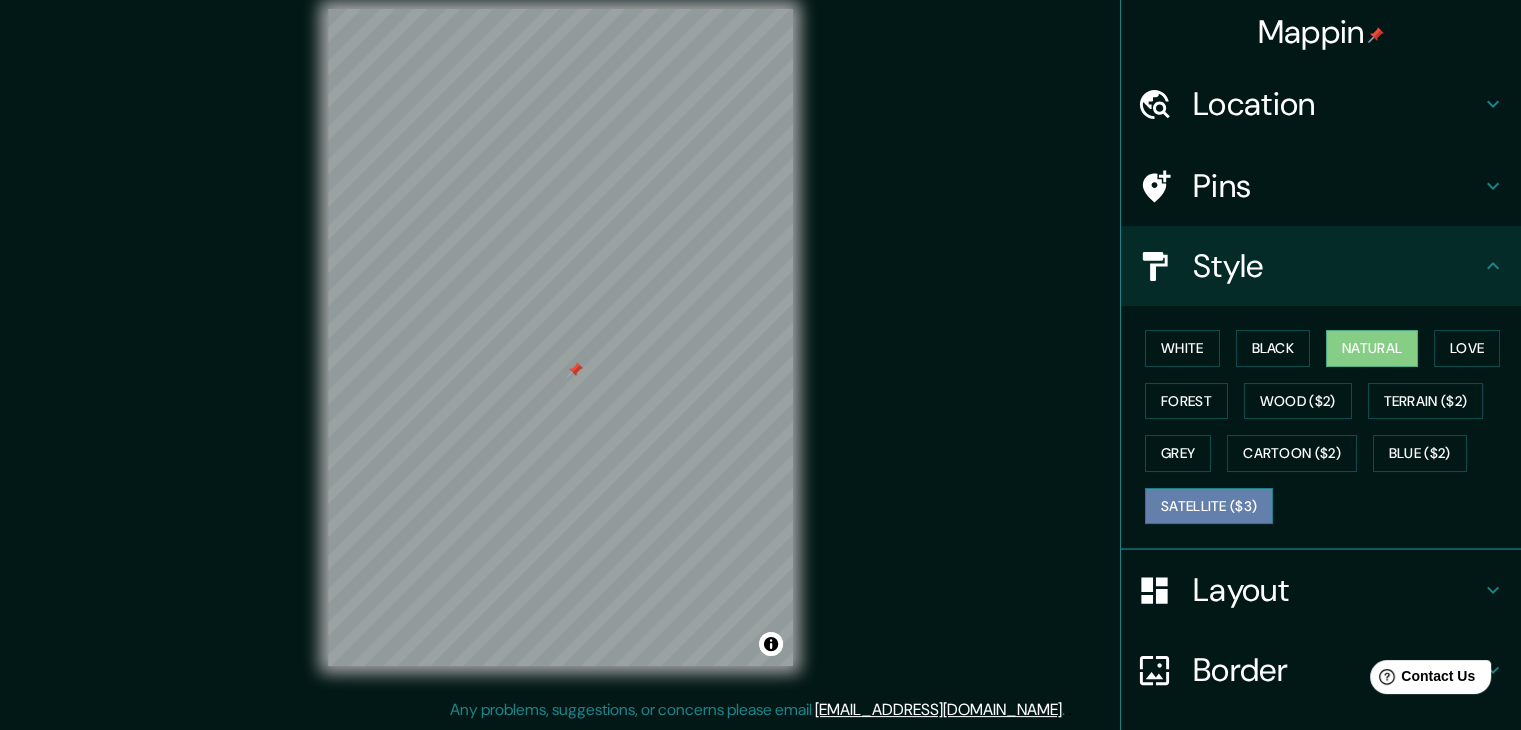 click on "Satellite ($3)" at bounding box center [1209, 506] 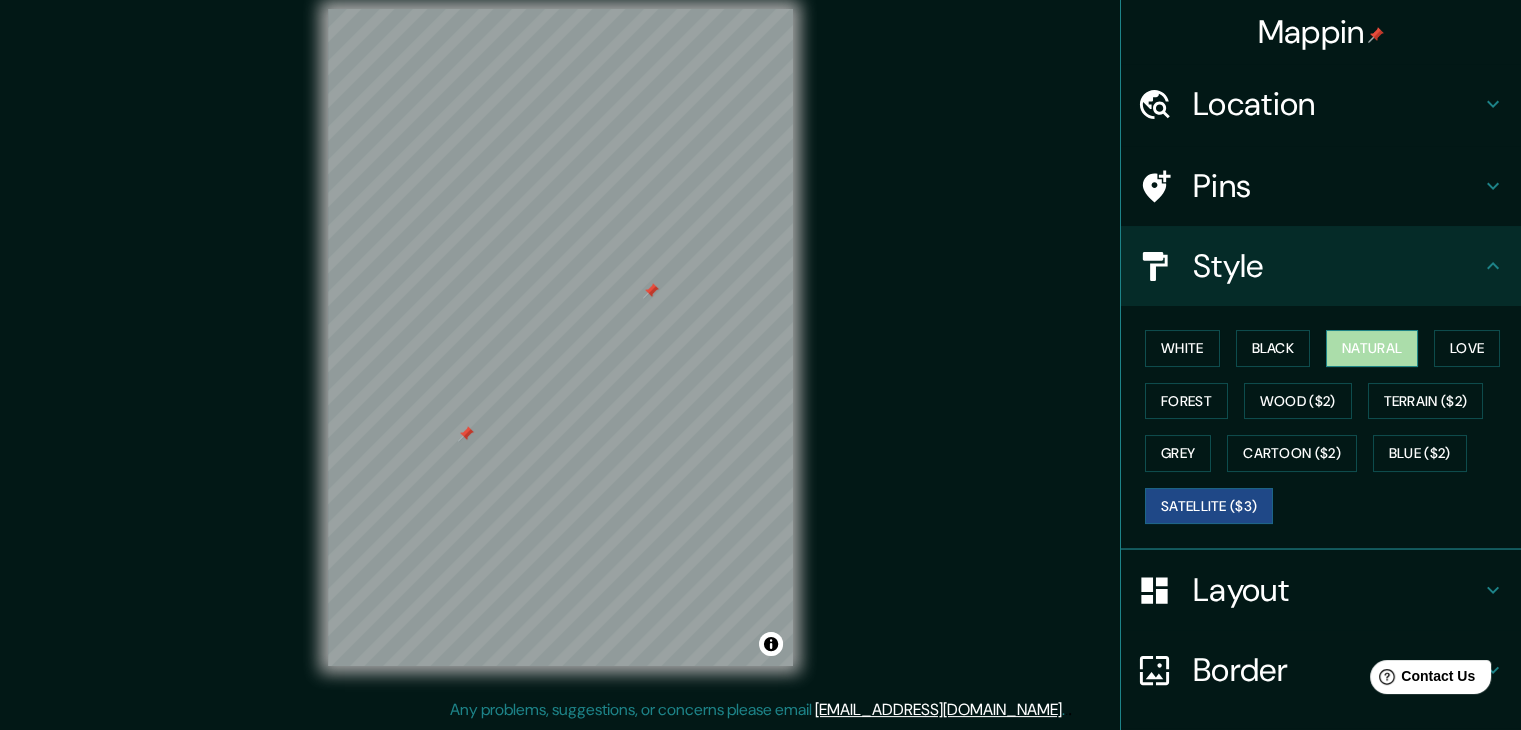 click on "Natural" at bounding box center [1372, 348] 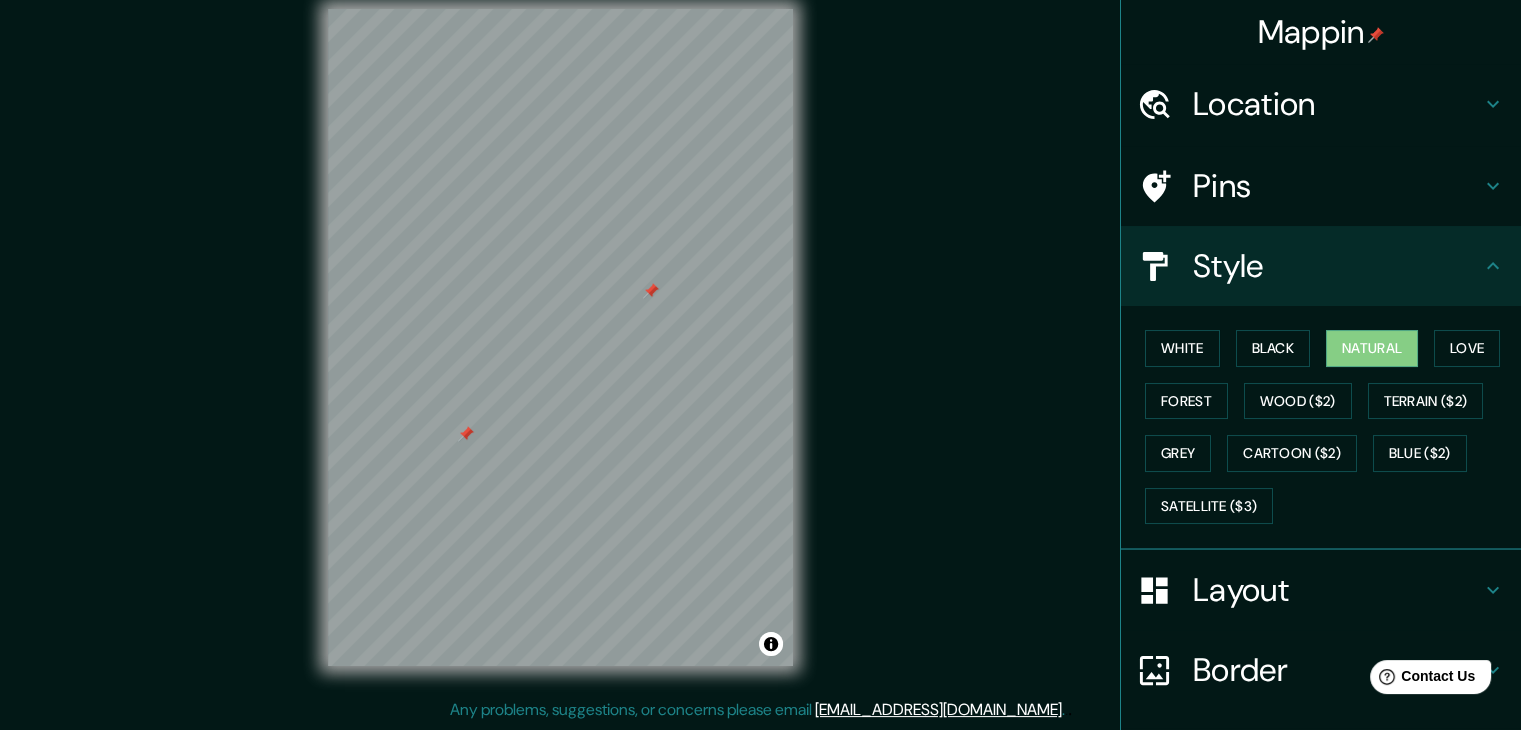 click at bounding box center [651, 291] 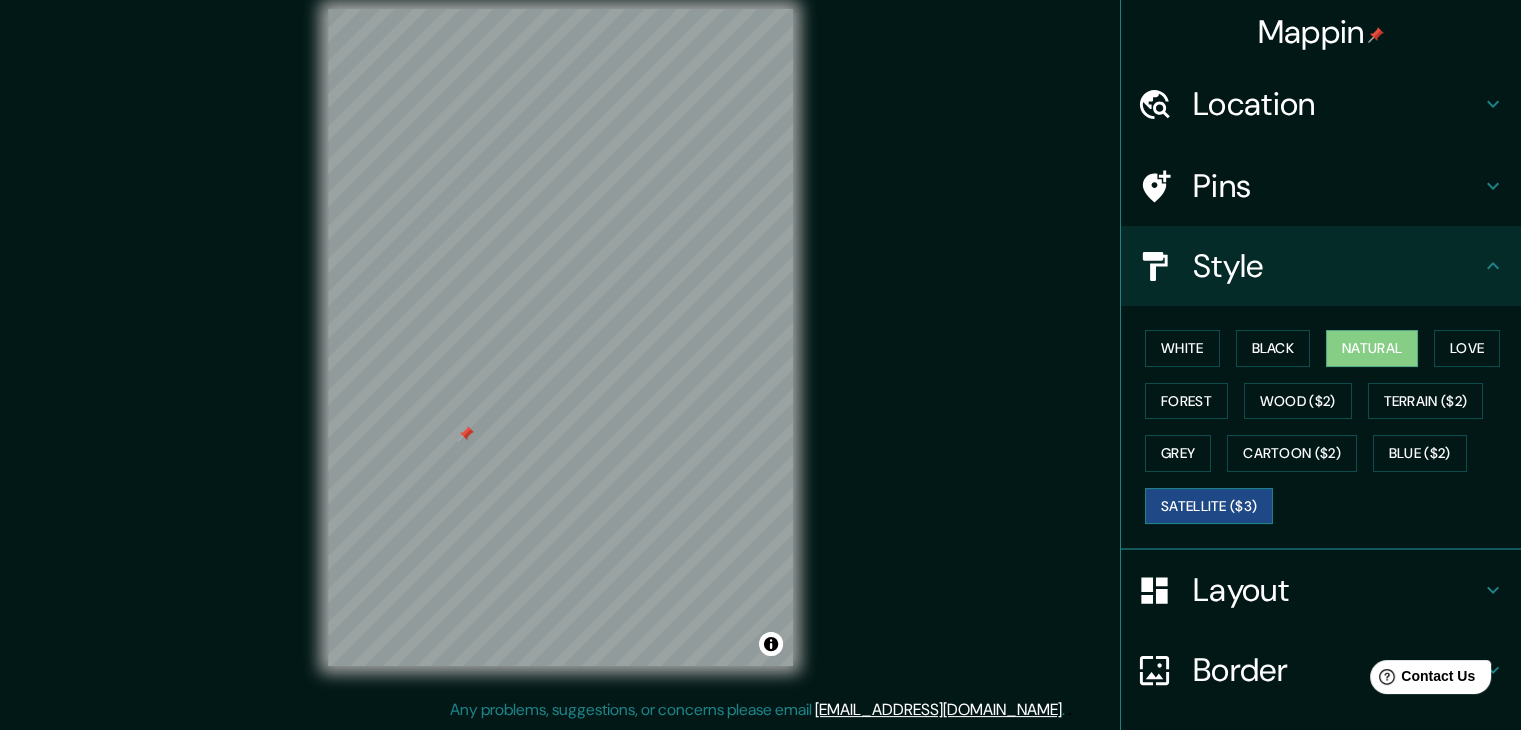 click on "Satellite ($3)" at bounding box center (1209, 506) 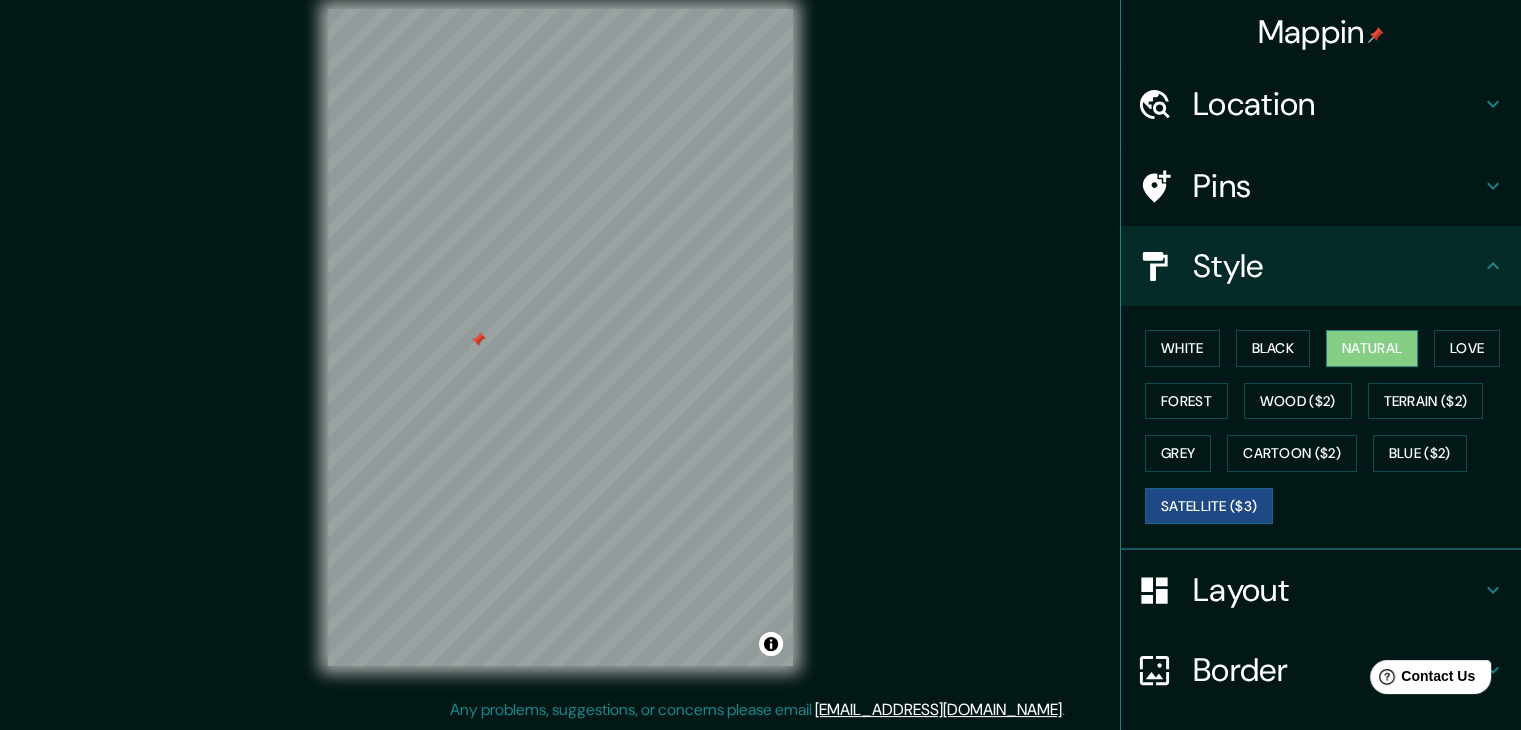 click on "Natural" at bounding box center (1372, 348) 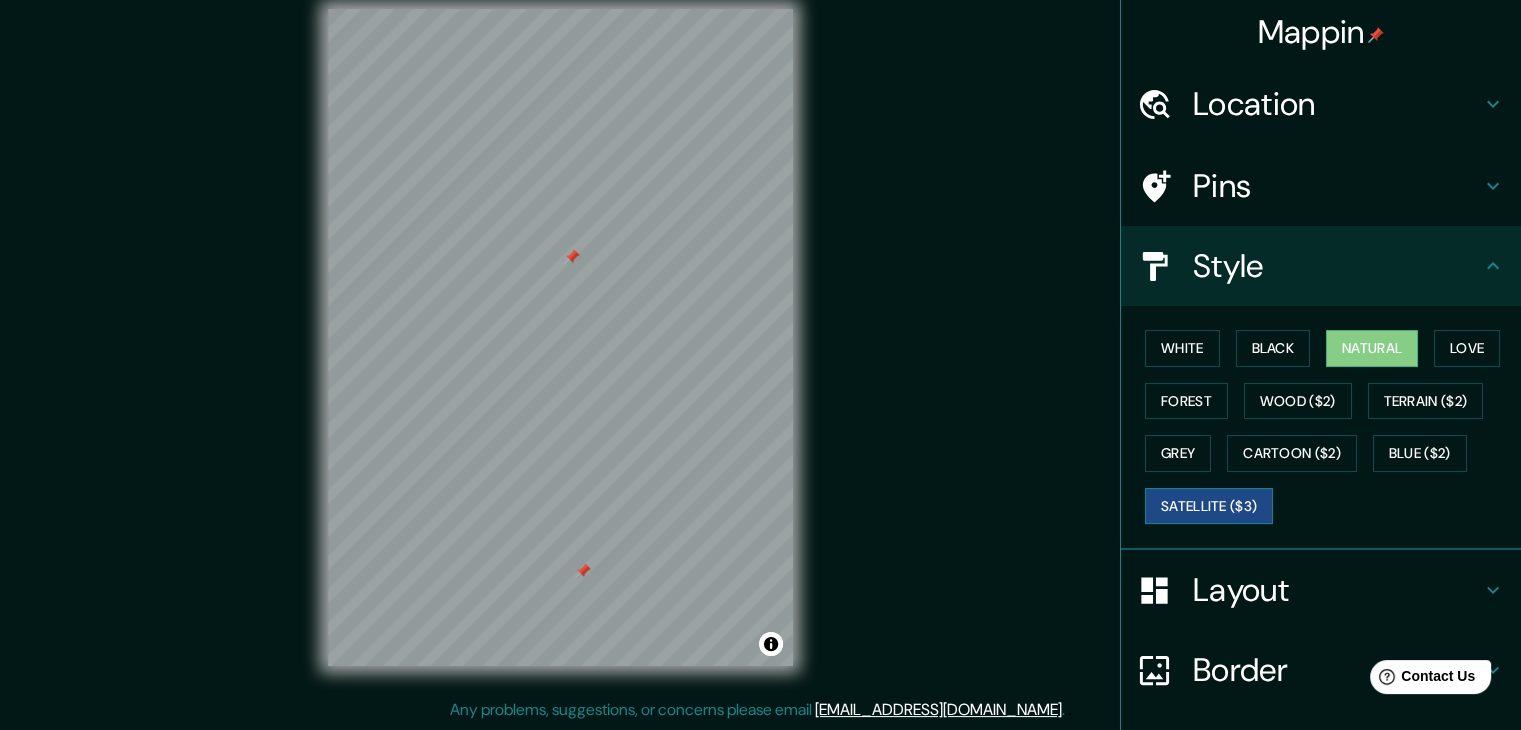 click on "Satellite ($3)" at bounding box center [1209, 506] 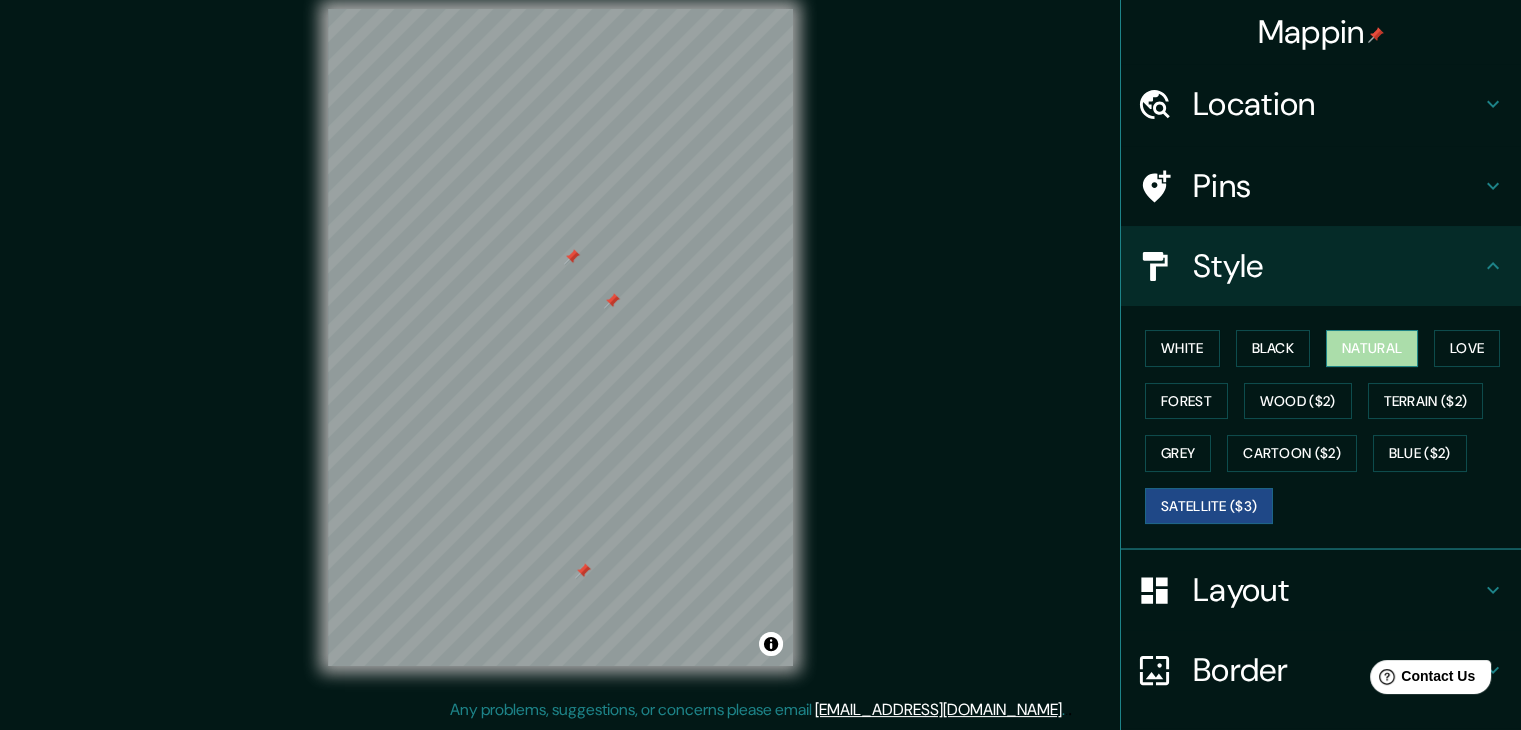 click on "Natural" at bounding box center (1372, 348) 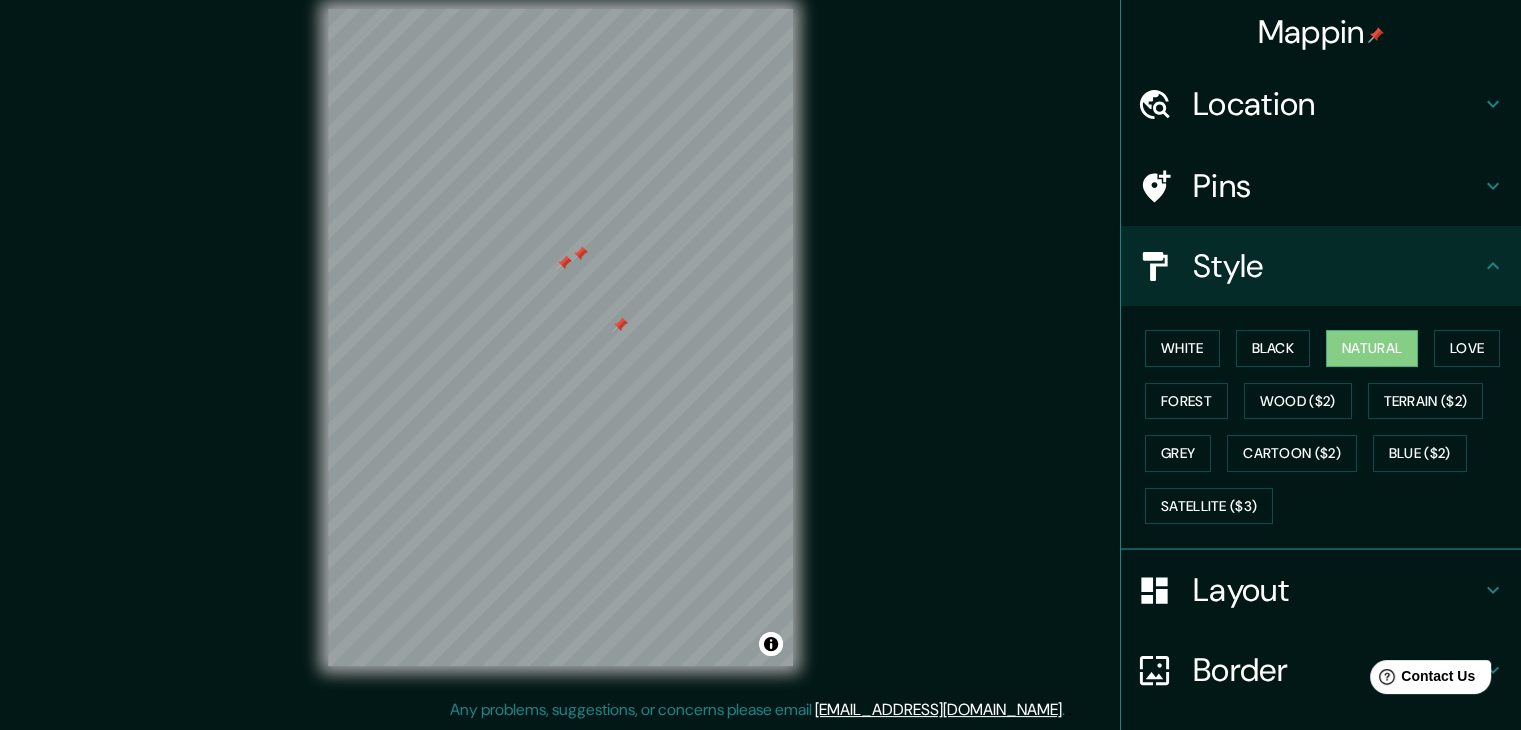 click at bounding box center (564, 263) 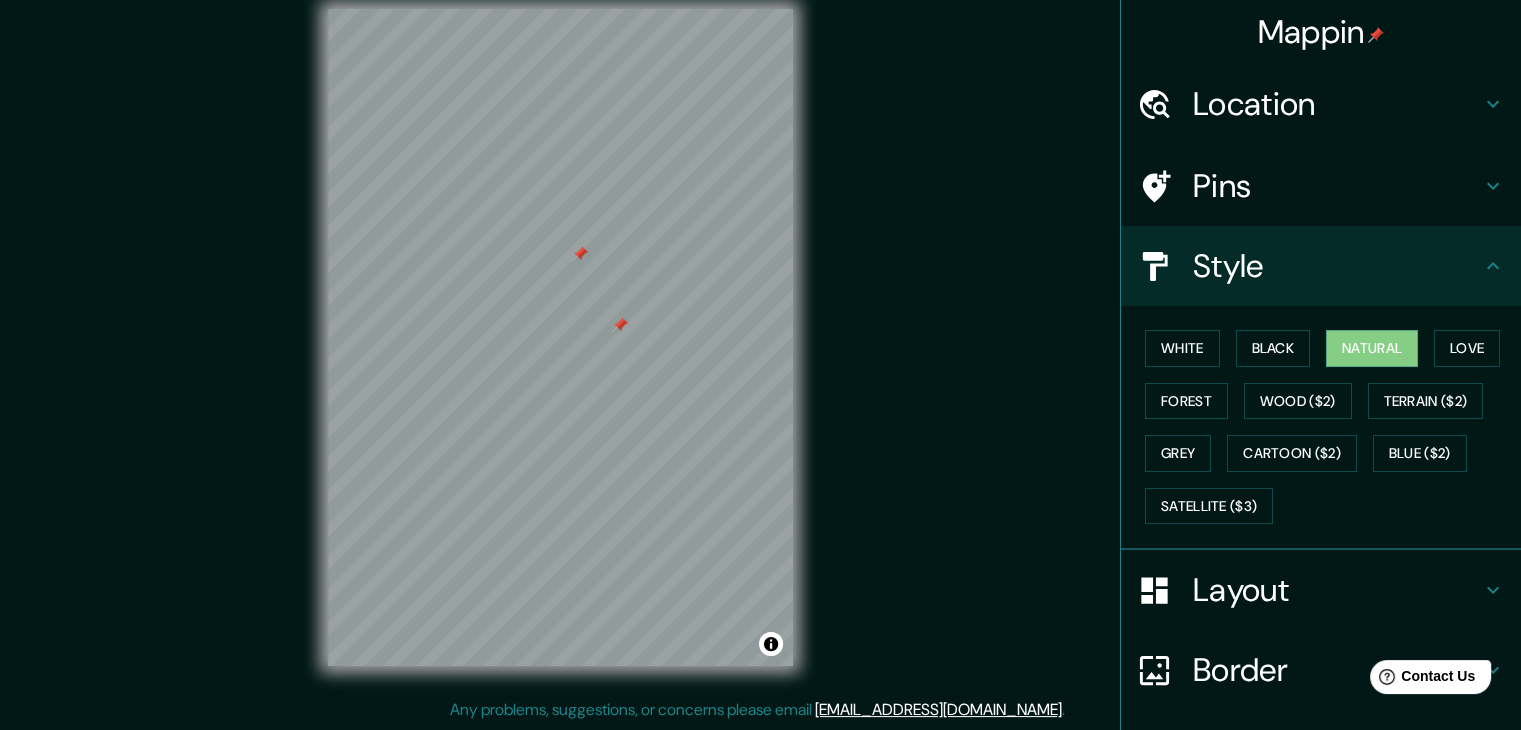 click at bounding box center (580, 254) 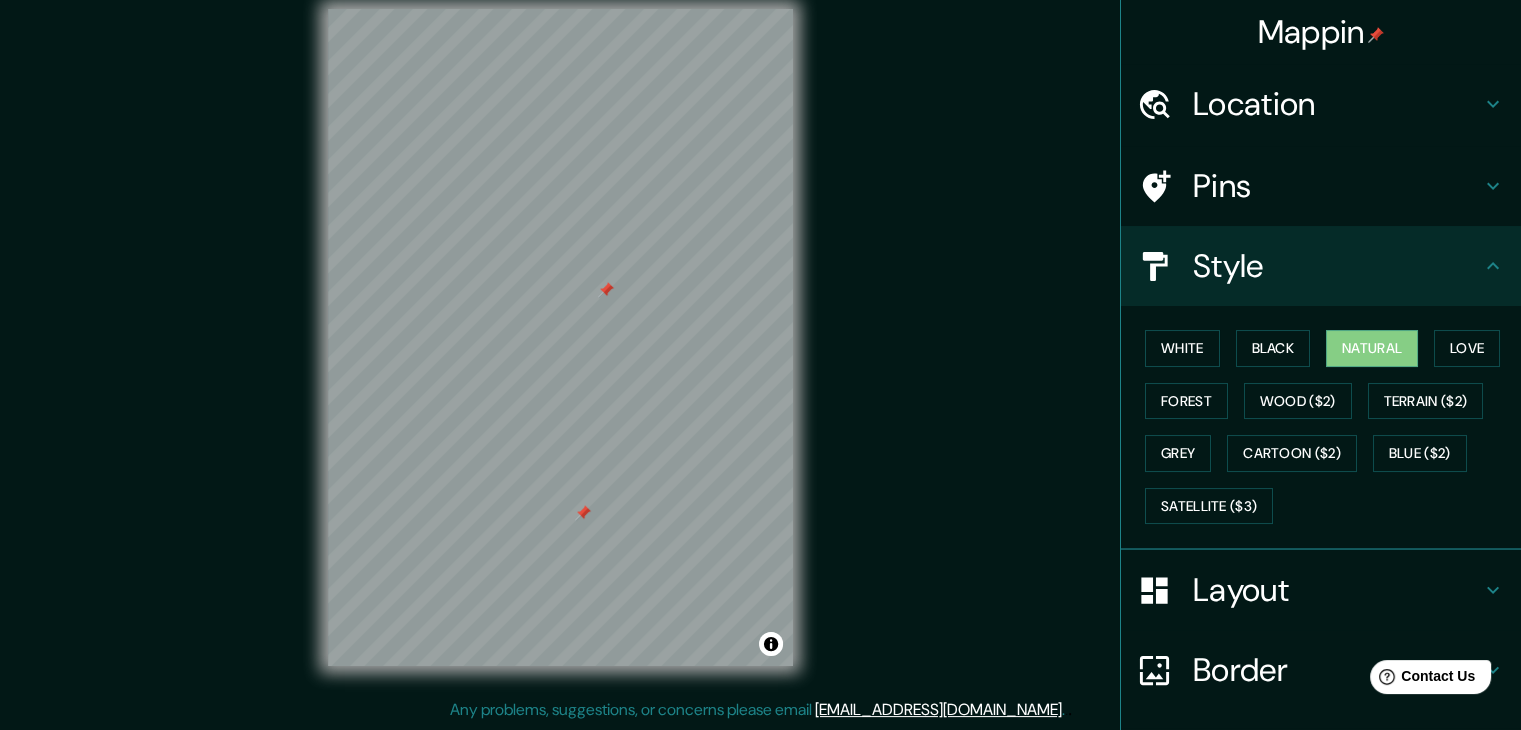 click at bounding box center [583, 513] 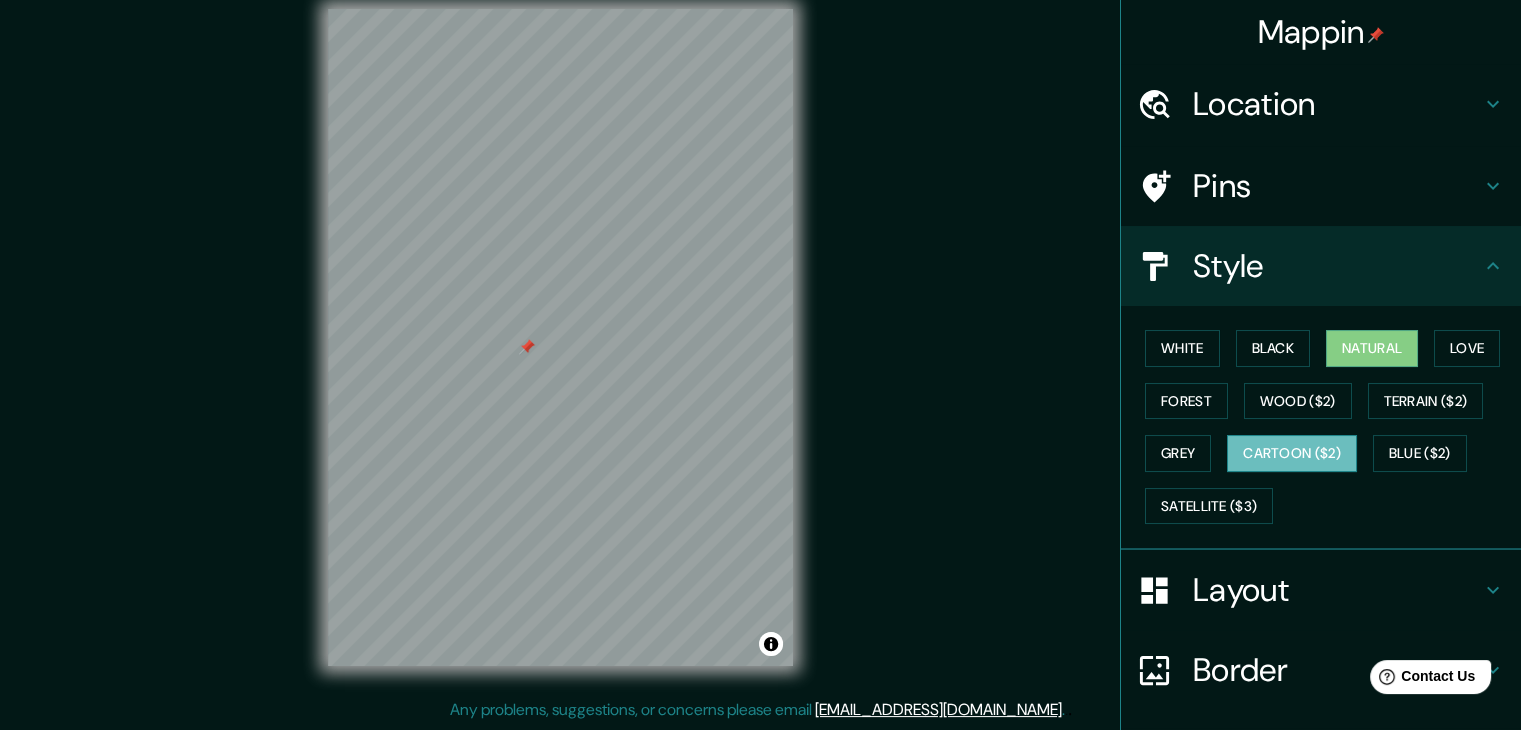 click on "Cartoon ($2)" at bounding box center (1292, 453) 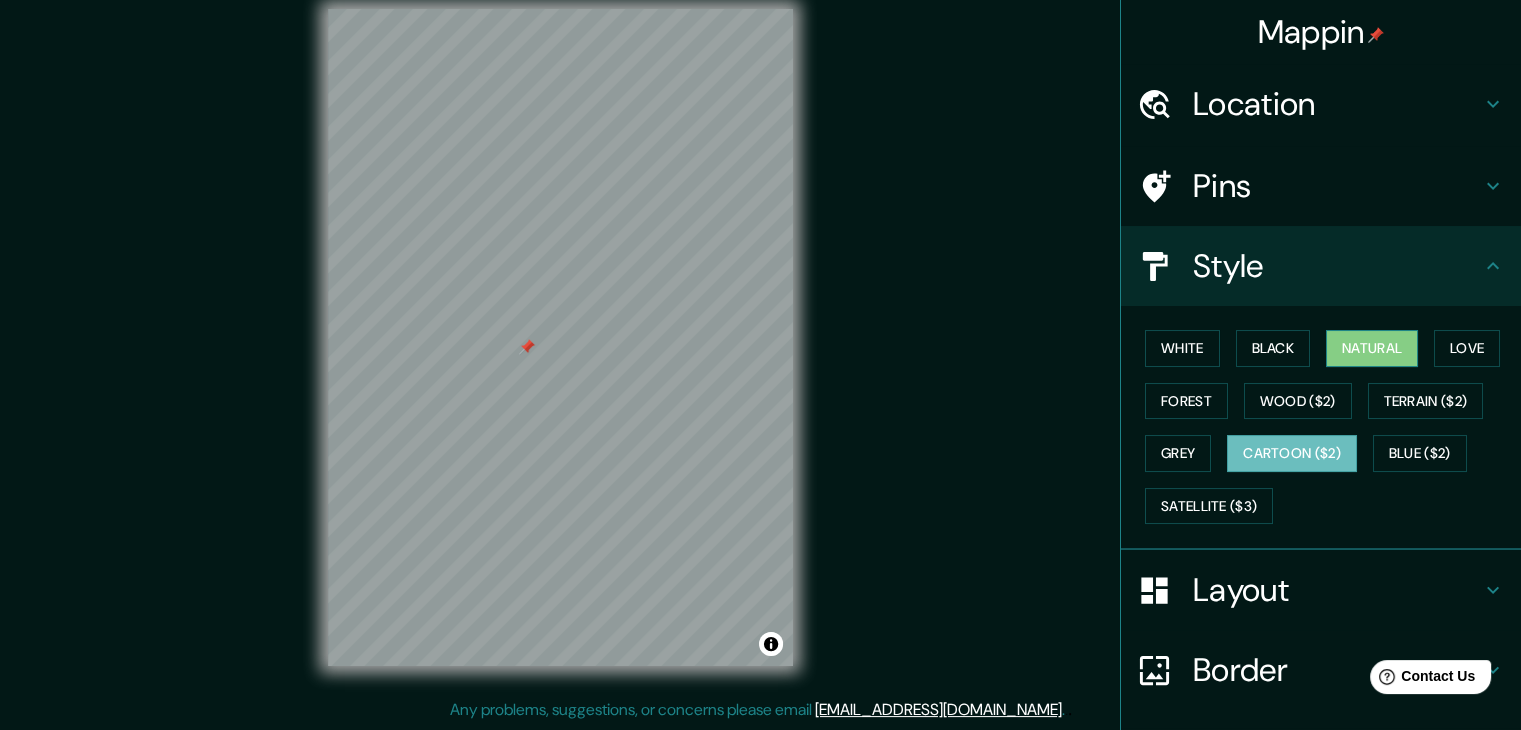 click on "Natural" at bounding box center [1372, 348] 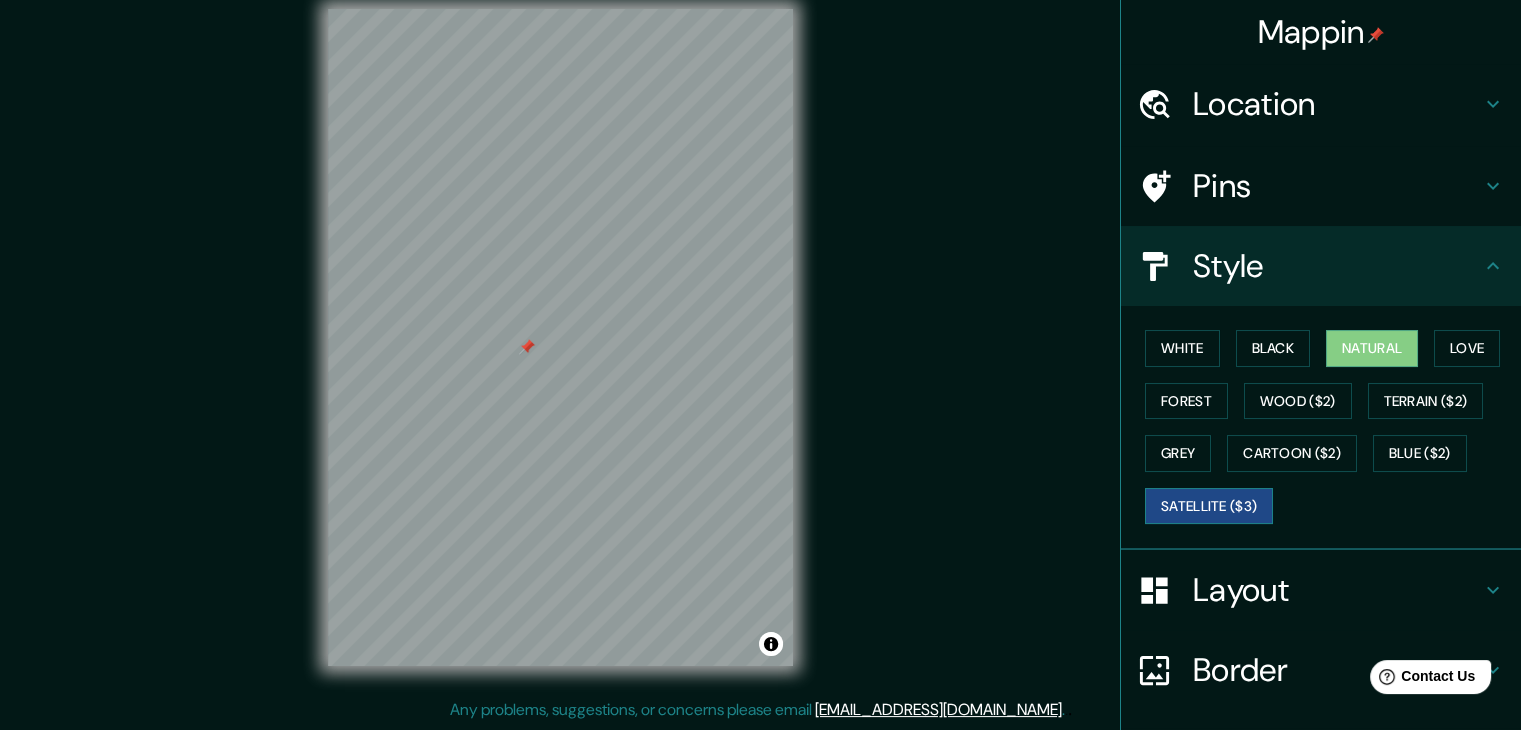 click on "Satellite ($3)" at bounding box center [1209, 506] 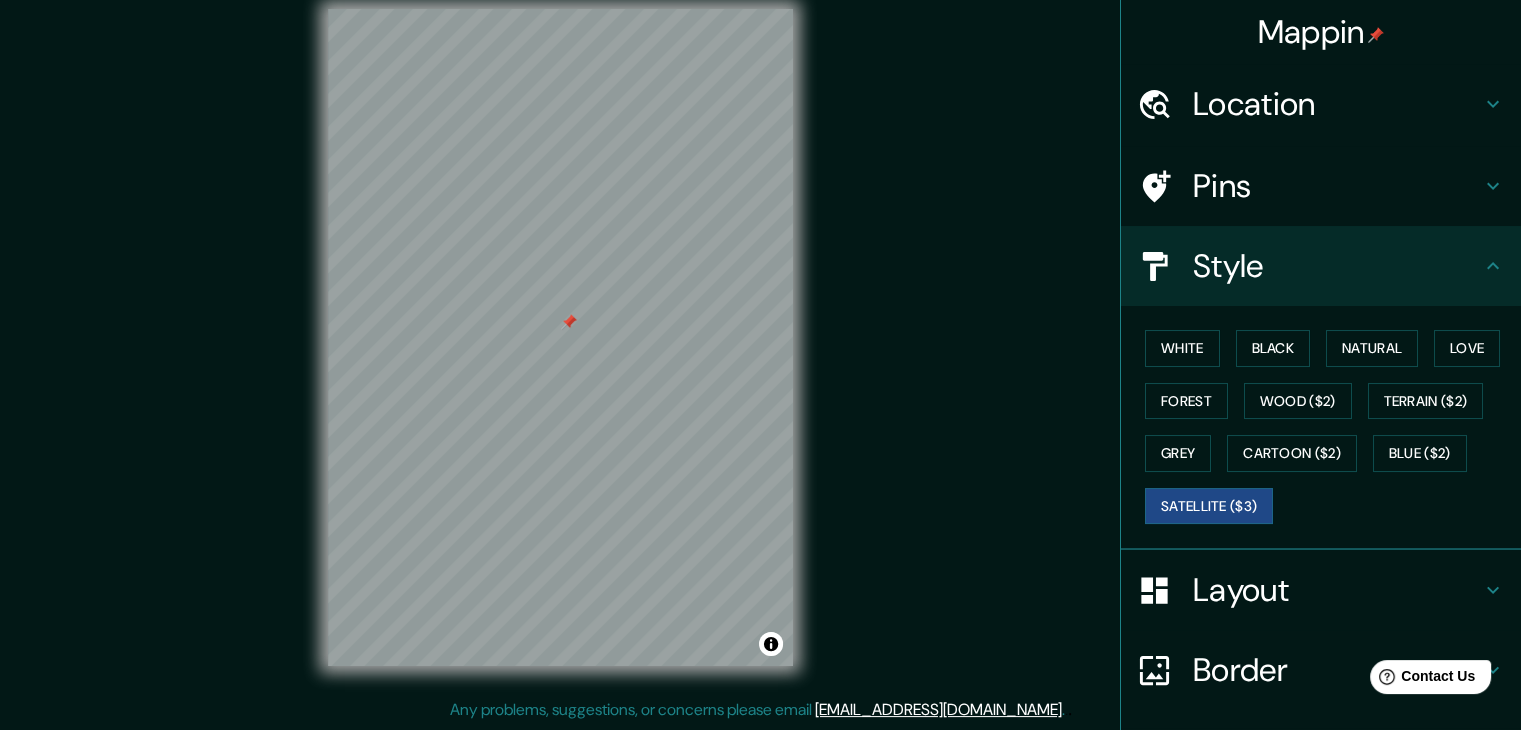 click at bounding box center [569, 322] 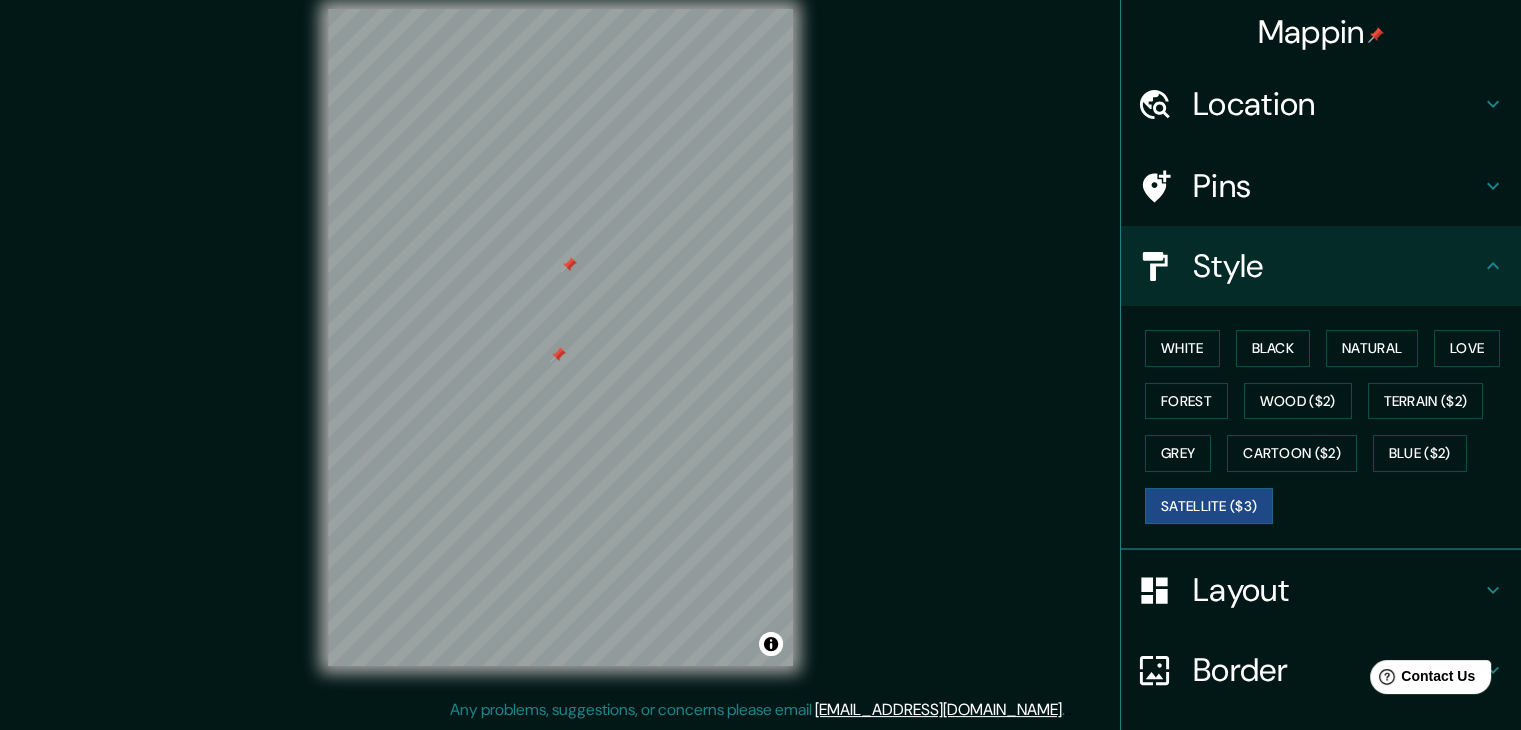 click at bounding box center [558, 355] 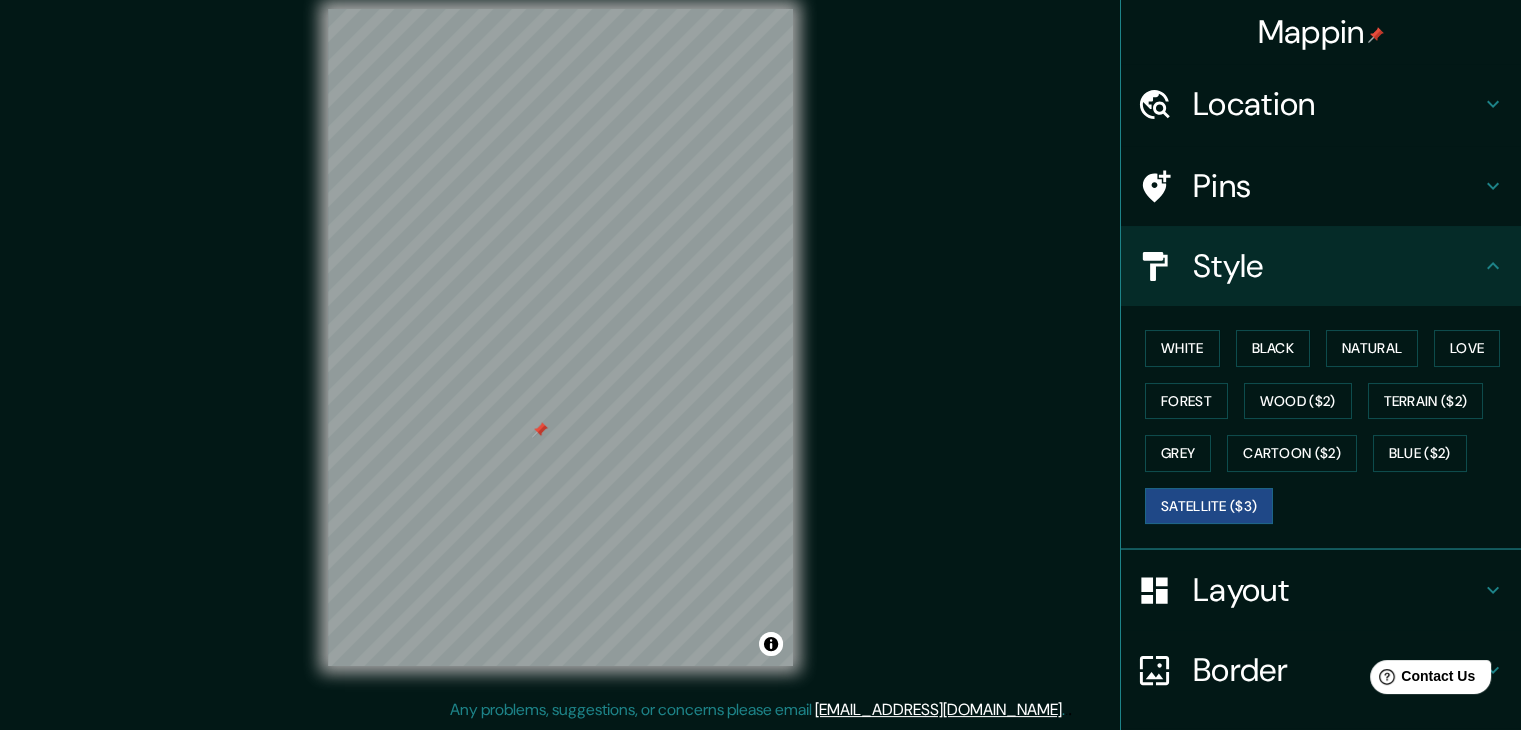 click at bounding box center [540, 430] 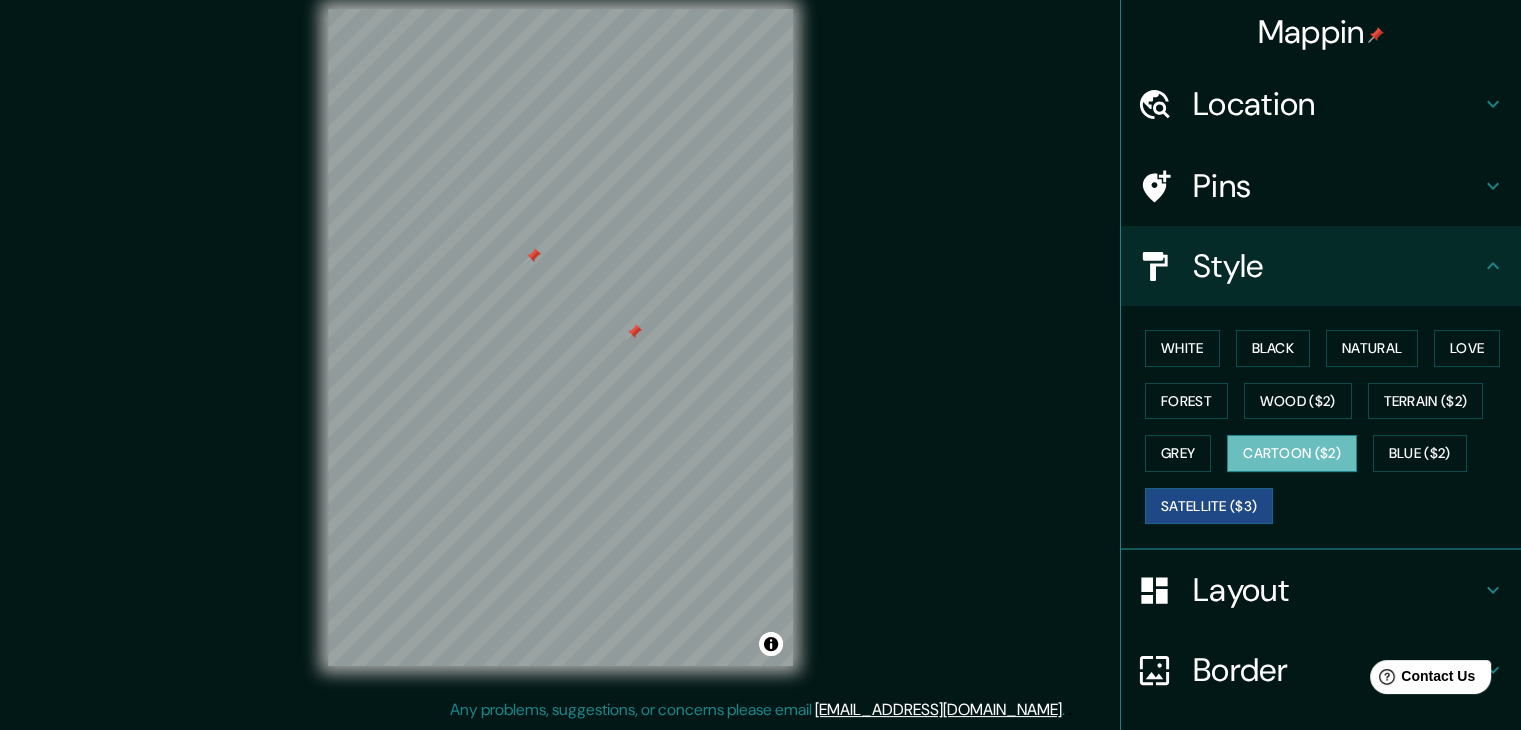 click on "Cartoon ($2)" at bounding box center (1292, 453) 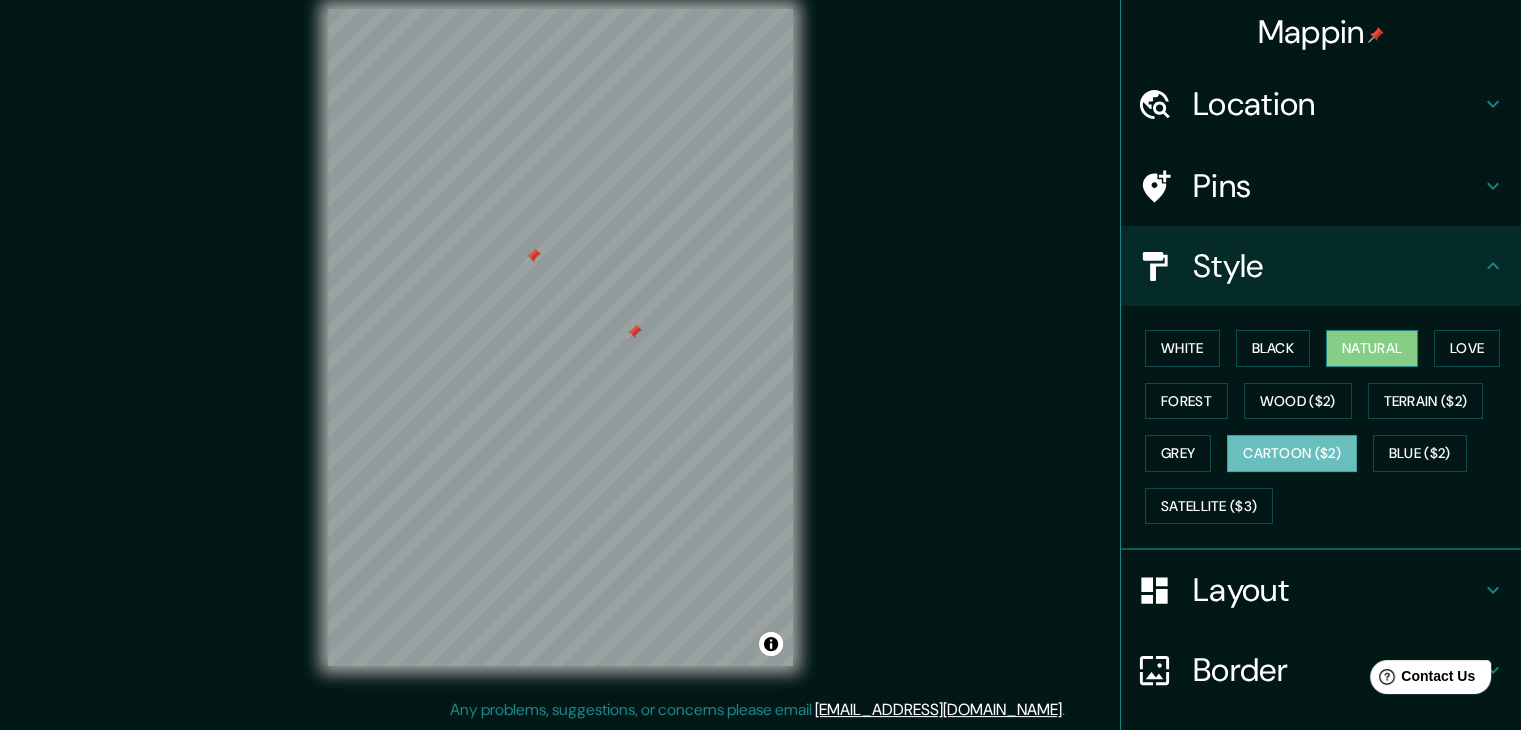 click on "Natural" at bounding box center (1372, 348) 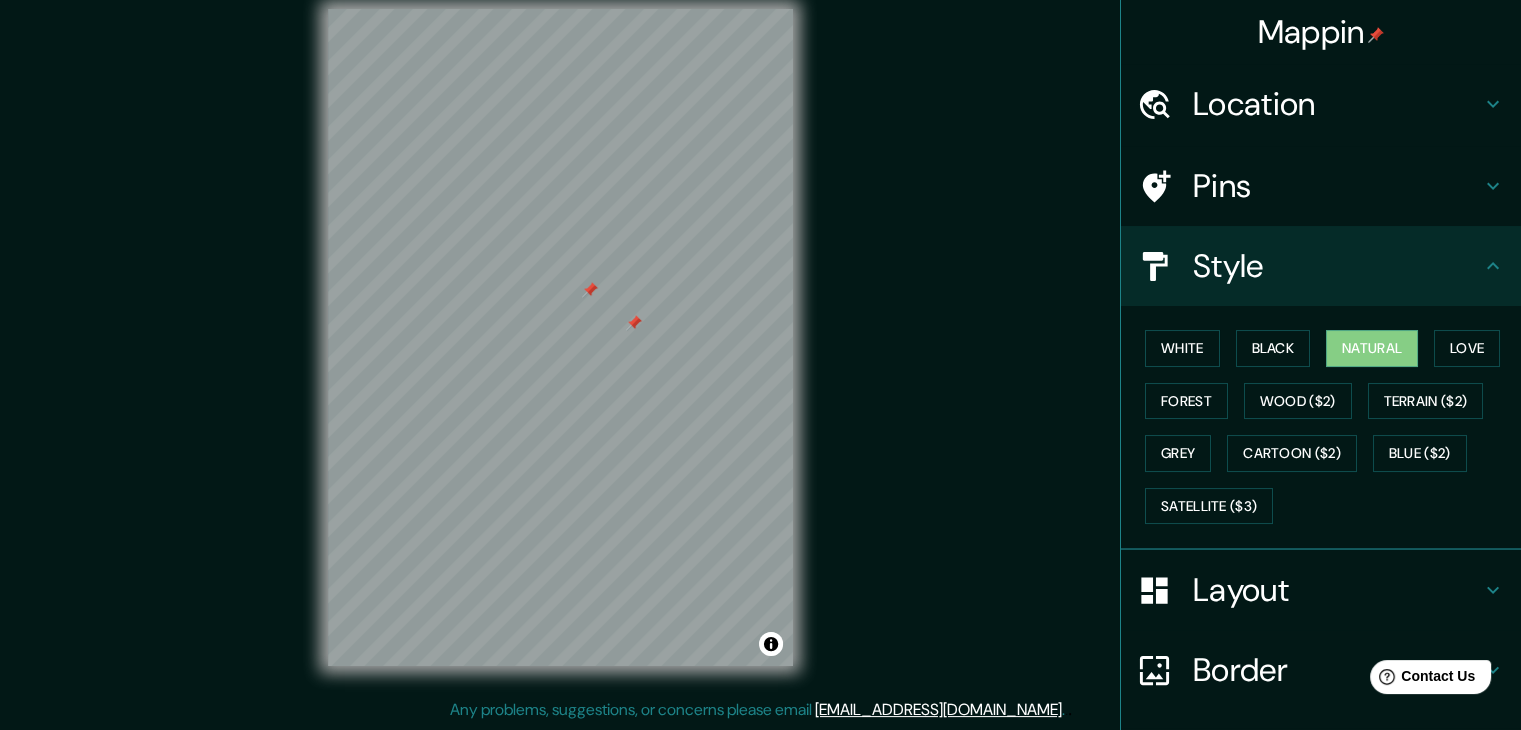click at bounding box center [590, 290] 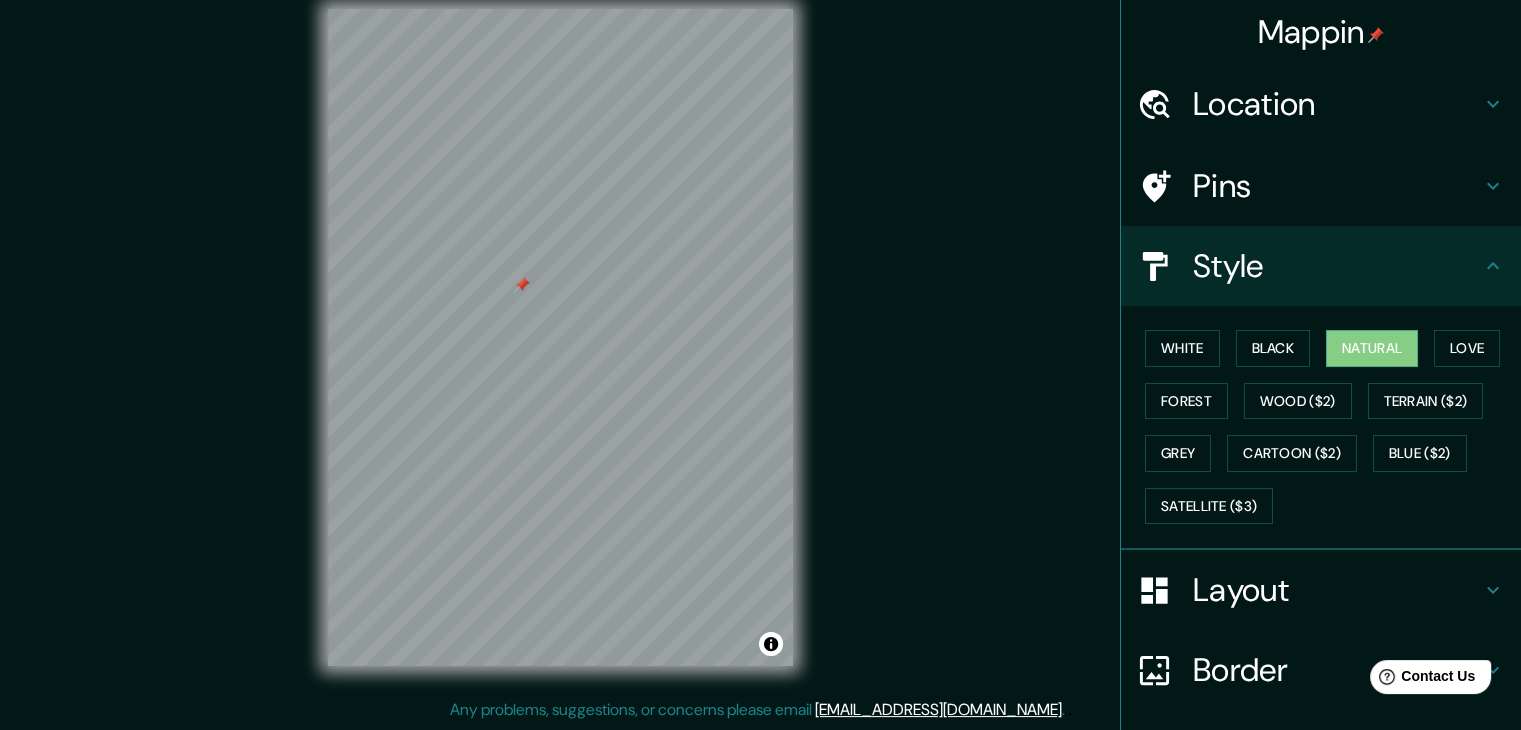 click on "Style" at bounding box center [1337, 266] 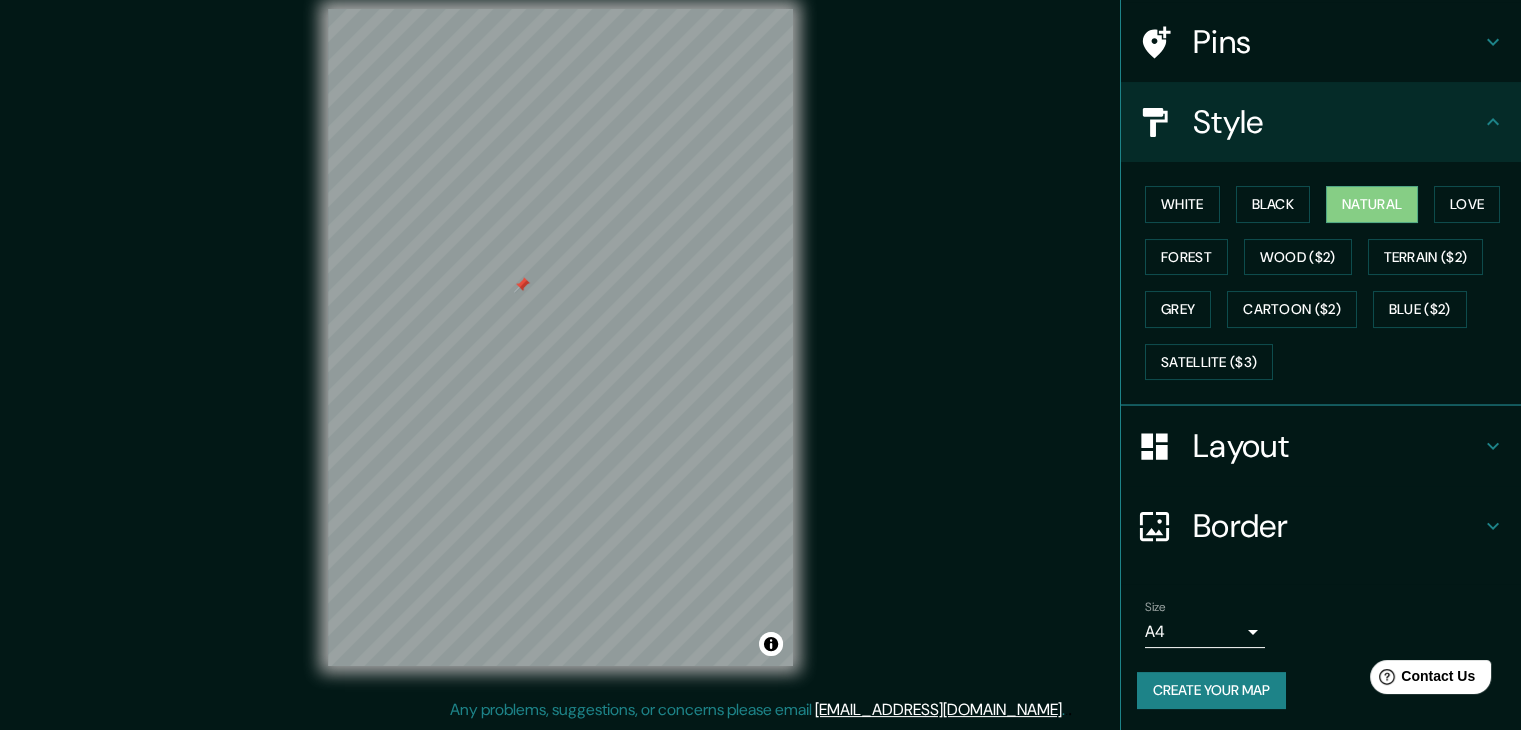 click on "Mappin Location Nonguén, Concepción, Región del Biobío 4030000, Chile Pins Style White Black Natural Love Forest Wood ($2) Terrain ($2) Grey Cartoon ($2) Blue ($2) Satellite ($3) Layout Border Choose a border.  Hint : you can make layers of the frame opaque to create some cool effects. None Simple Transparent Fancy Size A4 single Create your map © Mapbox   © OpenStreetMap   Improve this map Any problems, suggestions, or concerns please email    help@mappin.pro . . ." at bounding box center (760, 342) 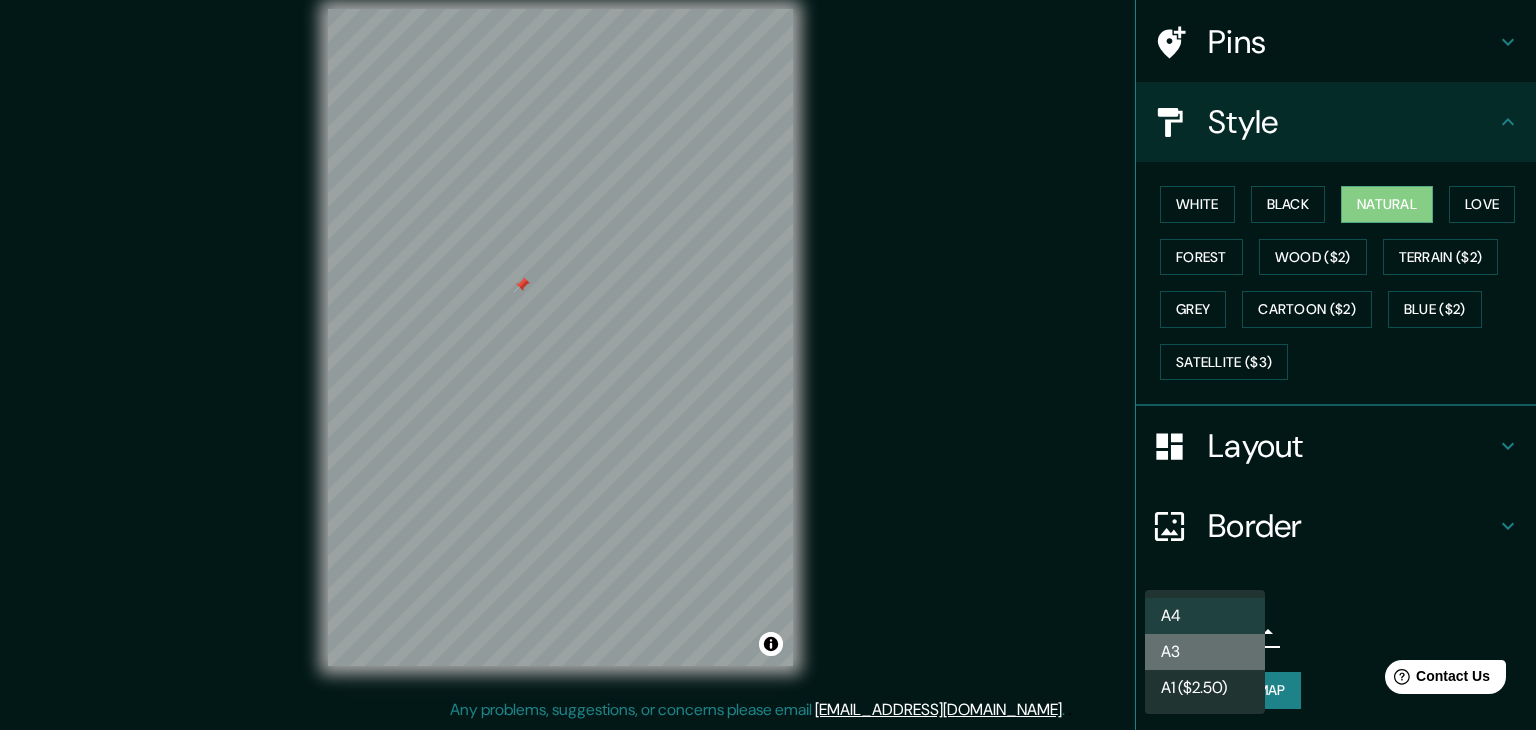 click on "A3" at bounding box center [1205, 652] 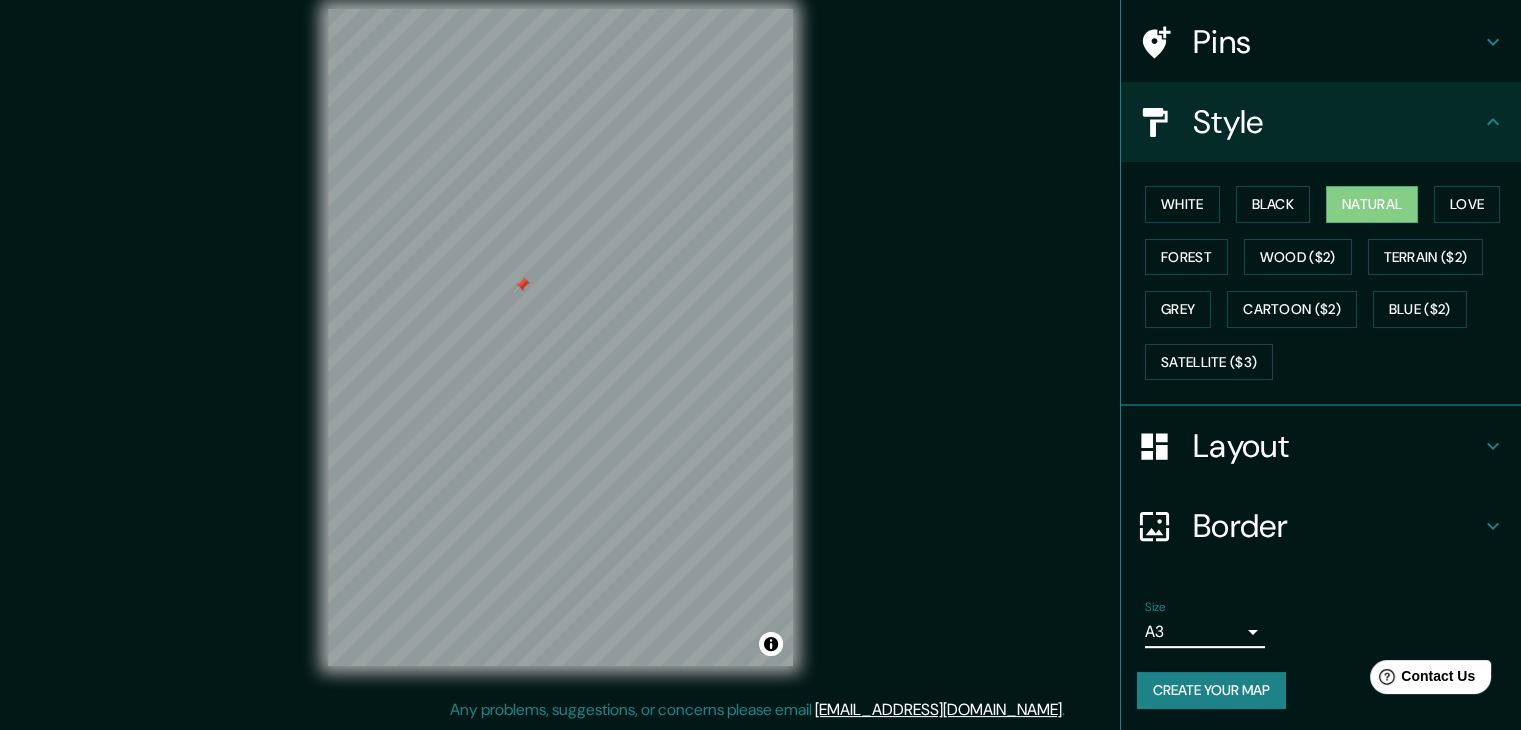 click on "Mappin Location Nonguén, Concepción, Región del Biobío 4030000, Chile Pins Style White Black Natural Love Forest Wood ($2) Terrain ($2) Grey Cartoon ($2) Blue ($2) Satellite ($3) Layout Border Choose a border.  Hint : you can make layers of the frame opaque to create some cool effects. None Simple Transparent Fancy Size A3 a4 Create your map © Mapbox   © OpenStreetMap   Improve this map Any problems, suggestions, or concerns please email    help@mappin.pro . . ." at bounding box center [760, 342] 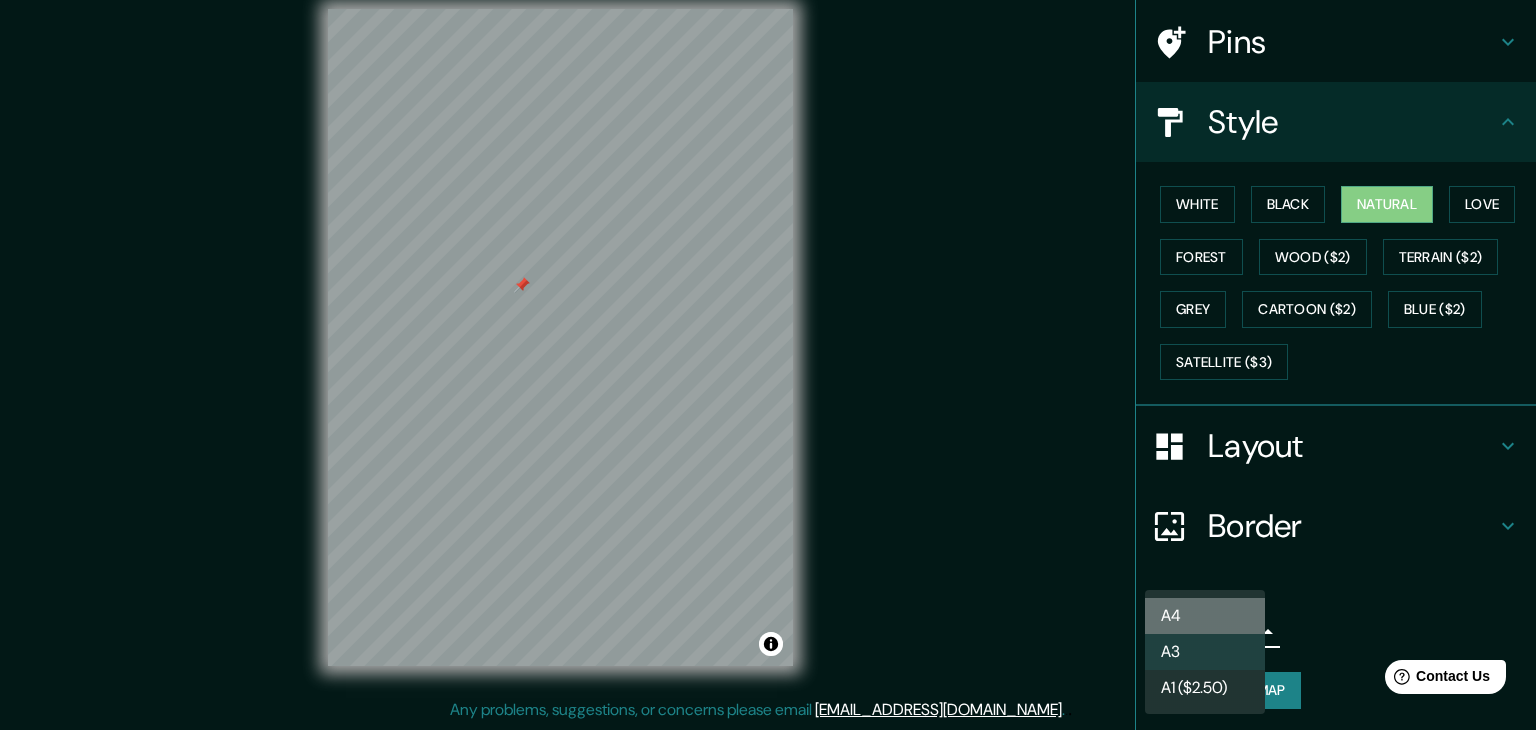 click on "A4" at bounding box center [1205, 616] 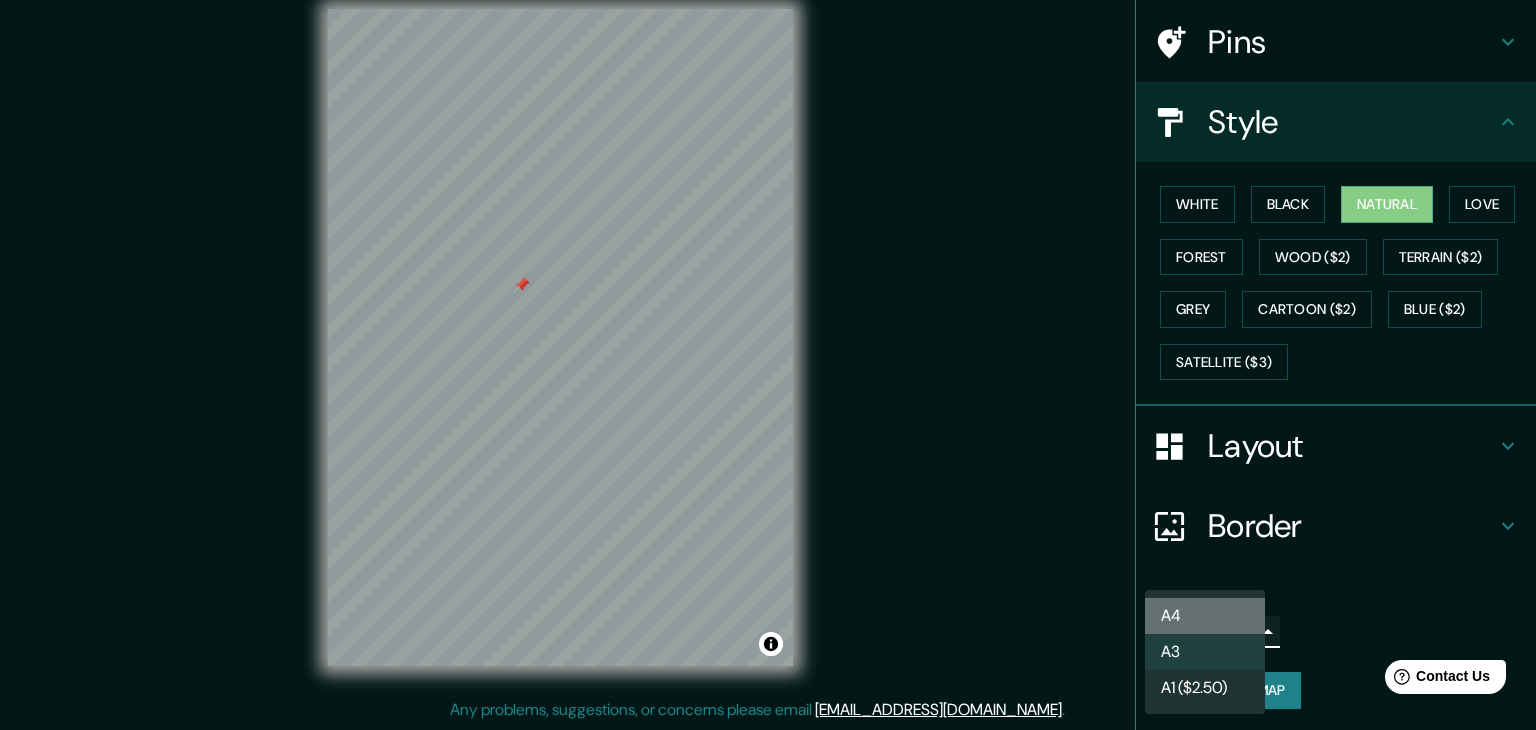 type on "single" 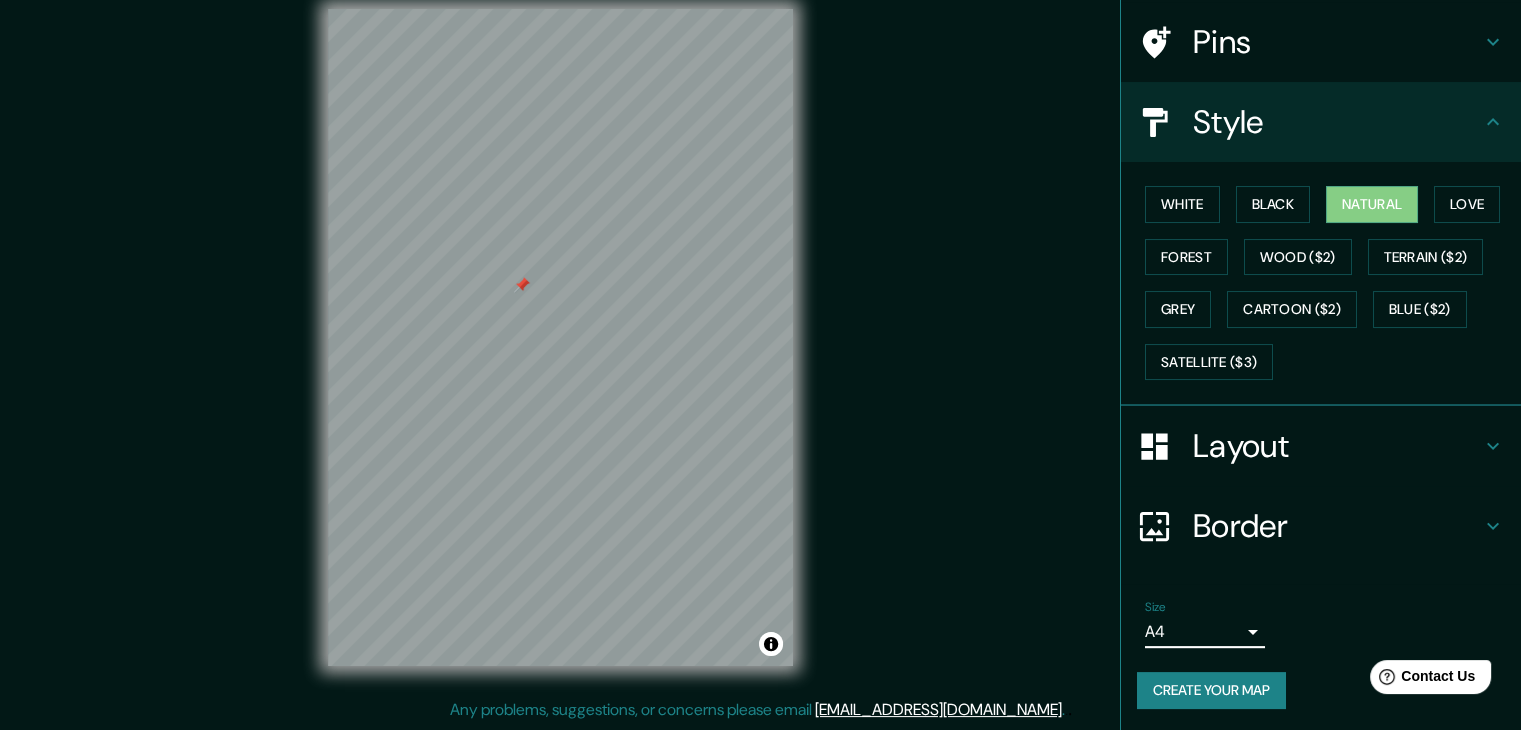 click on "Mappin Location Nonguén, Concepción, Región del Biobío 4030000, Chile Pins Style White Black Natural Love Forest Wood ($2) Terrain ($2) Grey Cartoon ($2) Blue ($2) Satellite ($3) Layout Border Choose a border.  Hint : you can make layers of the frame opaque to create some cool effects. None Simple Transparent Fancy Size A4 single Create your map © Mapbox   © OpenStreetMap   Improve this map Any problems, suggestions, or concerns please email    help@mappin.pro . . ." at bounding box center (760, 342) 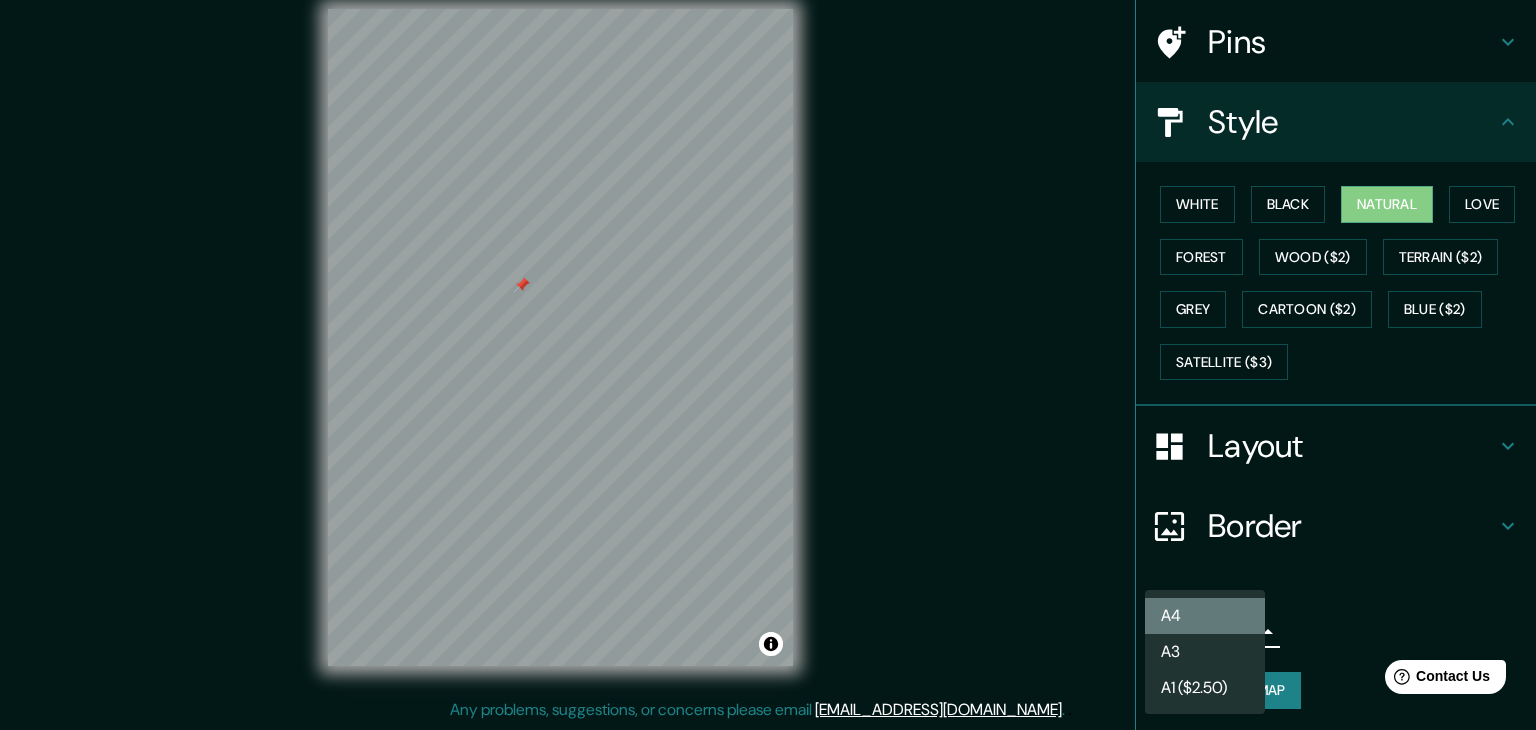 click on "A4" at bounding box center [1205, 616] 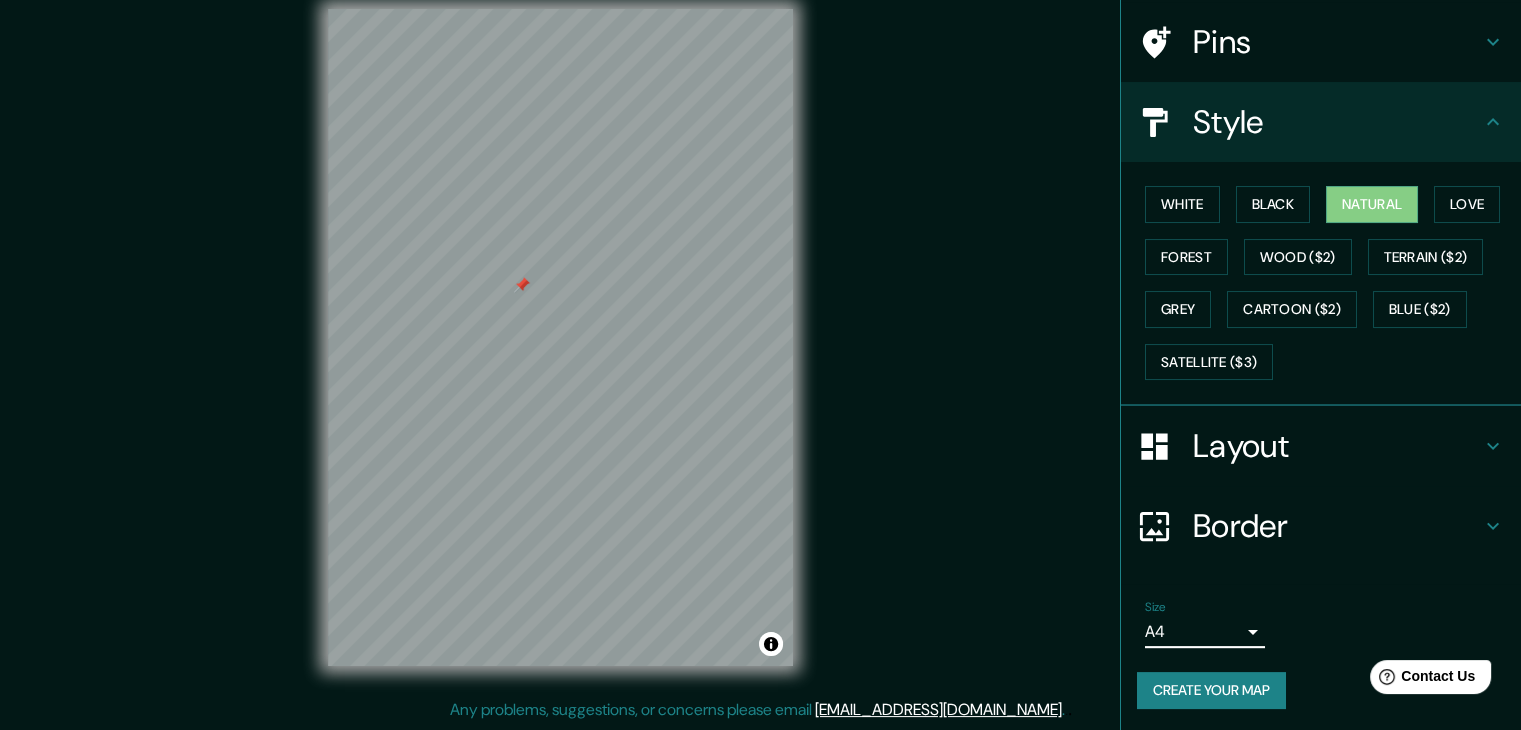 click on "Border" at bounding box center (1337, 526) 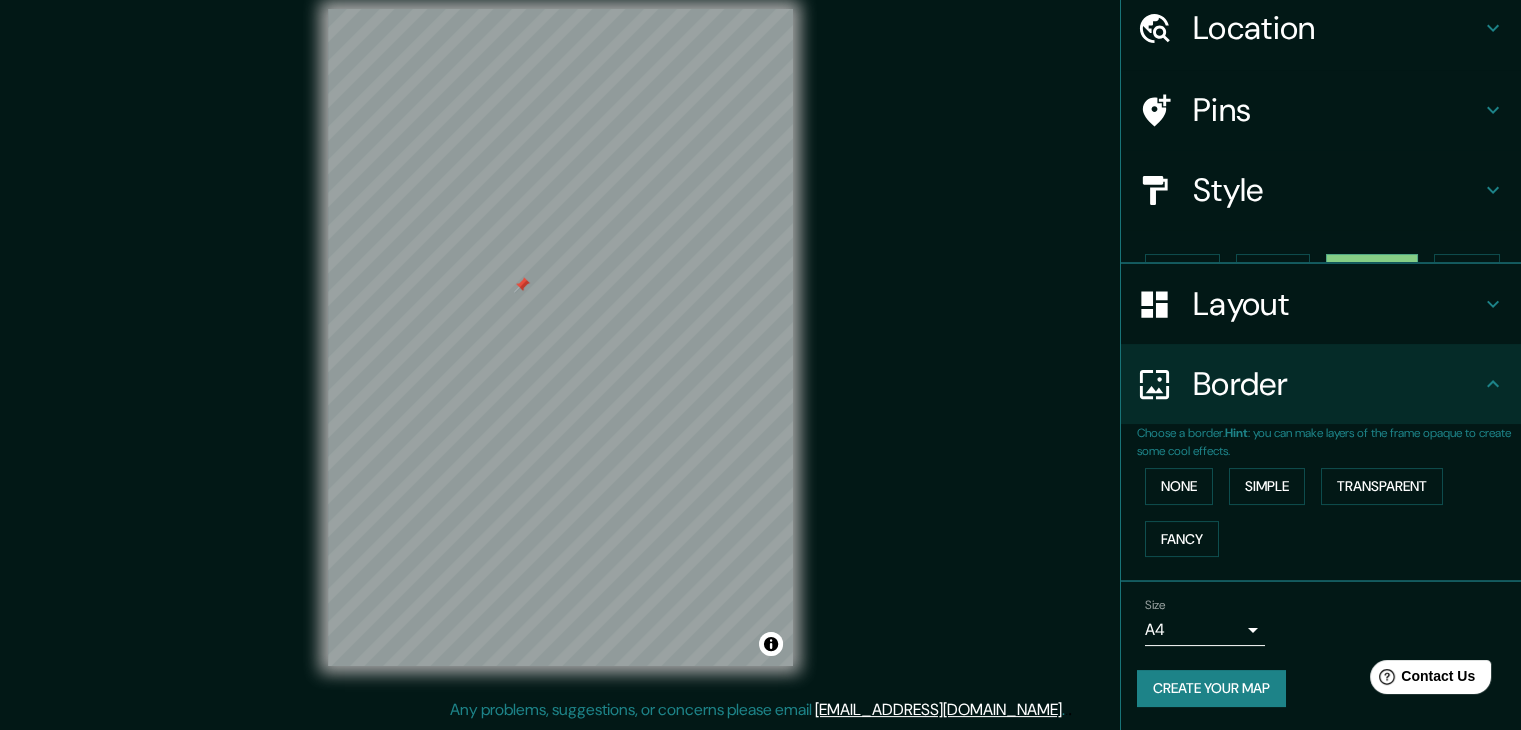 scroll, scrollTop: 42, scrollLeft: 0, axis: vertical 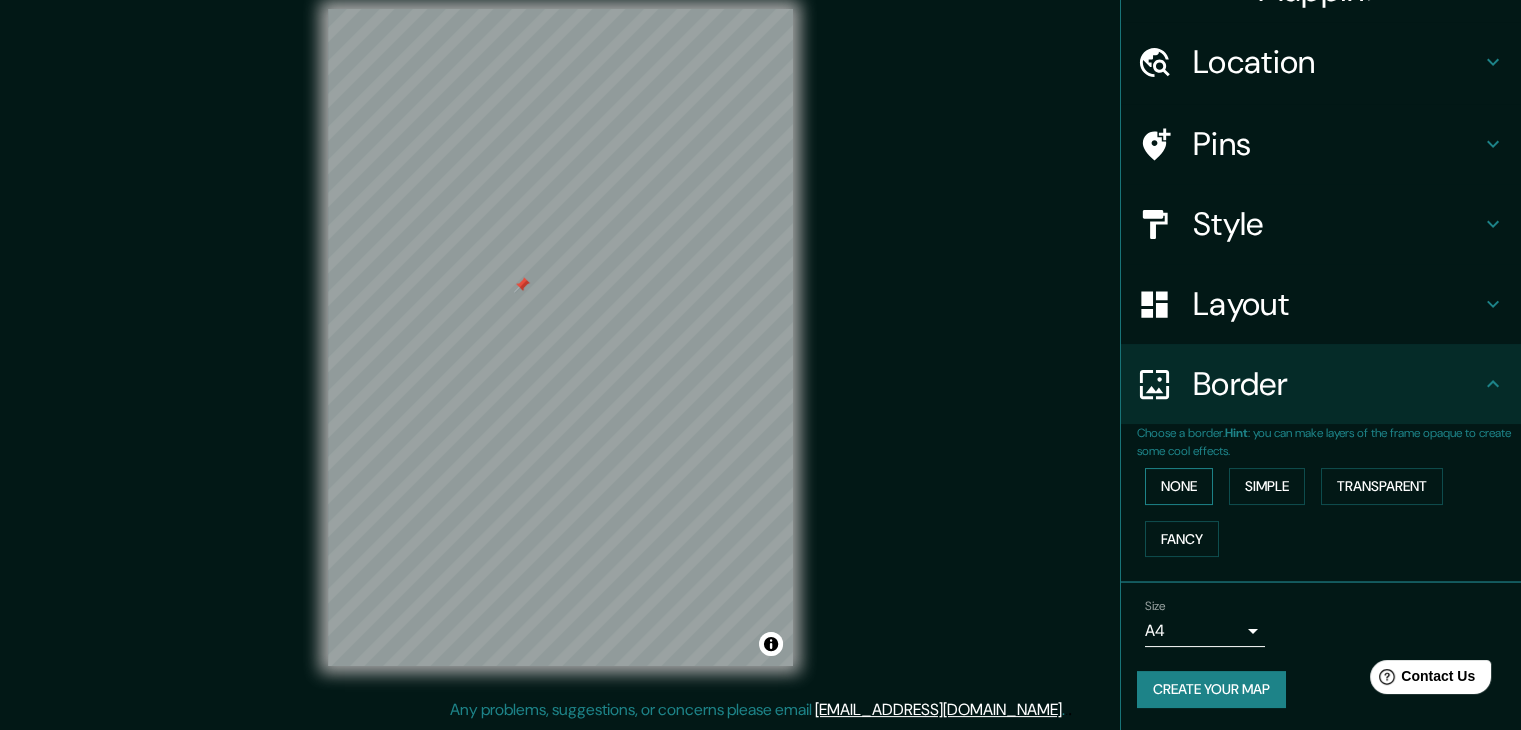 click on "None" at bounding box center (1179, 486) 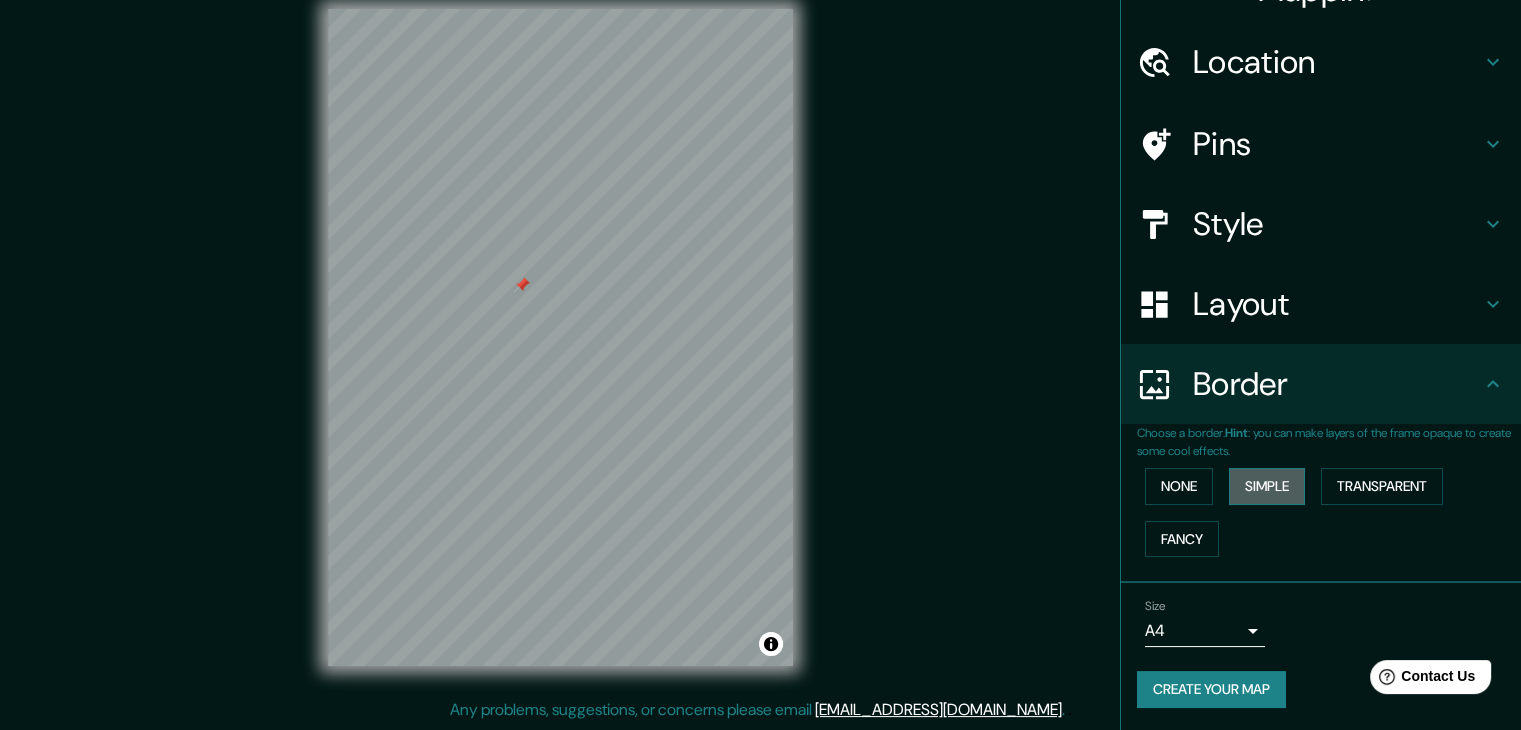 click on "Simple" at bounding box center [1267, 486] 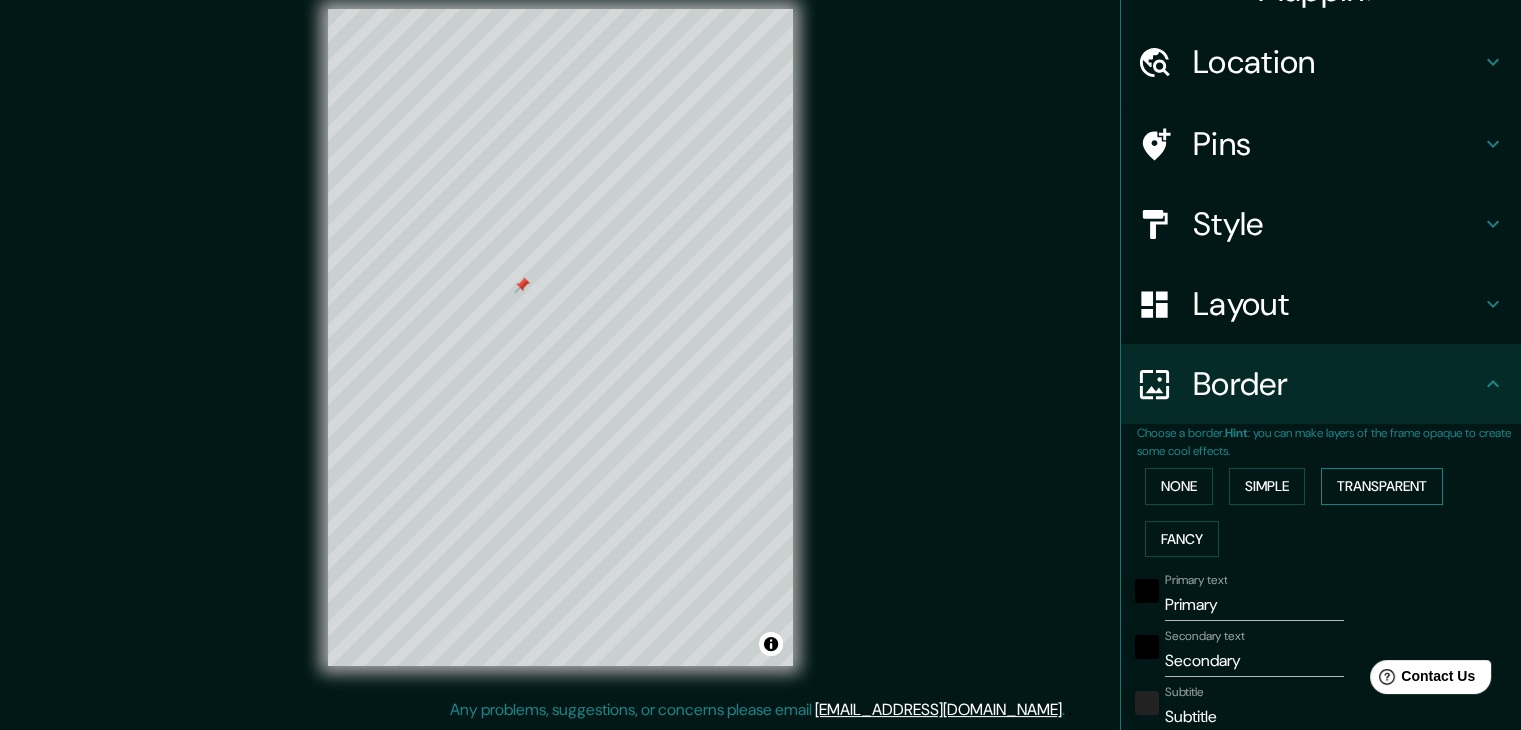 click on "Transparent" at bounding box center (1382, 486) 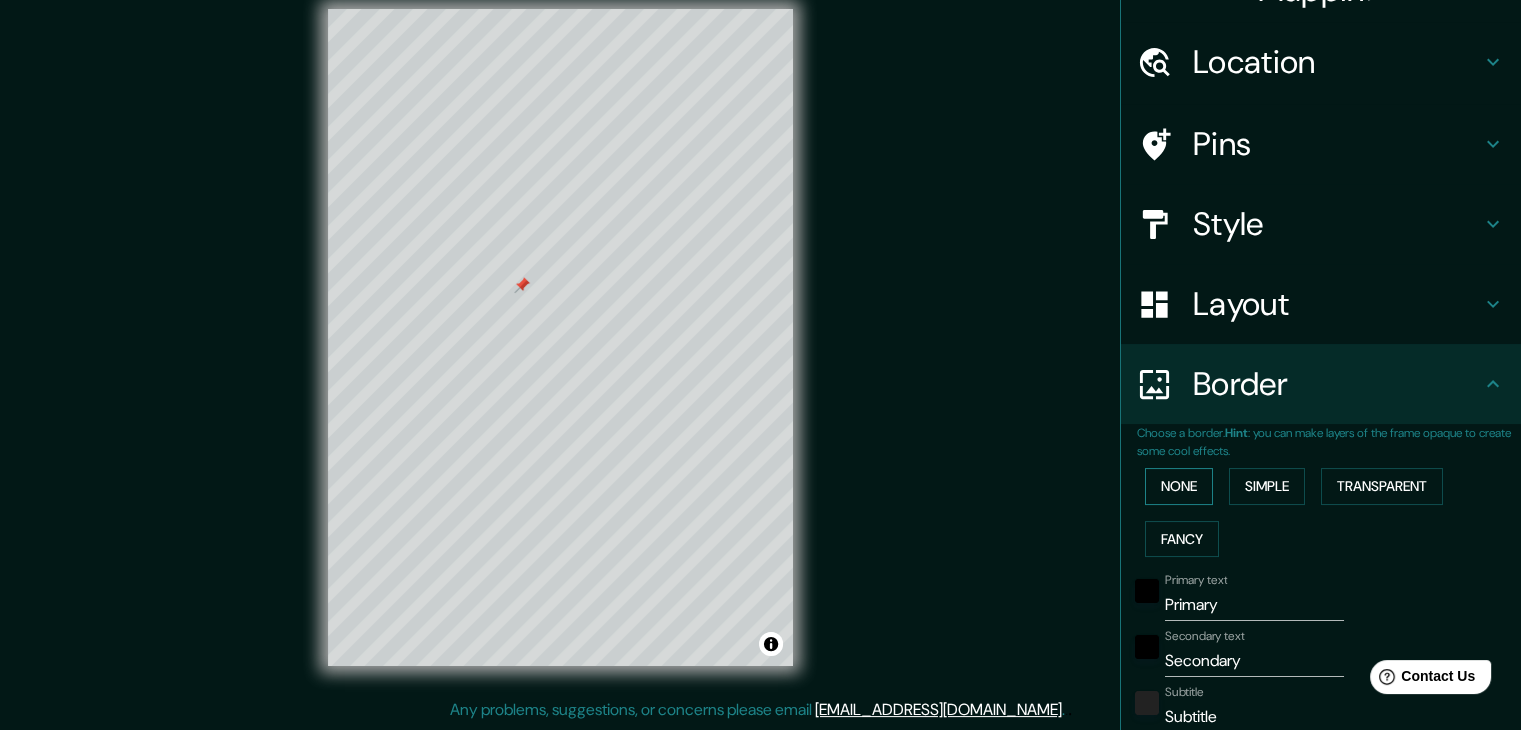 click on "None" at bounding box center (1179, 486) 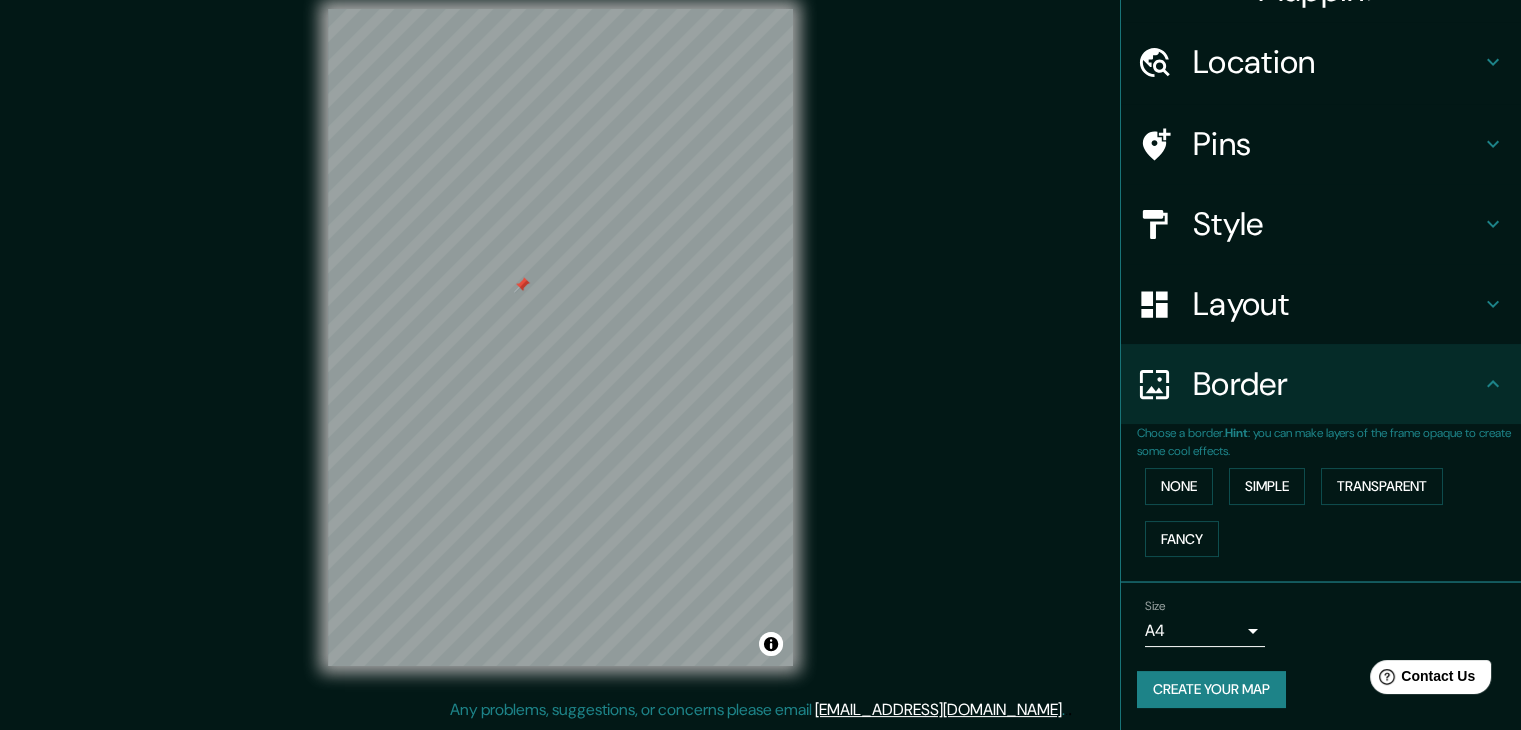 click on "Layout" at bounding box center (1337, 304) 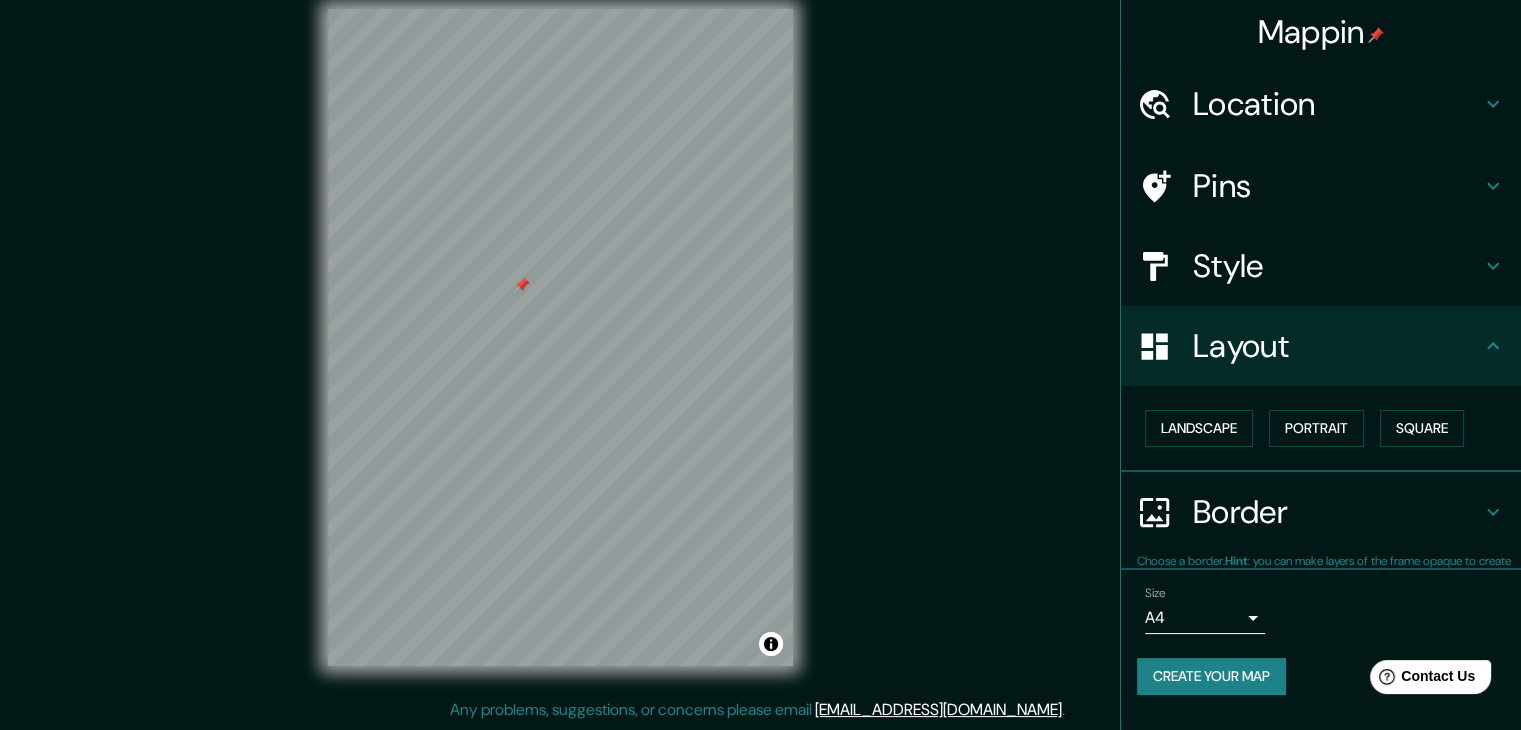 scroll, scrollTop: 0, scrollLeft: 0, axis: both 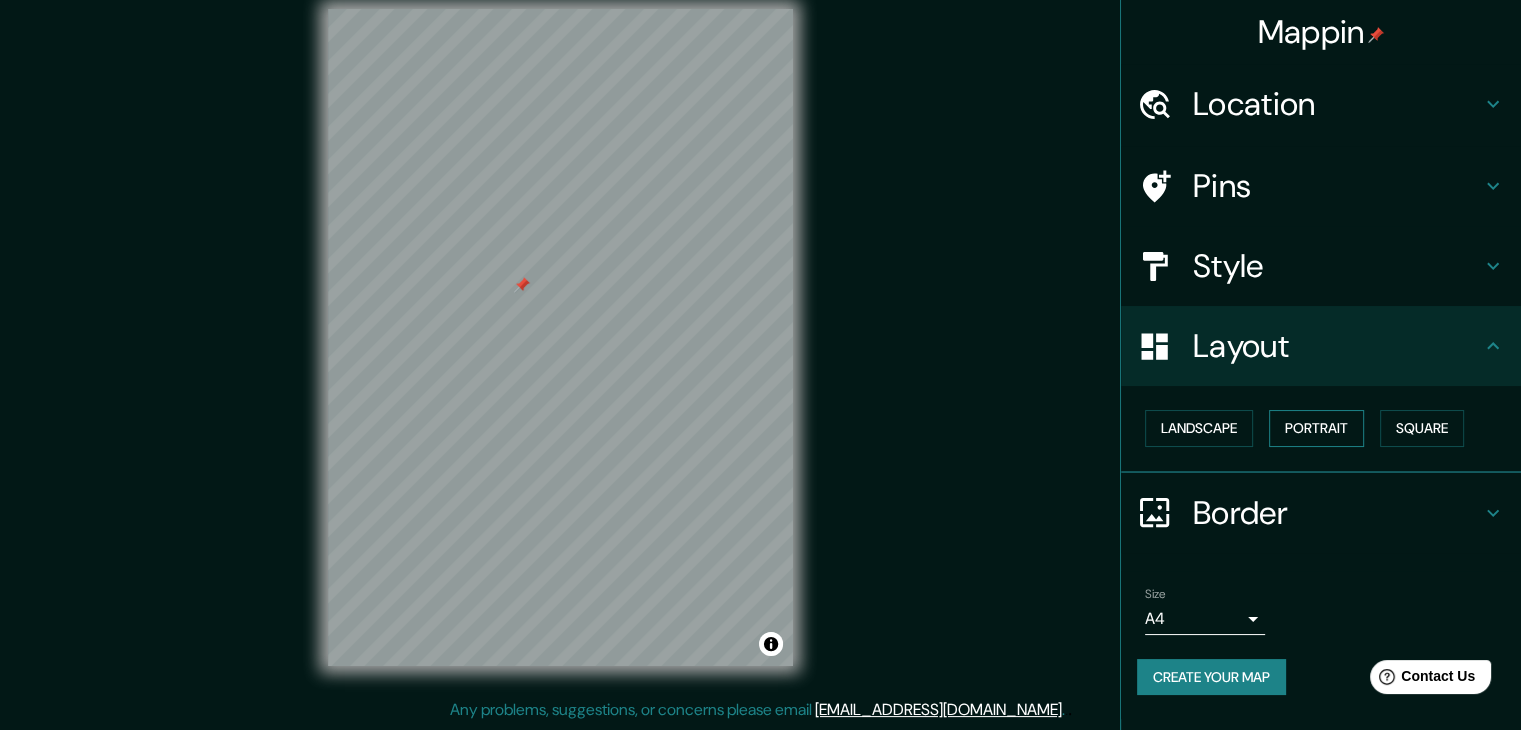 click on "Portrait" at bounding box center (1316, 428) 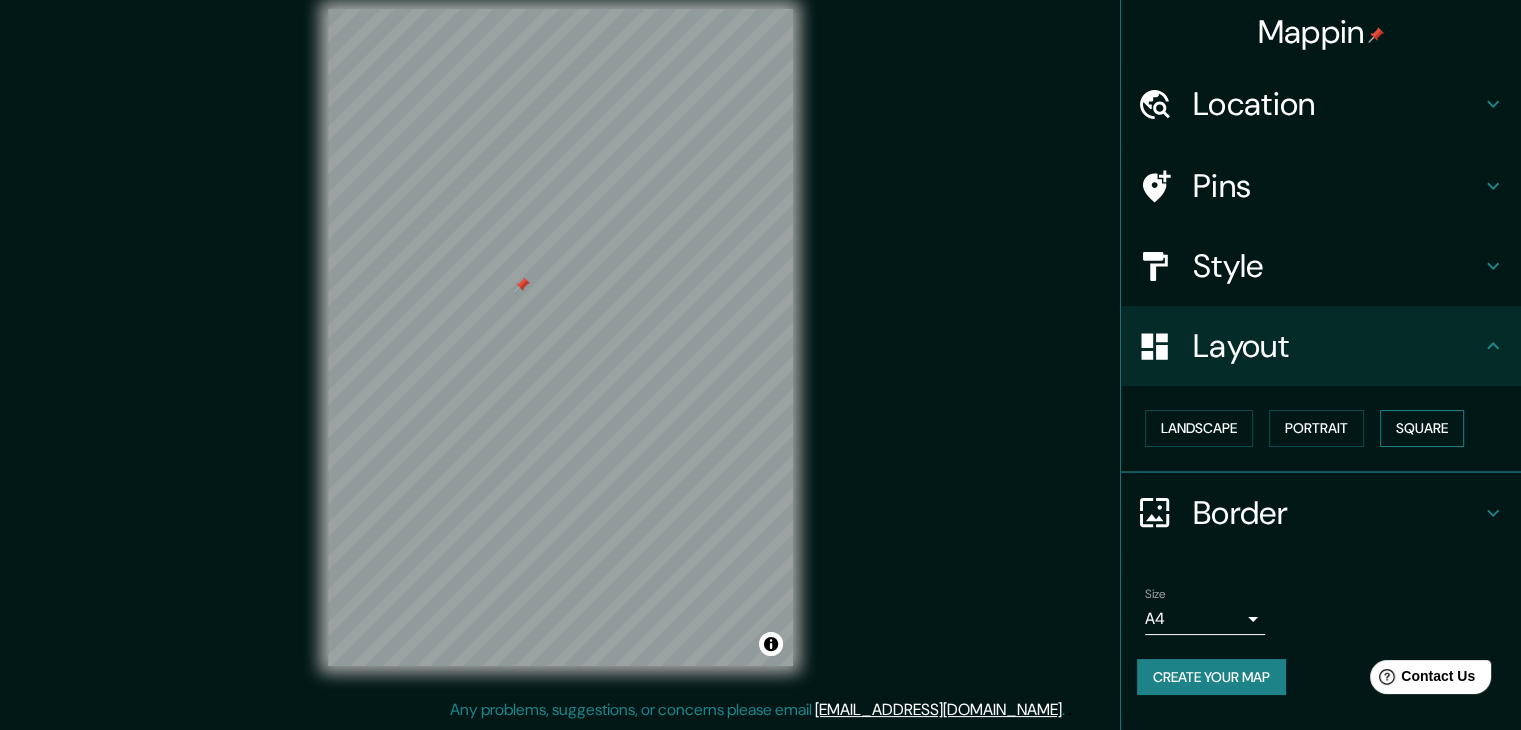 click on "Square" at bounding box center [1422, 428] 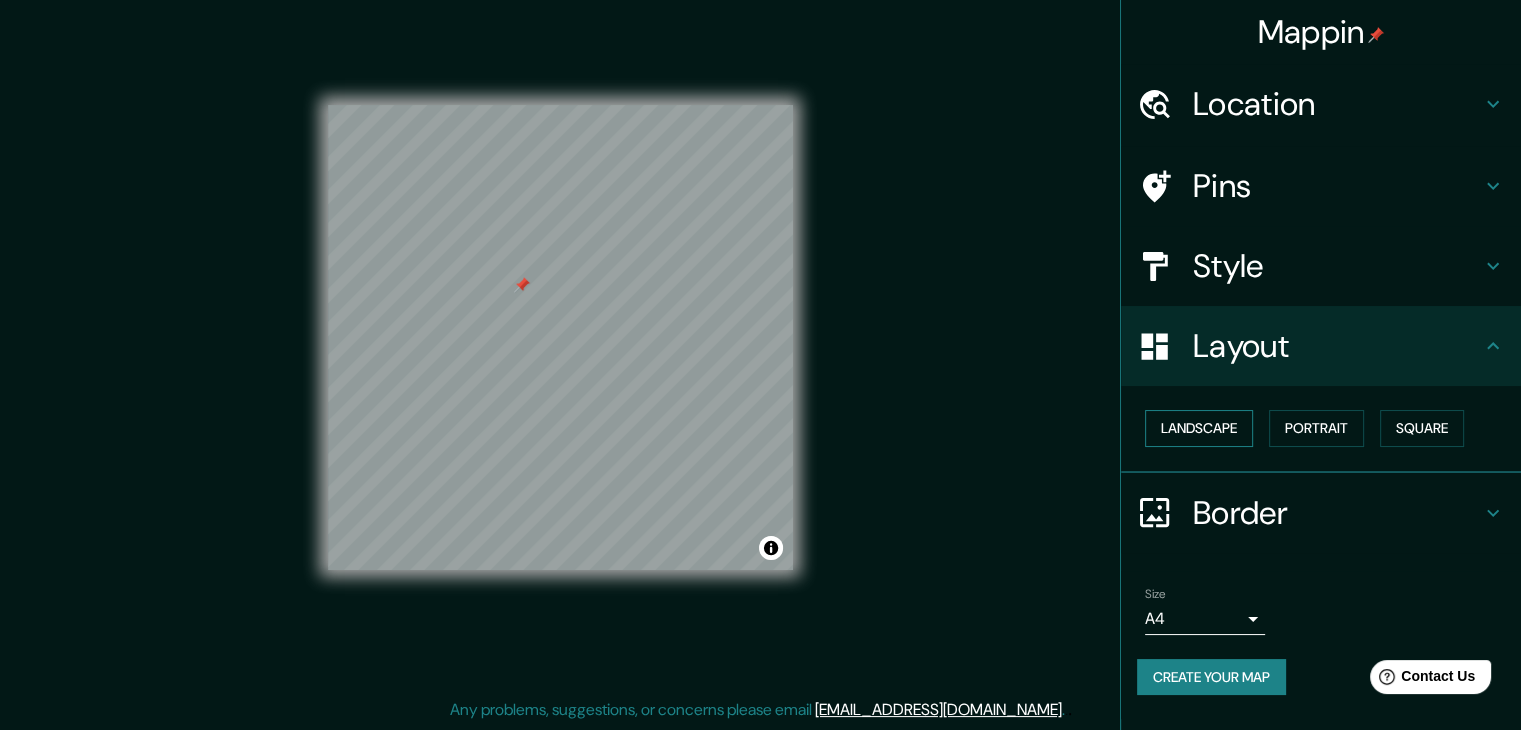 click on "Landscape" at bounding box center (1199, 428) 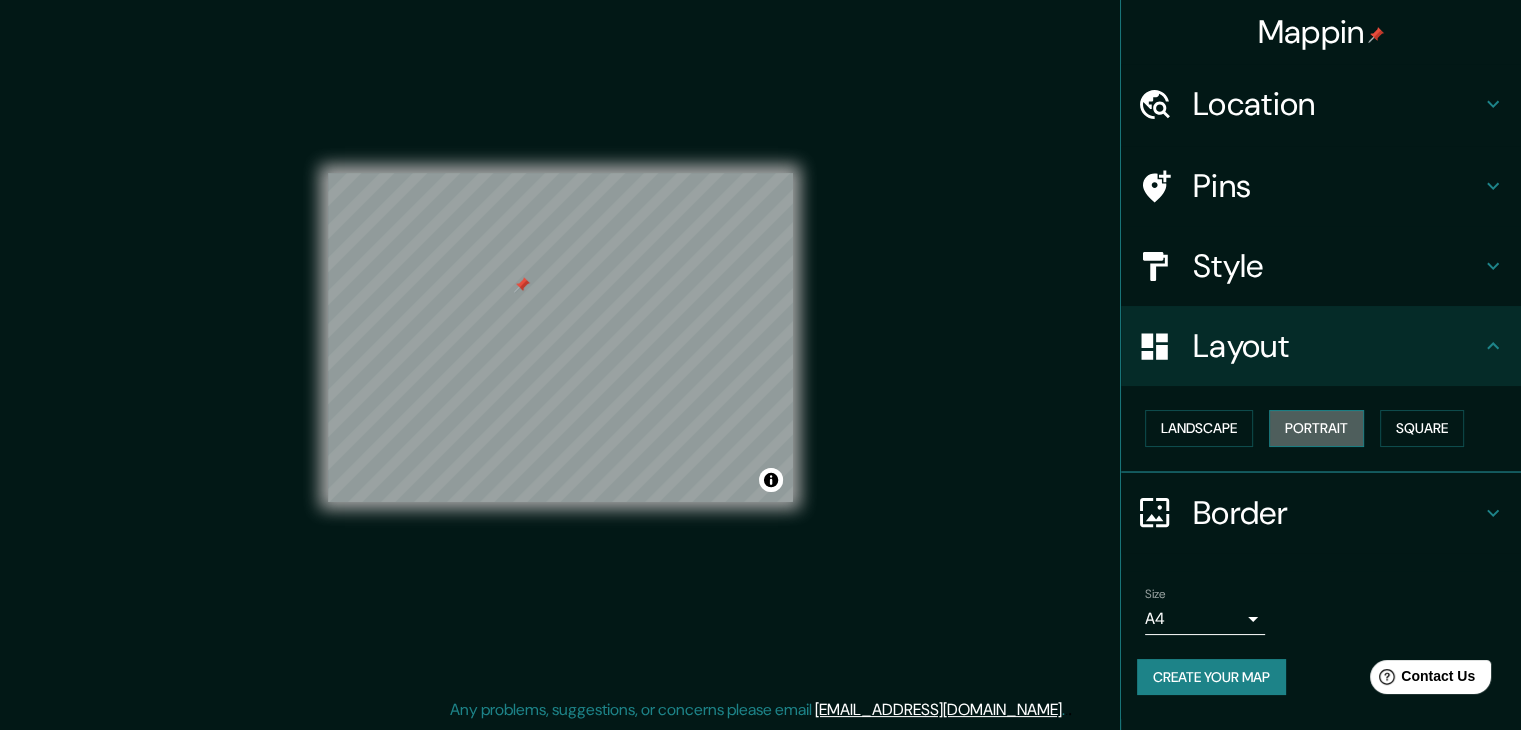 click on "Portrait" at bounding box center (1316, 428) 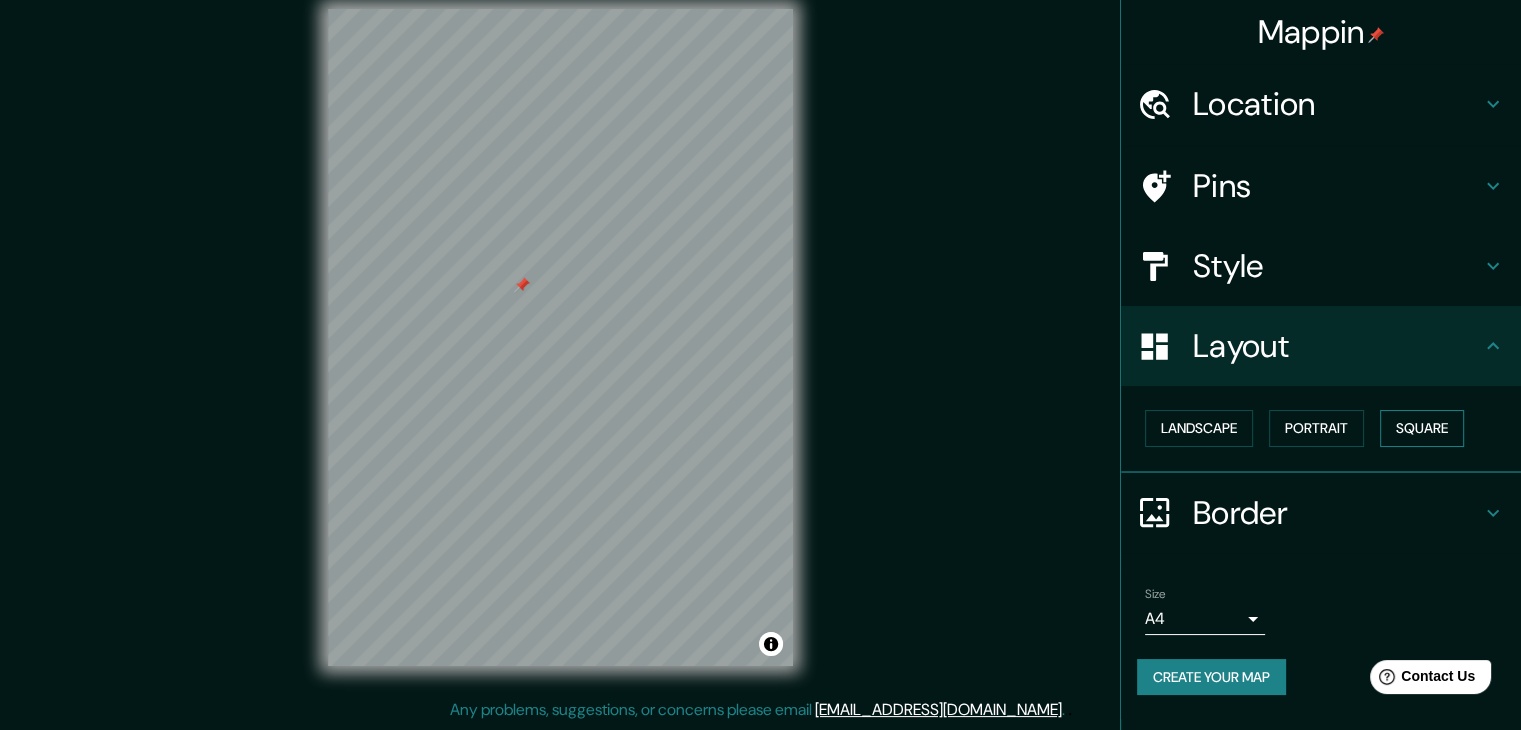 click on "Square" at bounding box center (1422, 428) 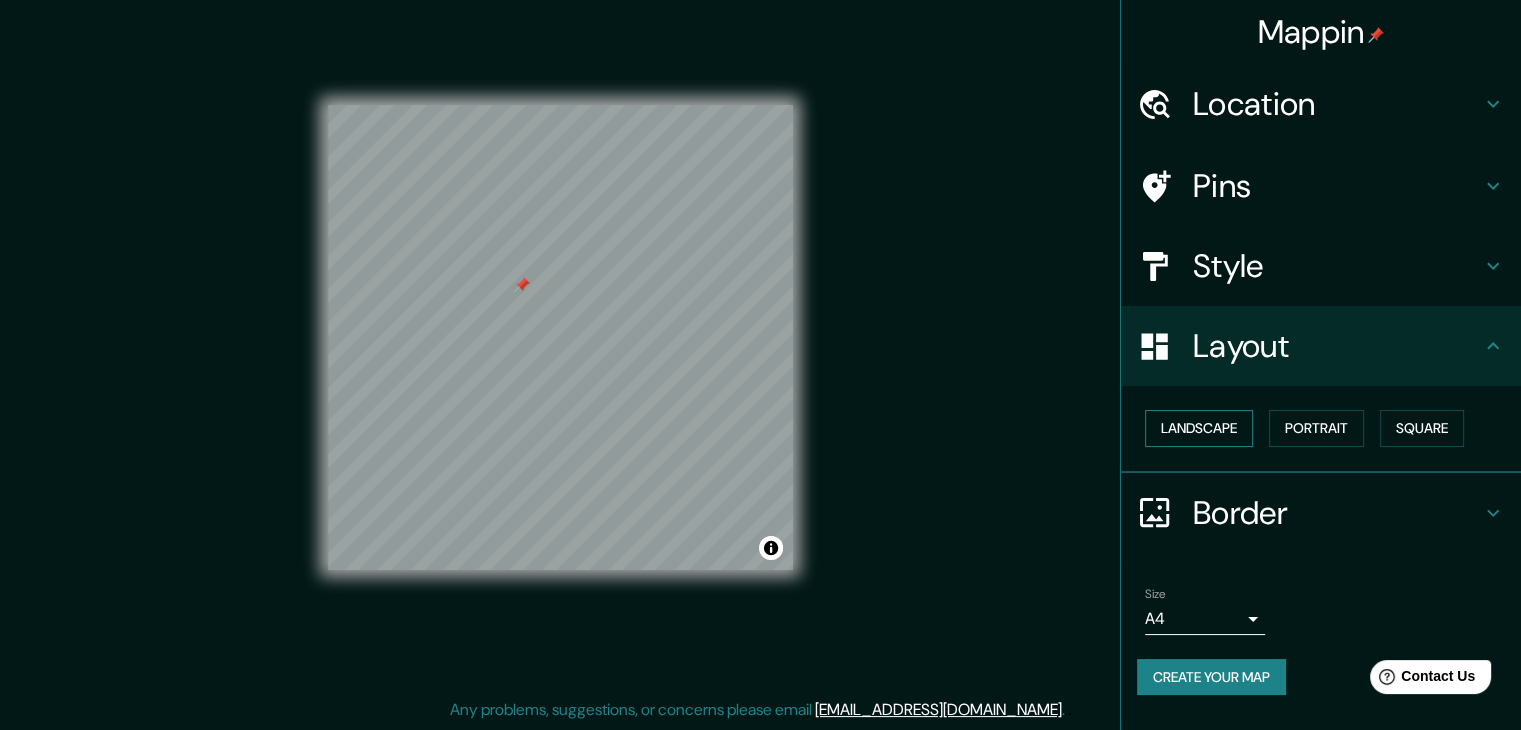 click on "Landscape" at bounding box center (1199, 428) 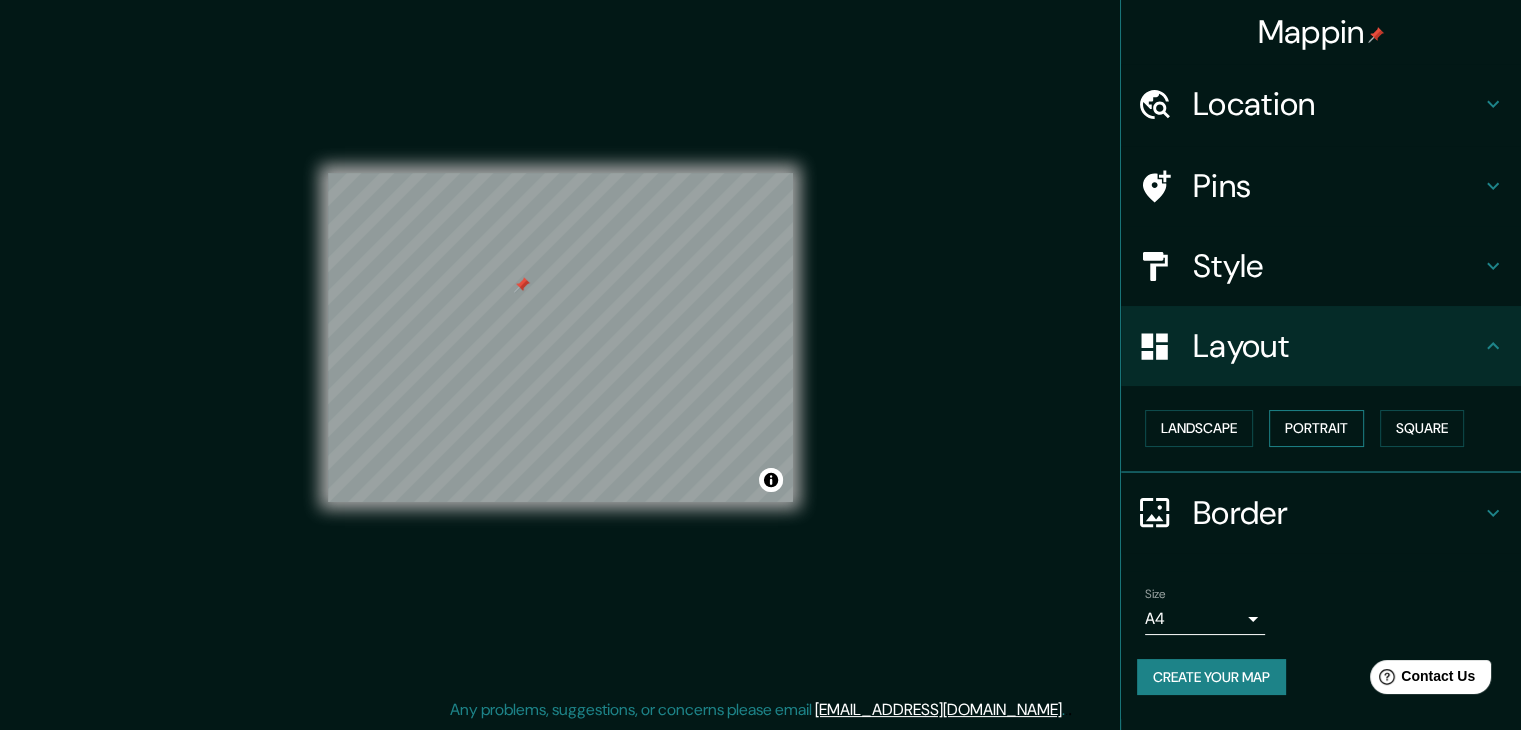 click on "Portrait" at bounding box center [1316, 428] 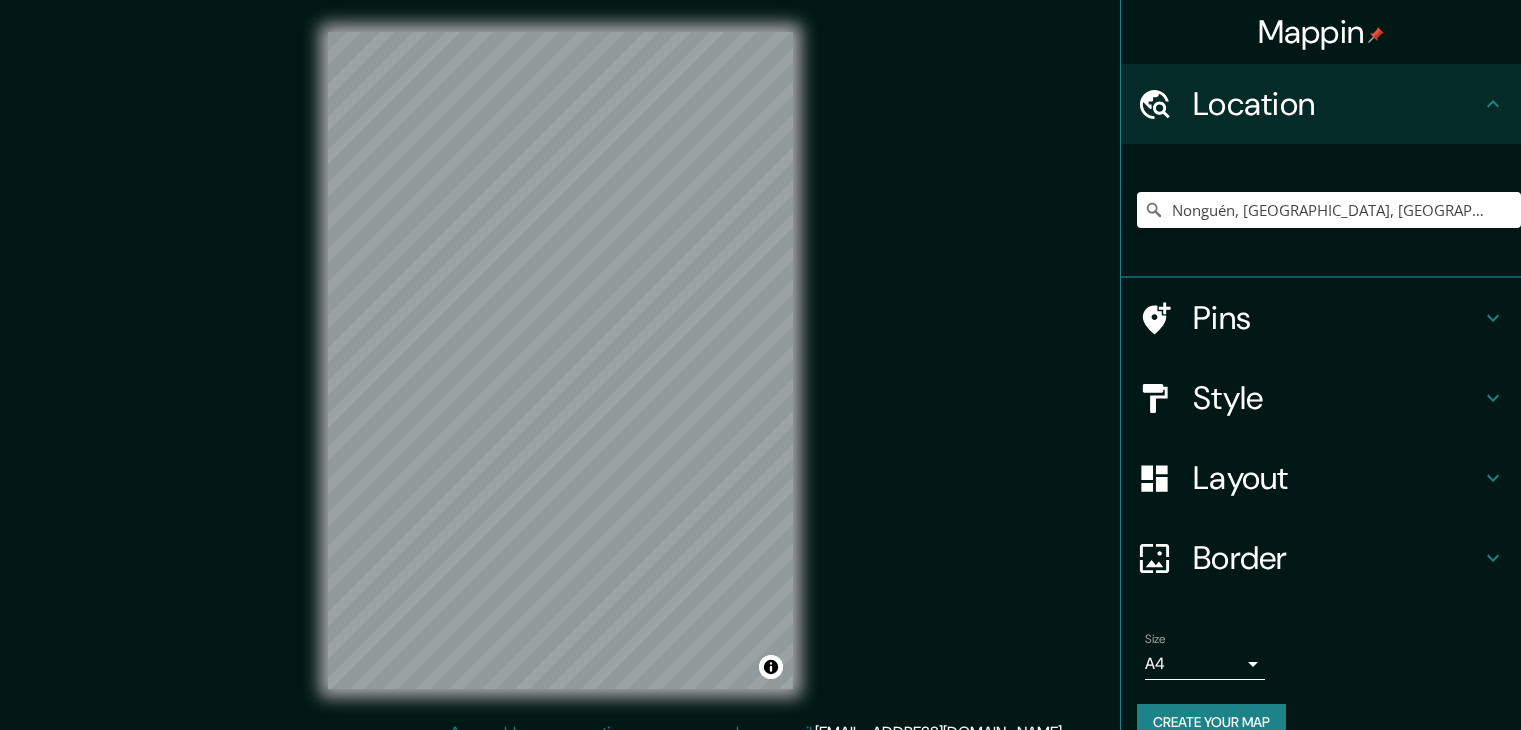 scroll, scrollTop: 23, scrollLeft: 0, axis: vertical 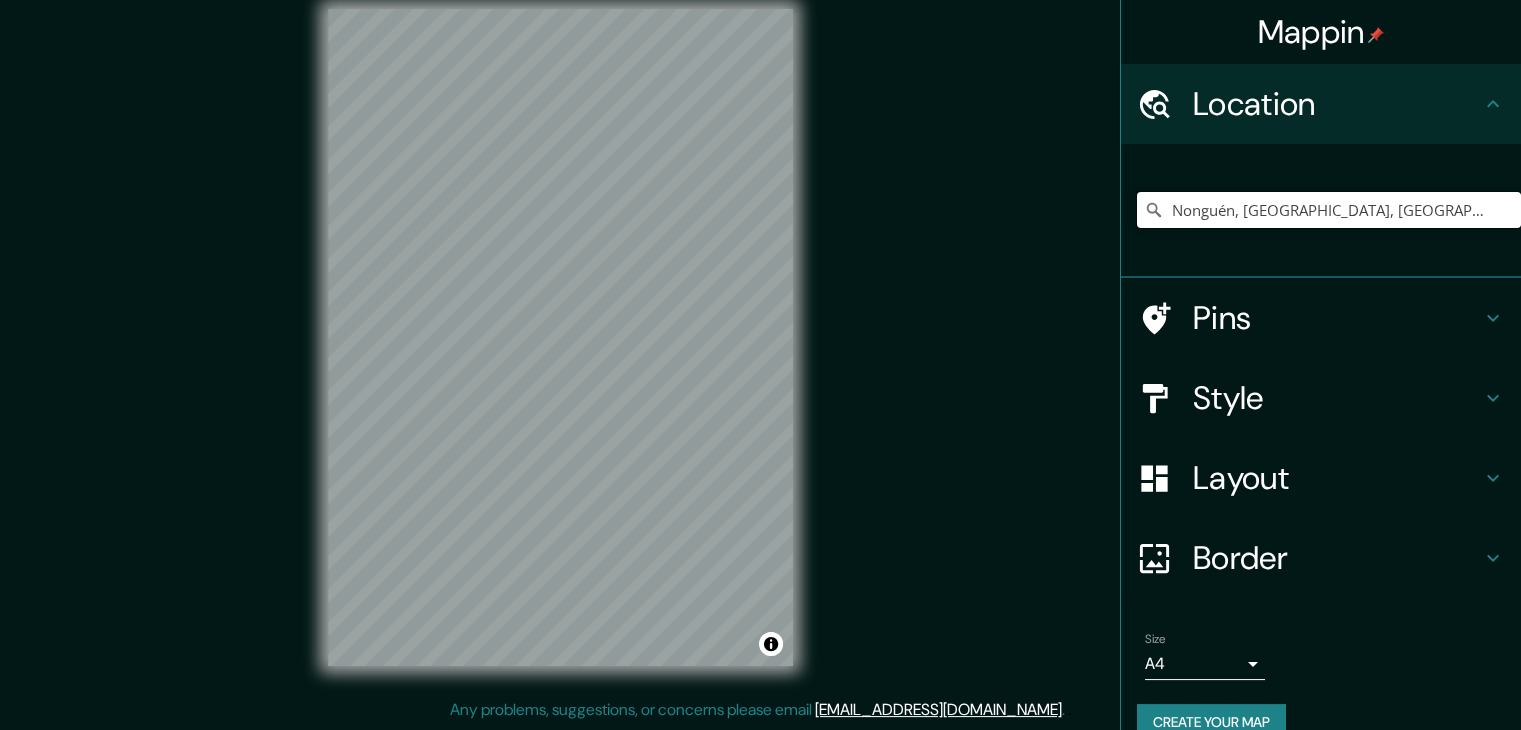 click on "Nonguén, [GEOGRAPHIC_DATA], [GEOGRAPHIC_DATA] 4030000, [GEOGRAPHIC_DATA]" at bounding box center [1329, 210] 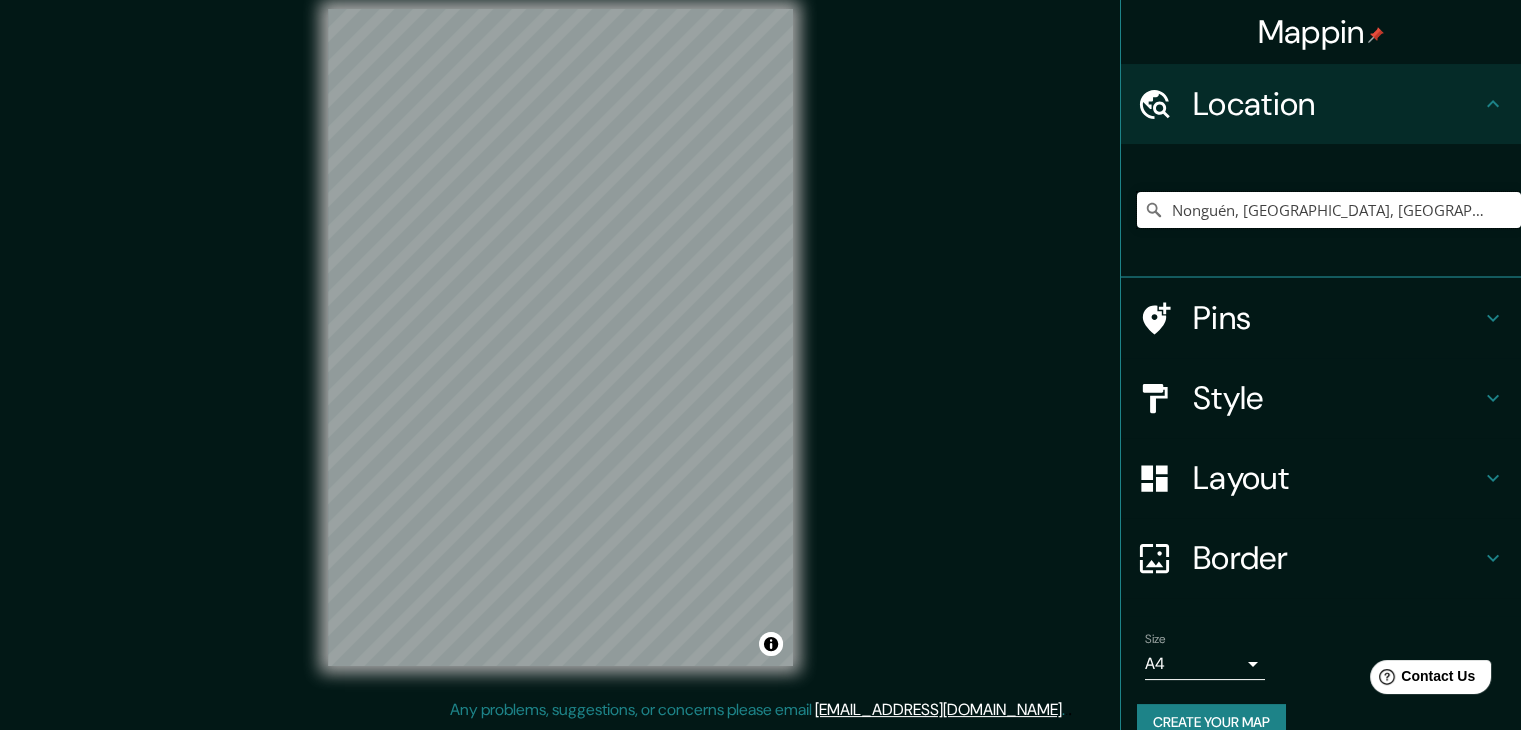 click on "Nonguén, [GEOGRAPHIC_DATA], [GEOGRAPHIC_DATA] 4030000, [GEOGRAPHIC_DATA]" at bounding box center [1329, 210] 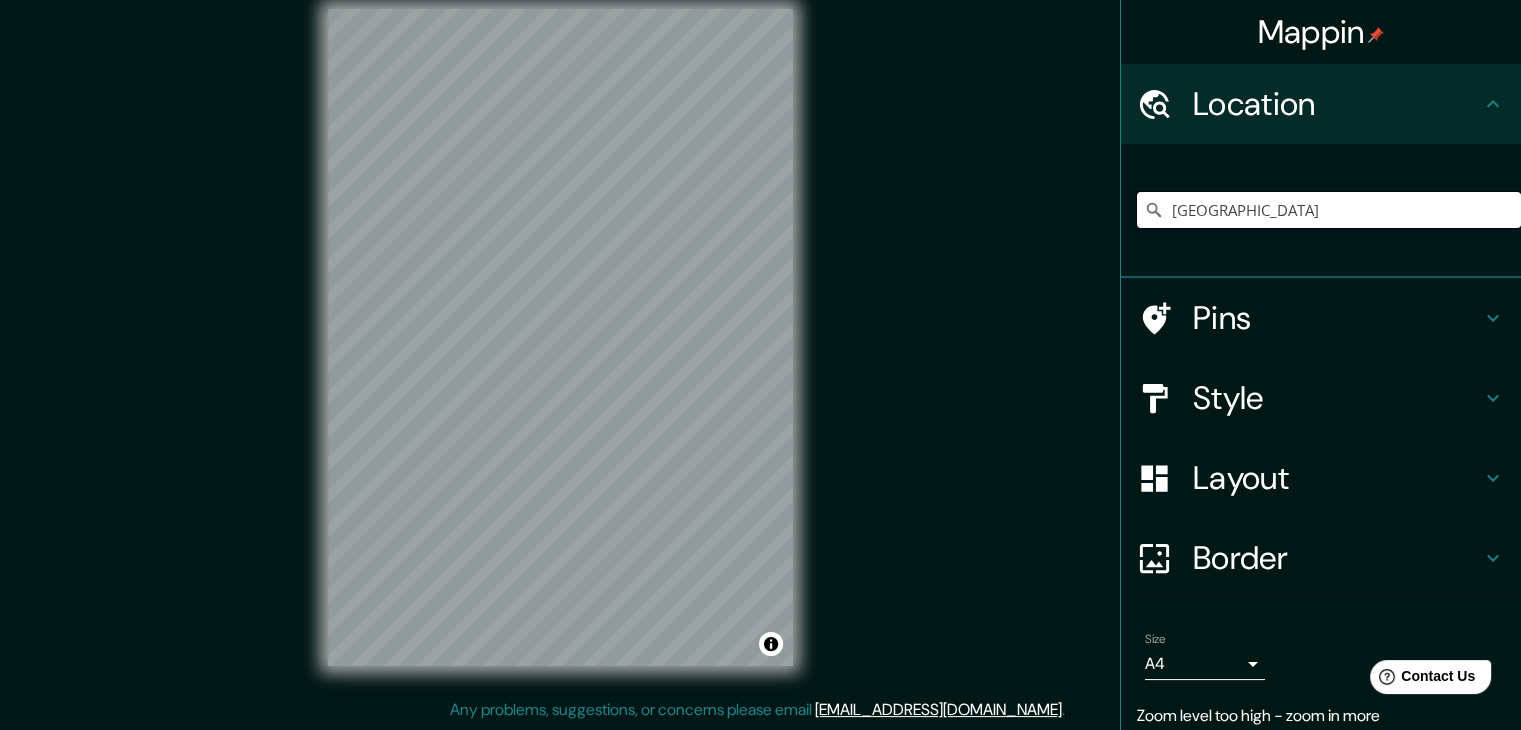 type on "[GEOGRAPHIC_DATA]" 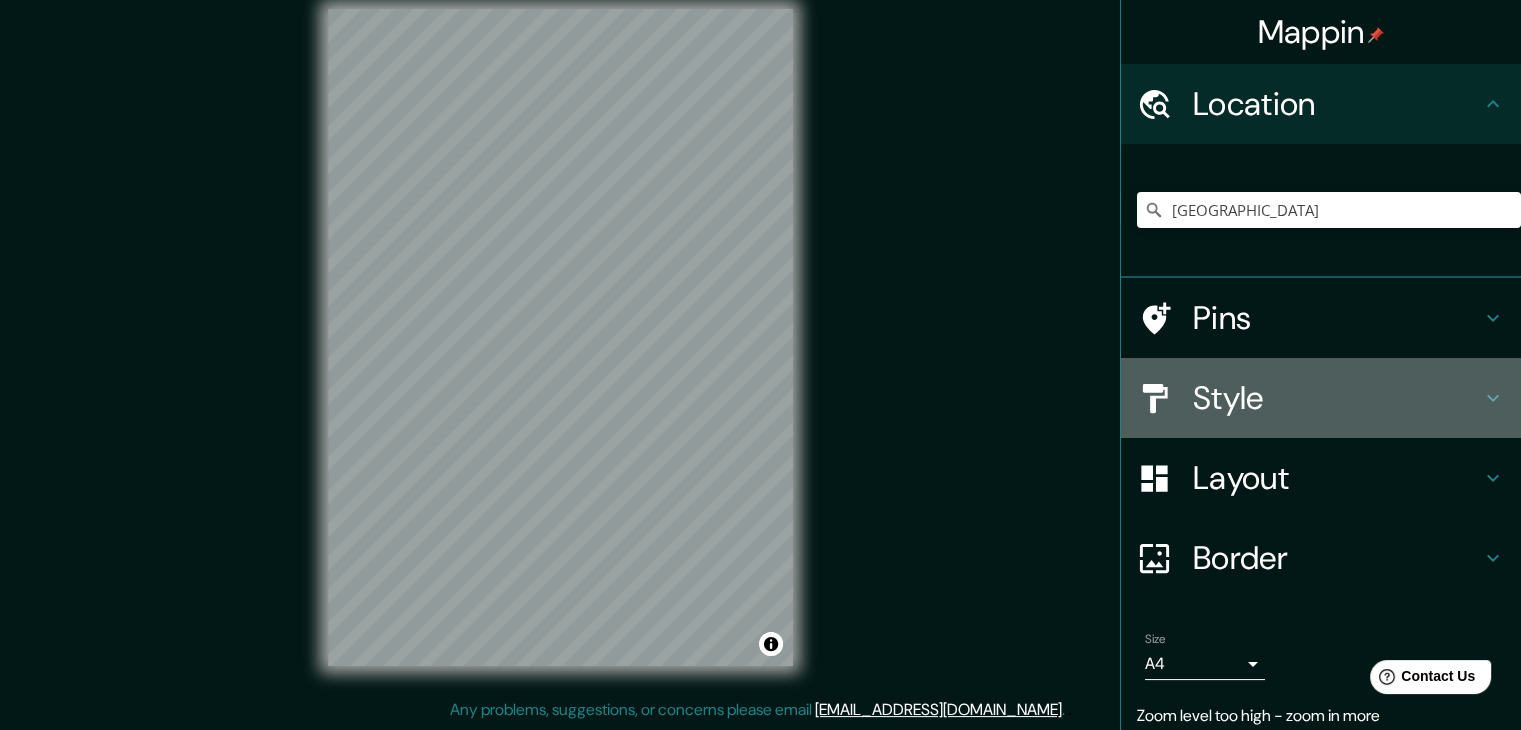 click on "Style" at bounding box center (1337, 398) 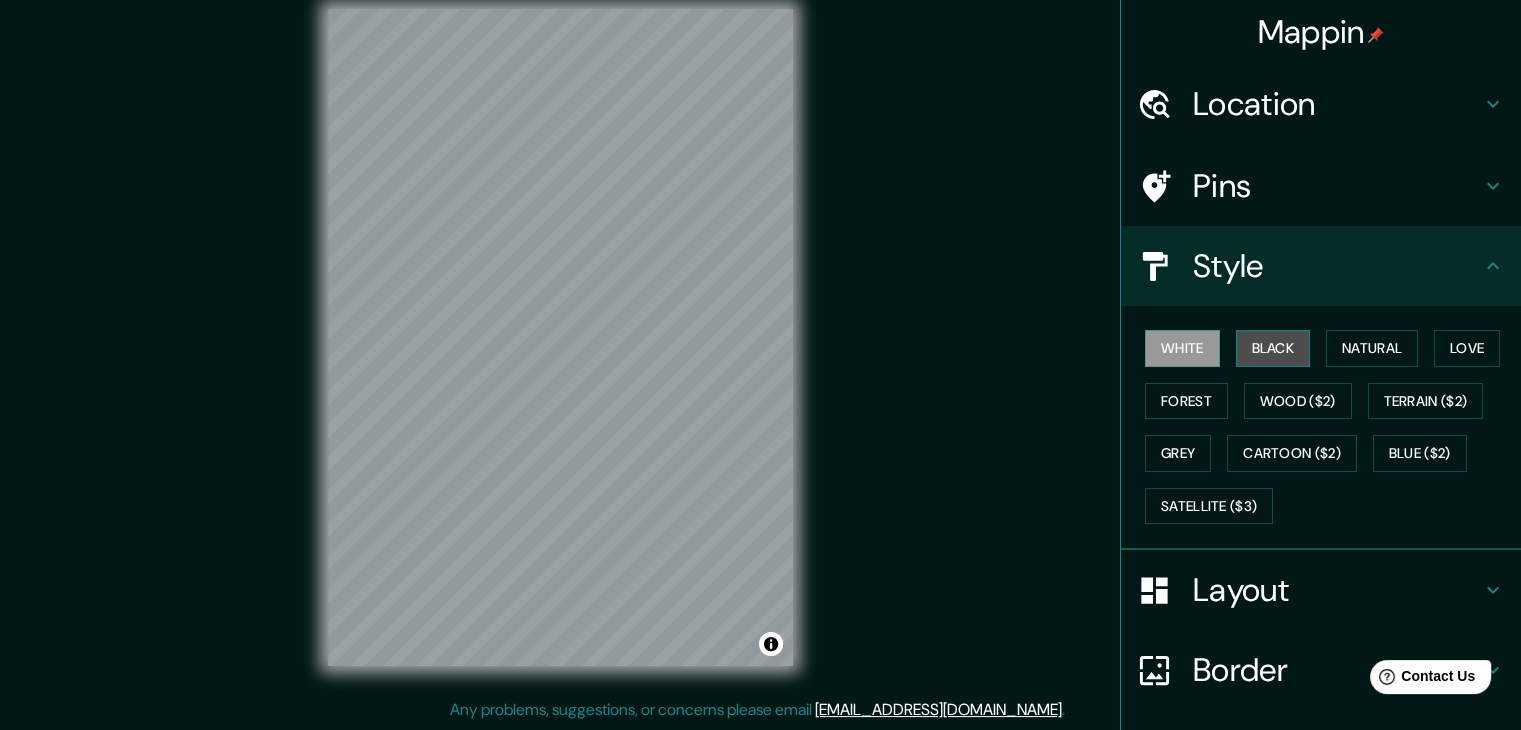 click on "Black" at bounding box center (1273, 348) 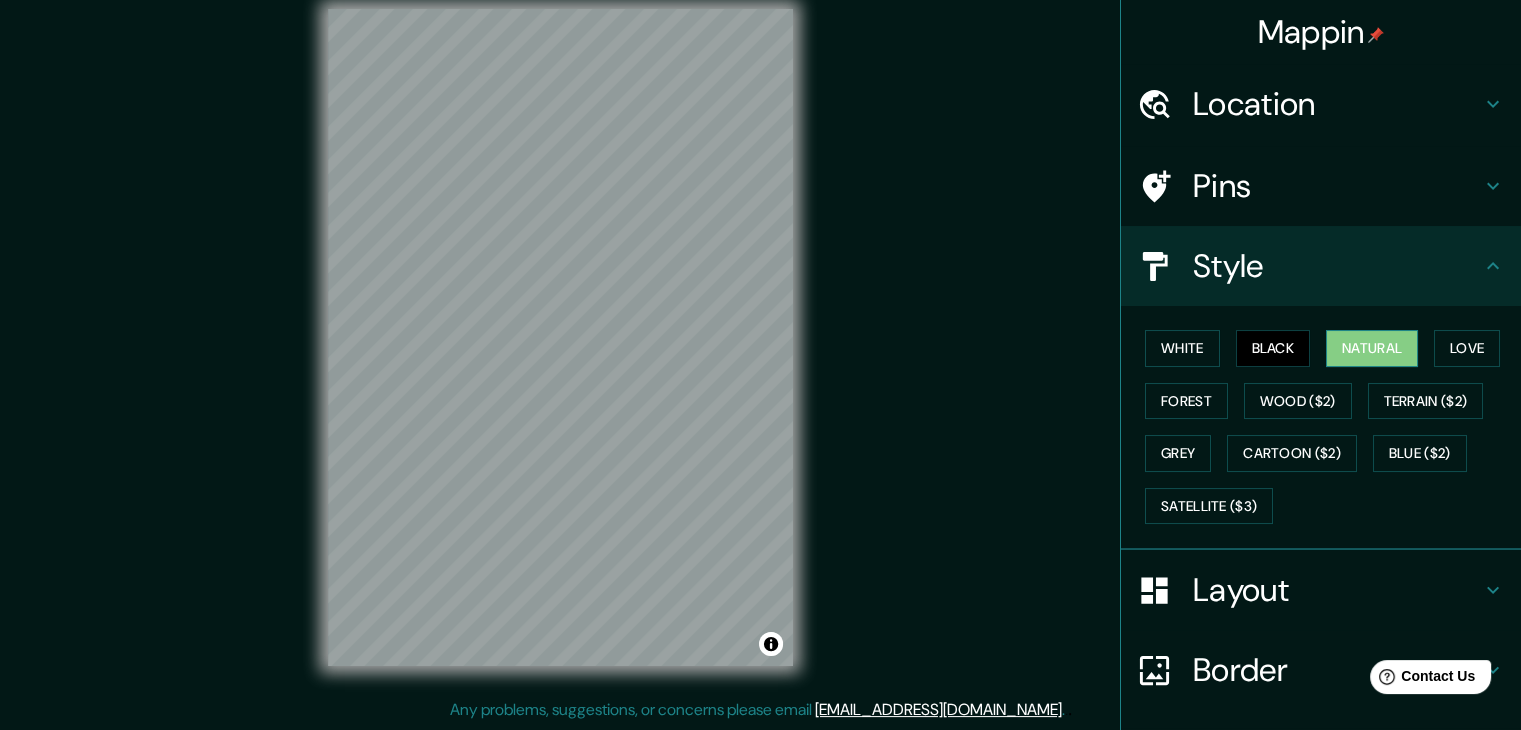 click on "Natural" at bounding box center [1372, 348] 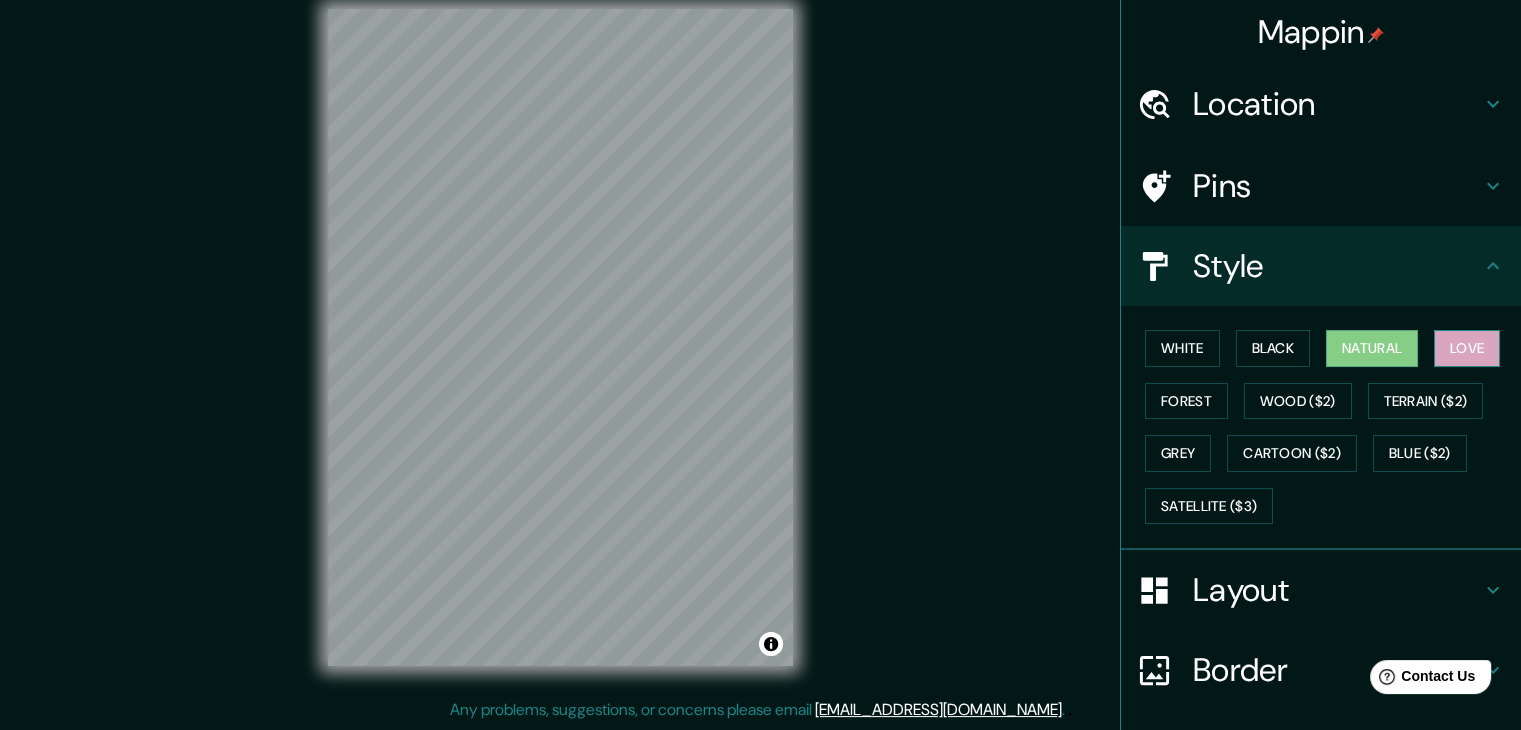 click on "Love" at bounding box center [1467, 348] 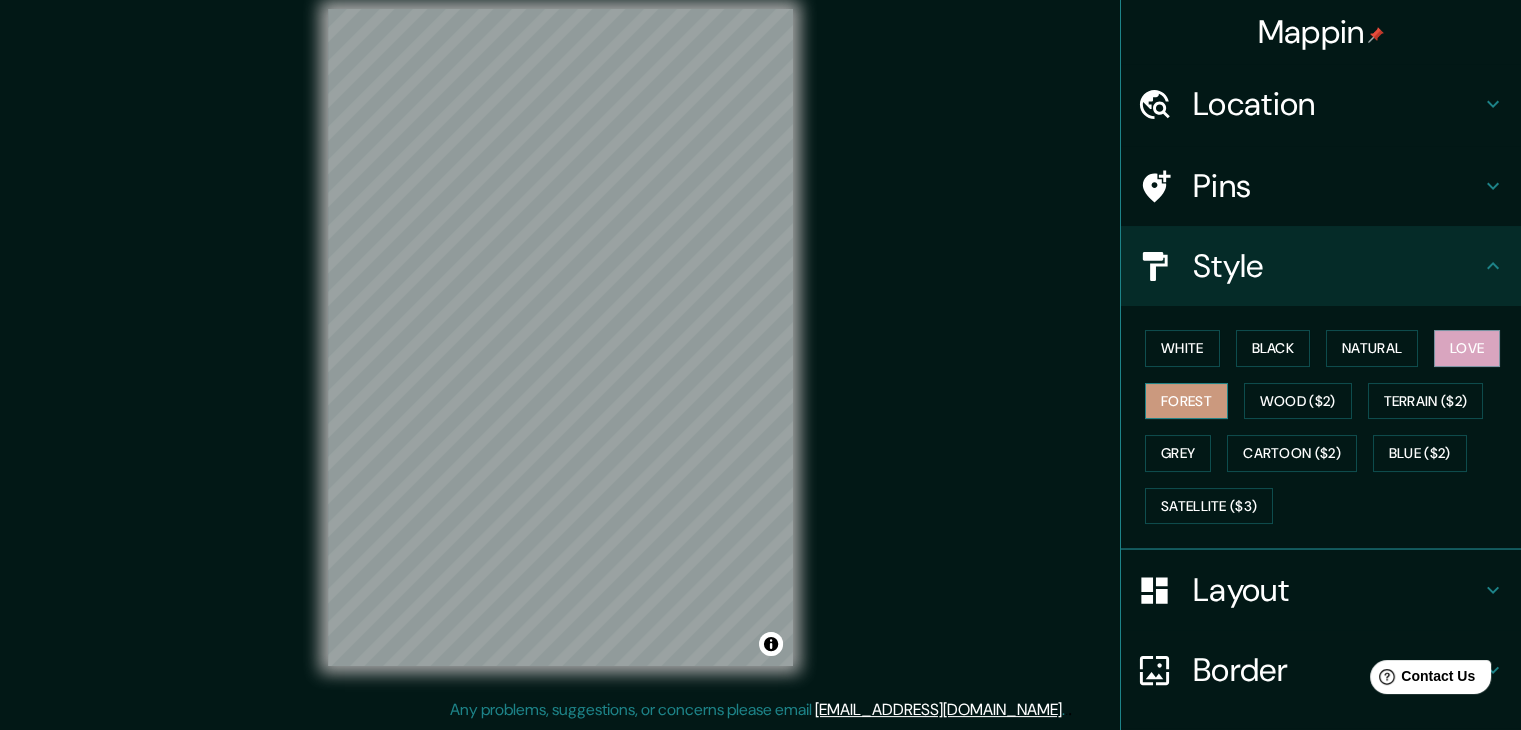 click on "Forest" at bounding box center (1186, 401) 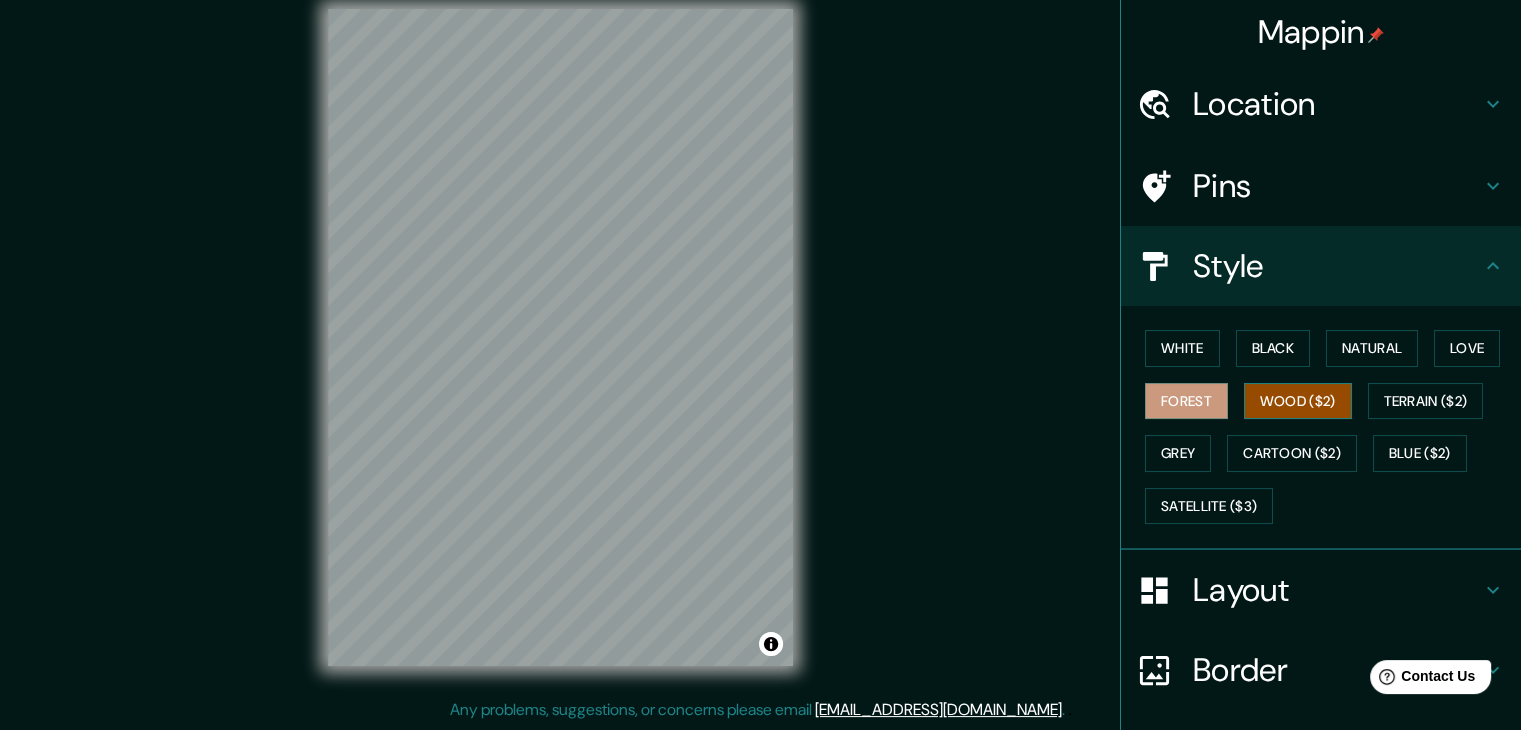 click on "Wood ($2)" at bounding box center [1298, 401] 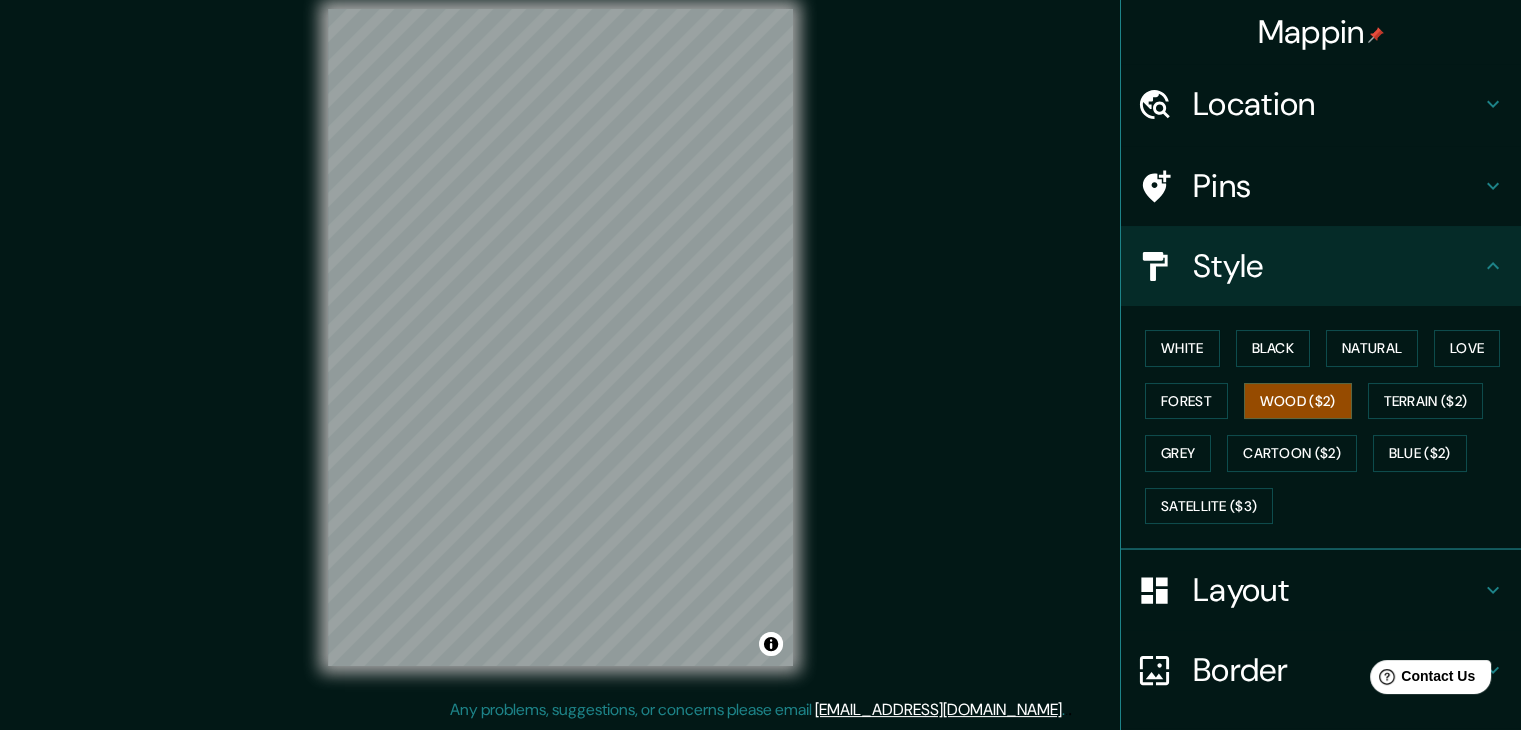 click on "White Black Natural Love Forest Wood ($2) Terrain ($2) Grey Cartoon ($2) Blue ($2) Satellite ($3)" at bounding box center [1329, 427] 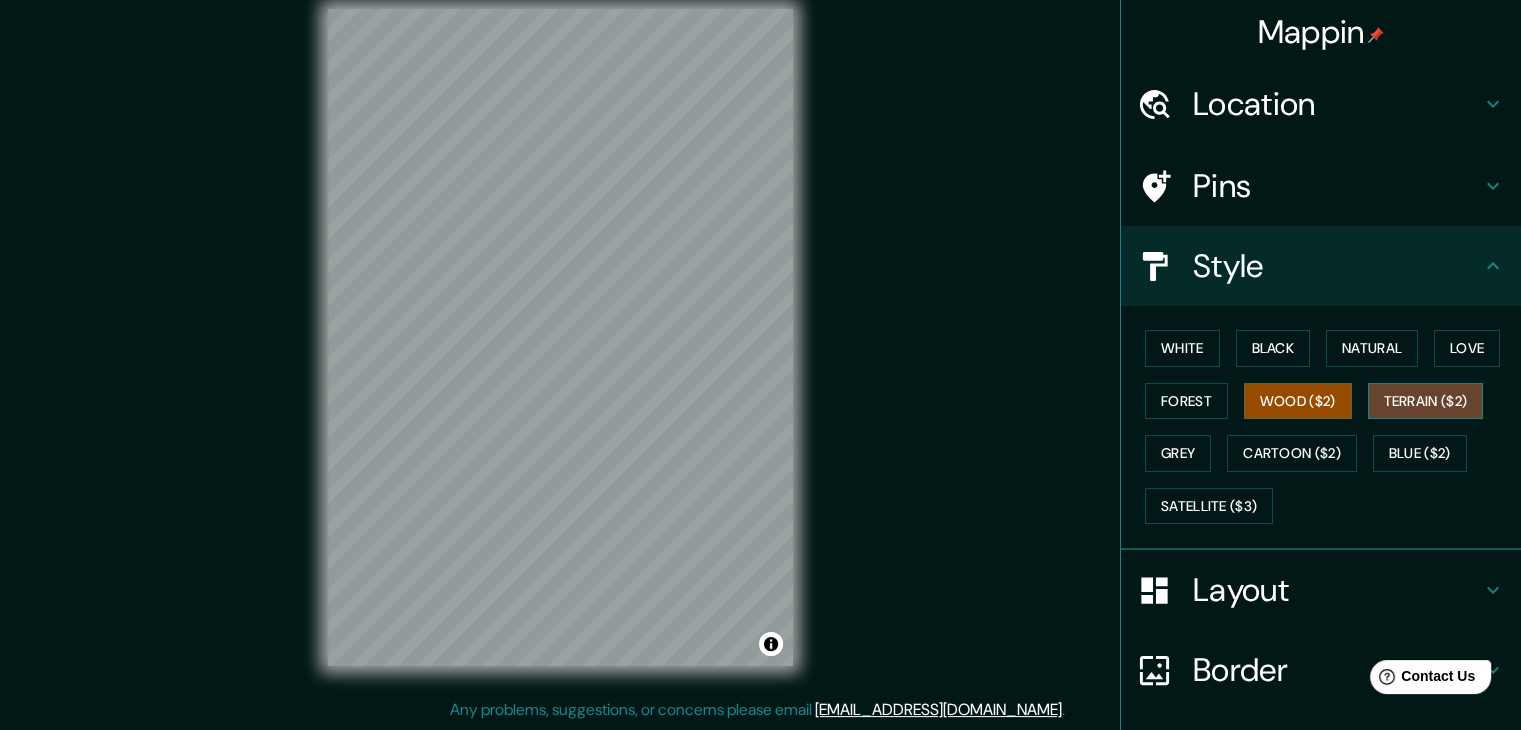 click on "Terrain ($2)" at bounding box center [1426, 401] 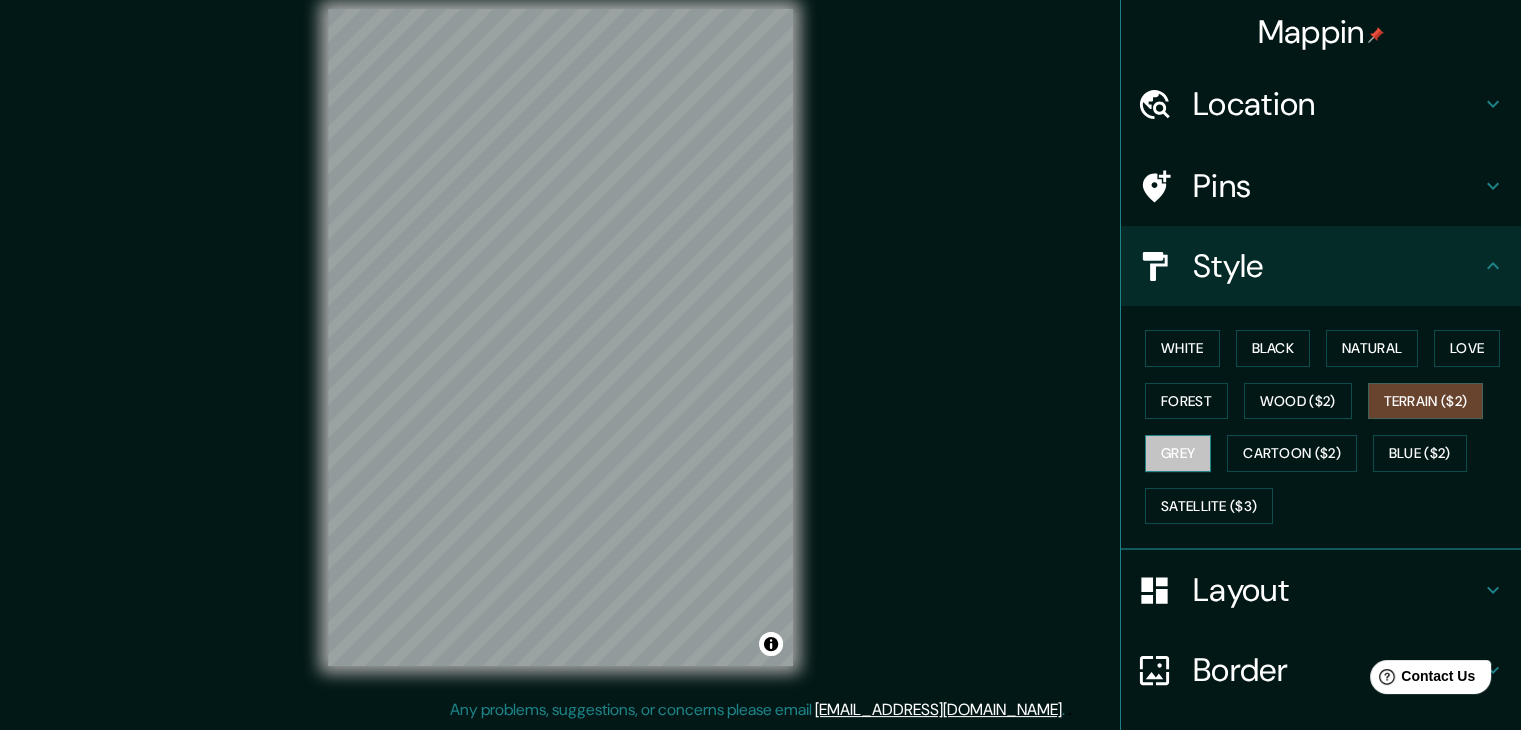 click on "Grey" at bounding box center (1178, 453) 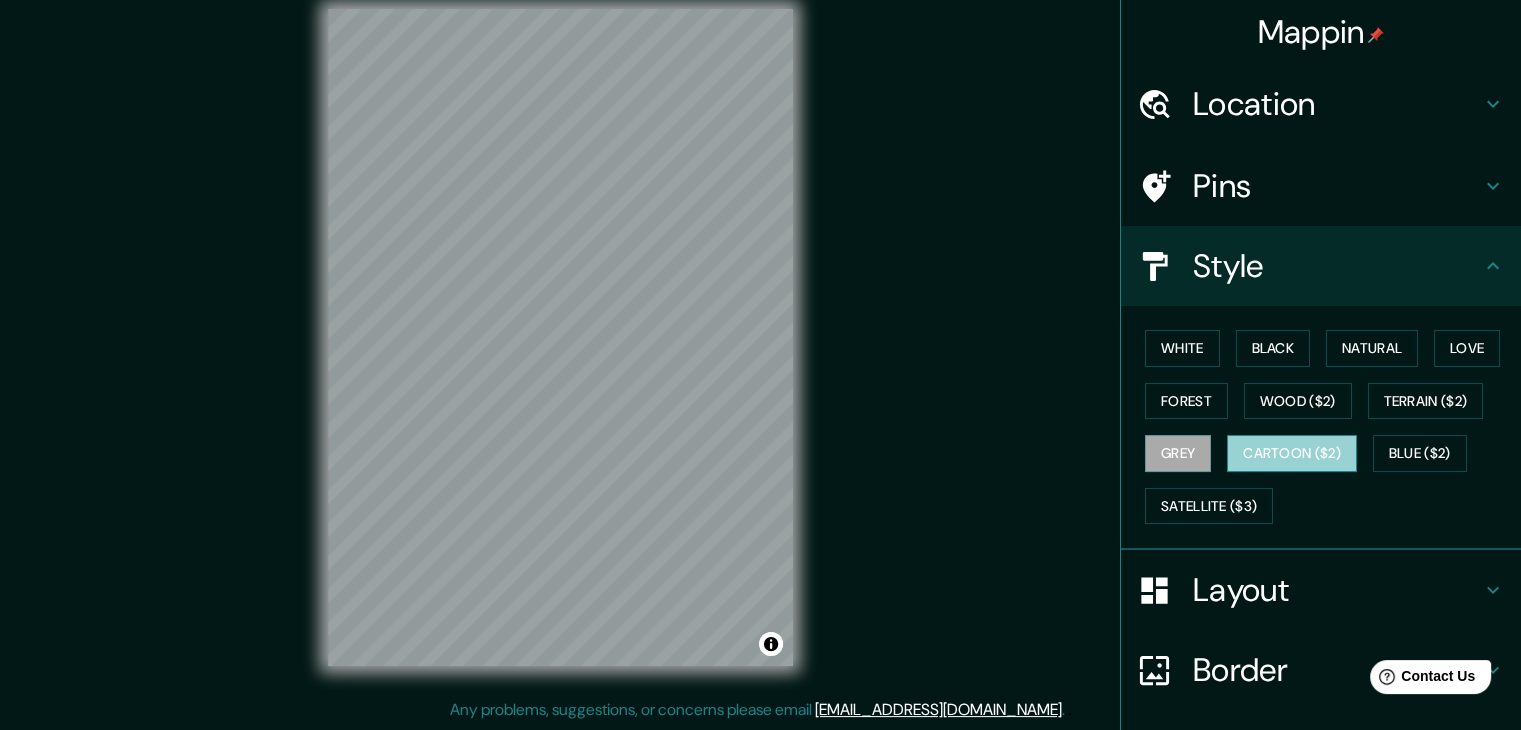 click on "Cartoon ($2)" at bounding box center [1292, 453] 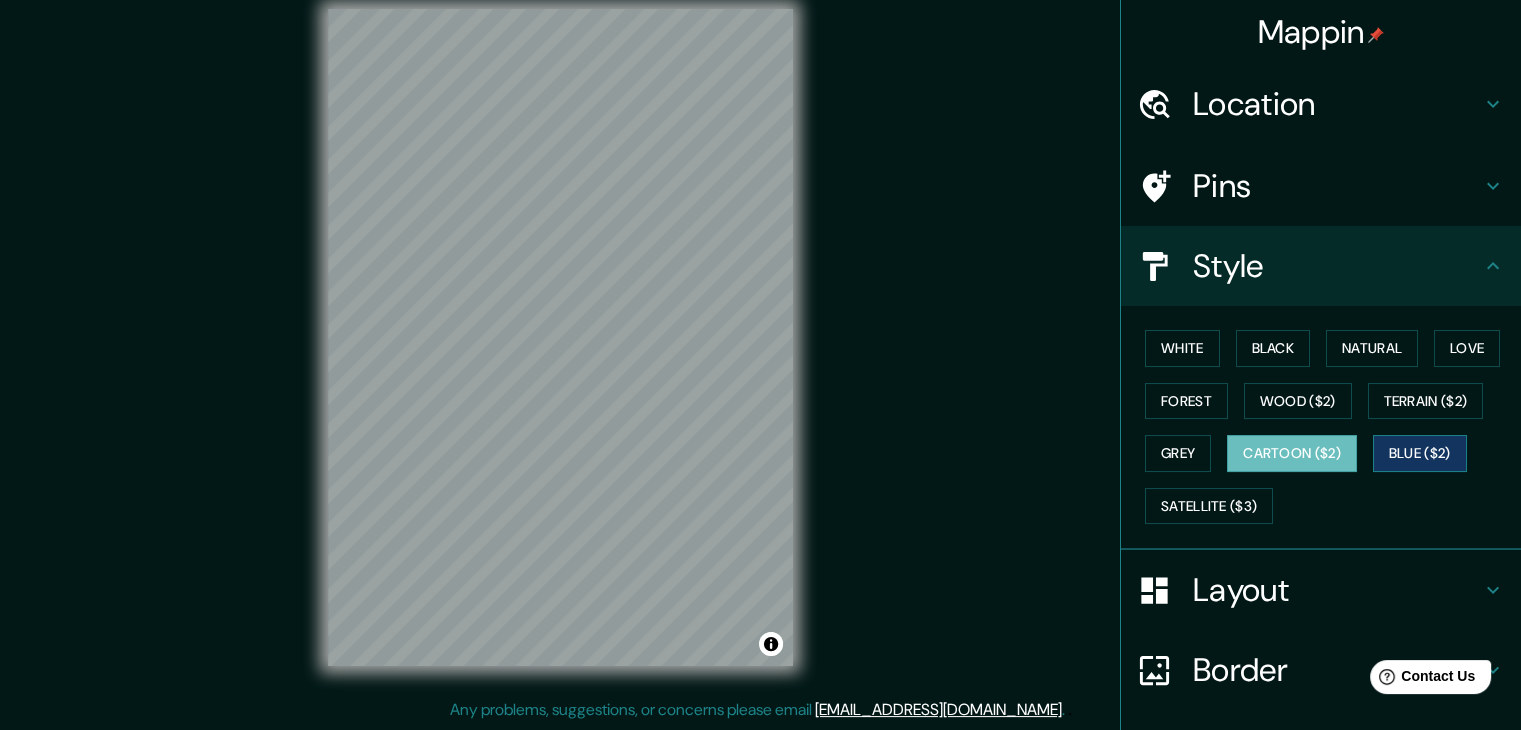 click on "Blue ($2)" at bounding box center [1420, 453] 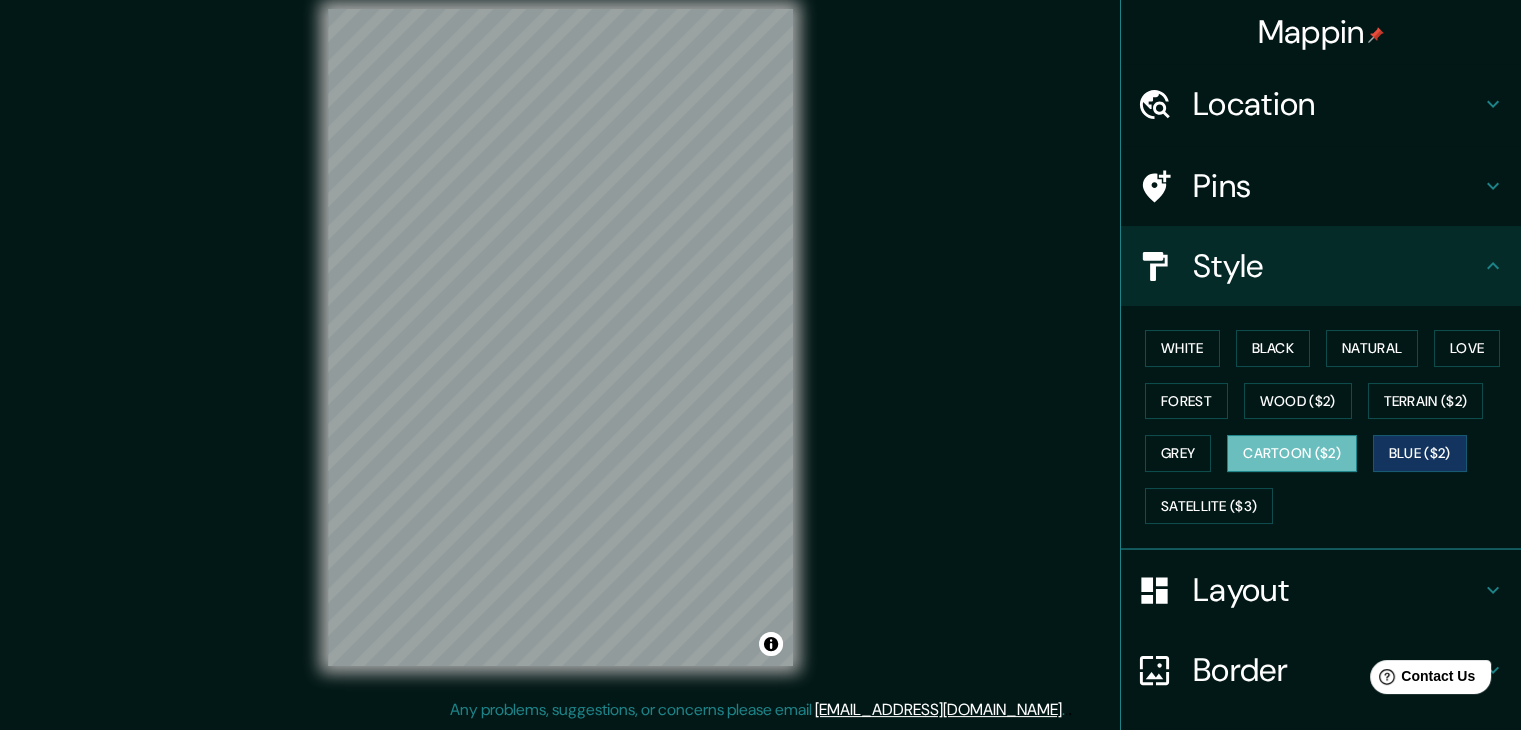 click on "Cartoon ($2)" at bounding box center [1292, 453] 